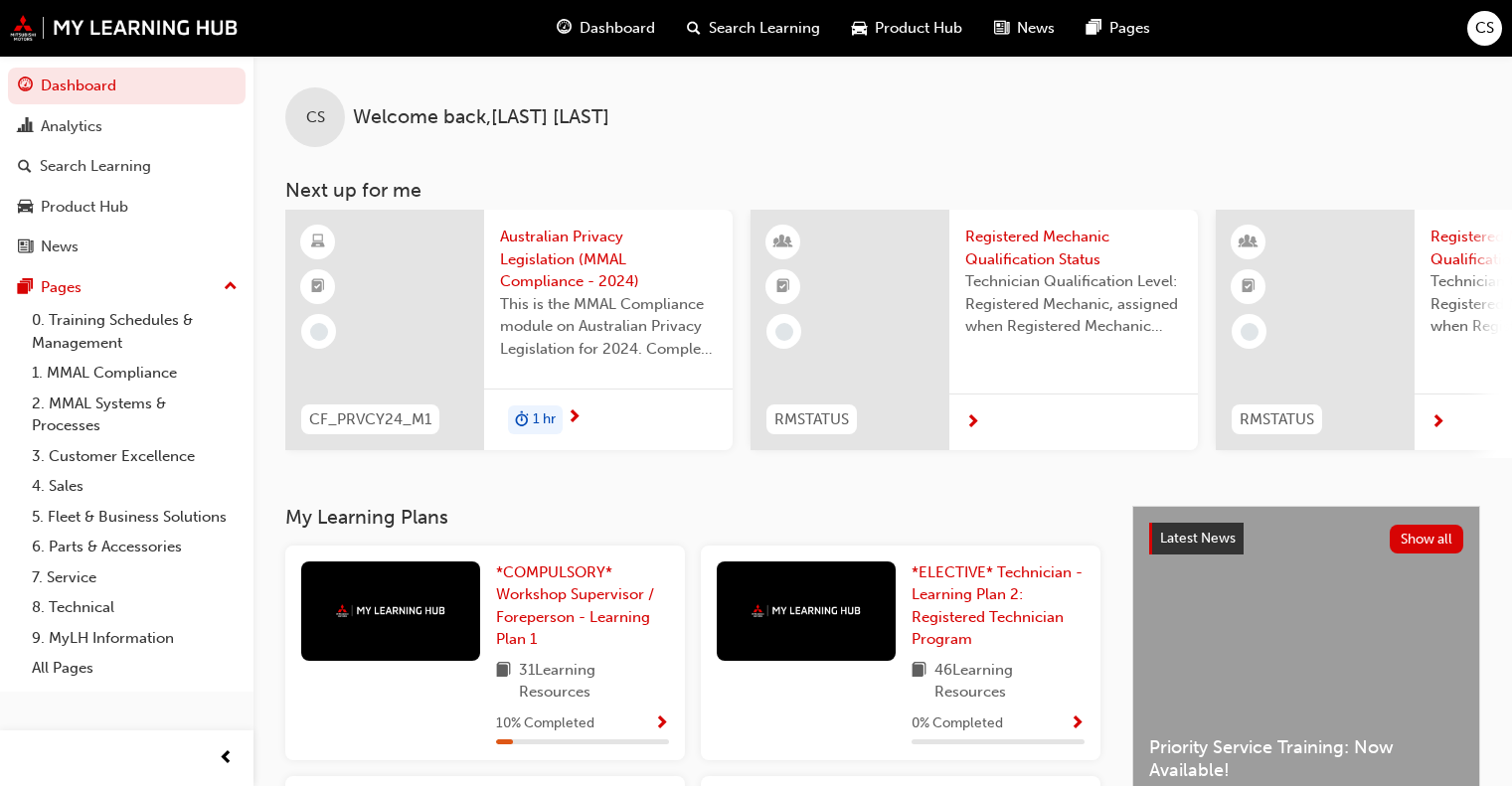 scroll, scrollTop: 0, scrollLeft: 0, axis: both 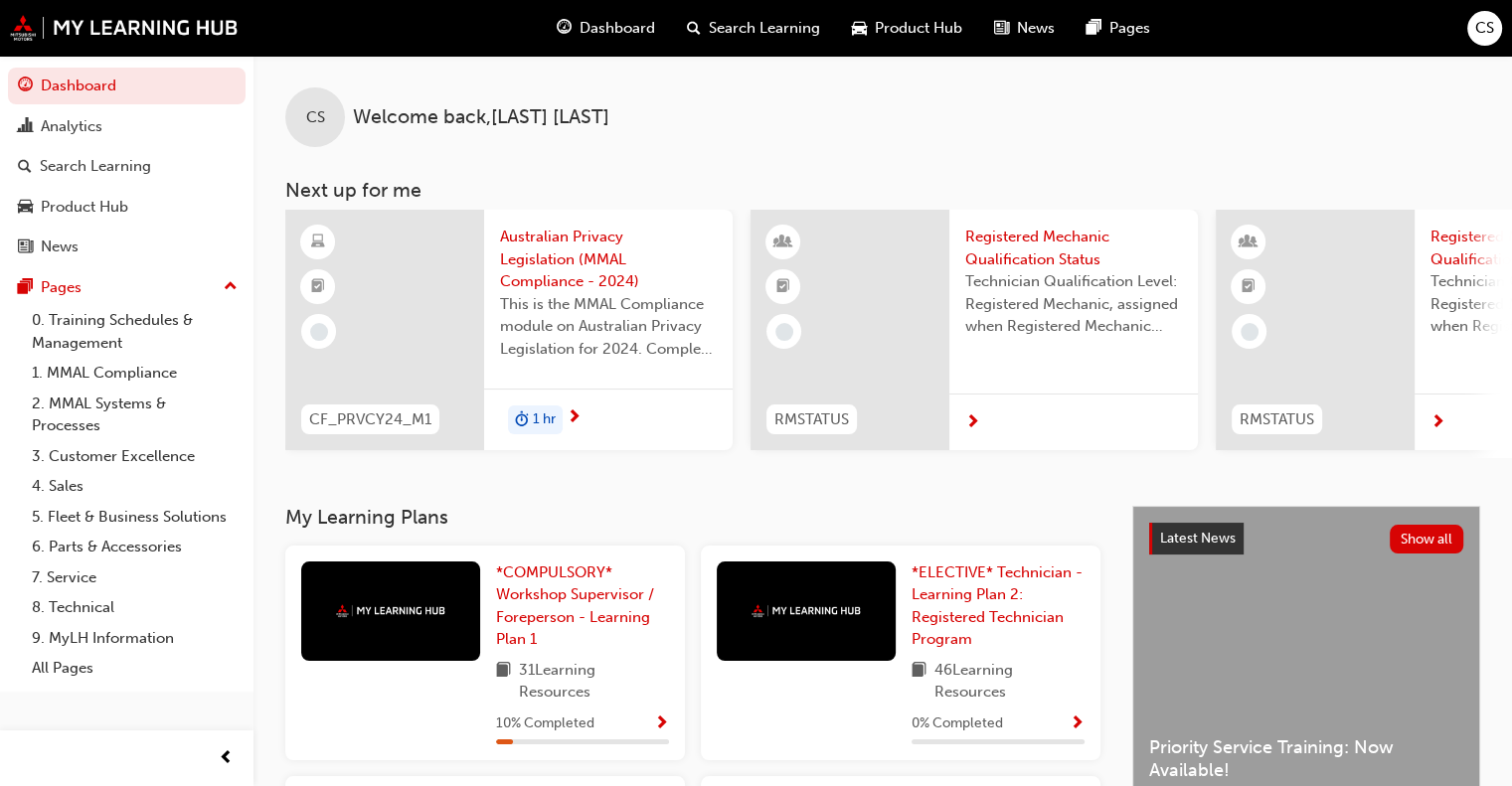click on "1 hr" at bounding box center [608, 419] 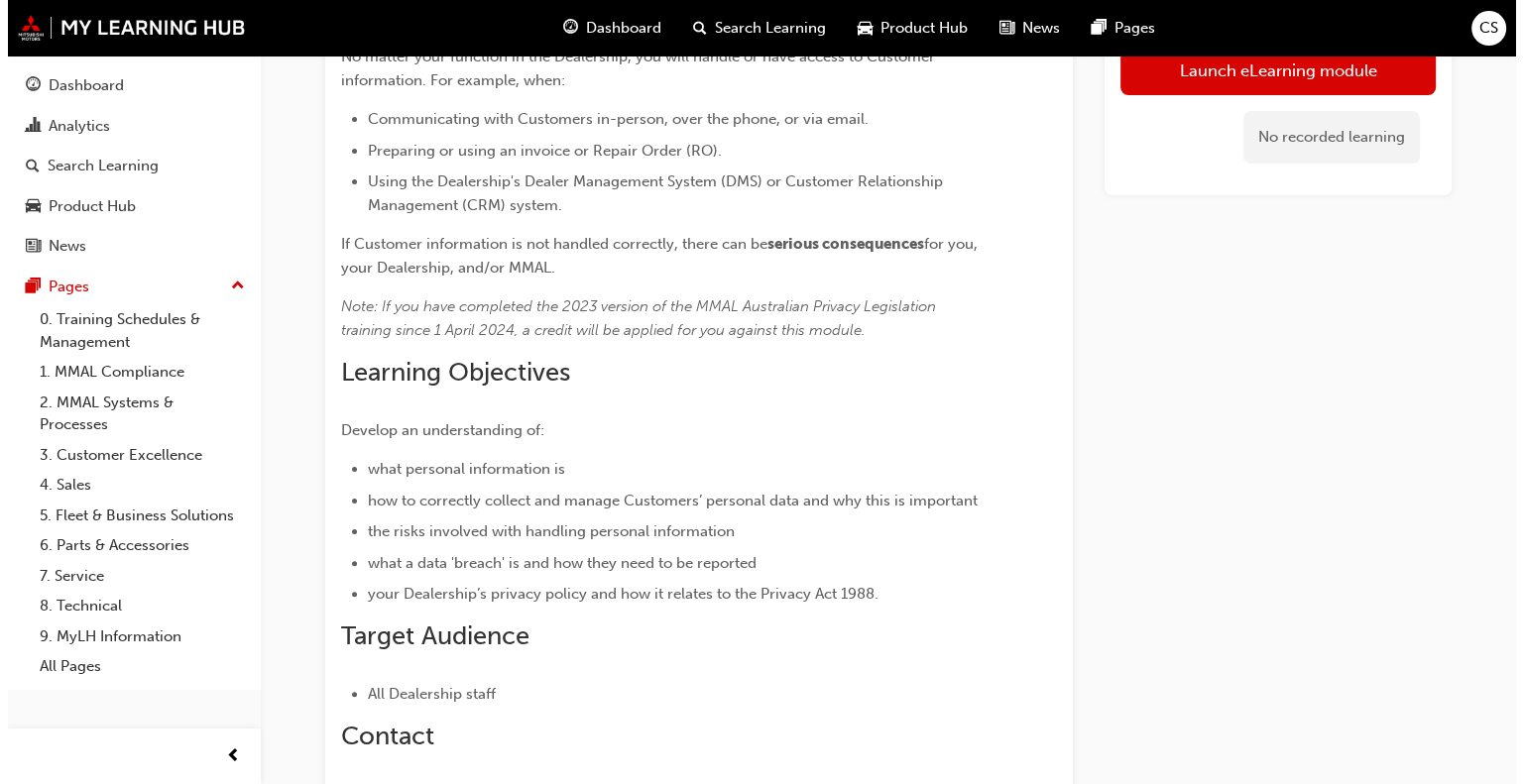 scroll, scrollTop: 0, scrollLeft: 0, axis: both 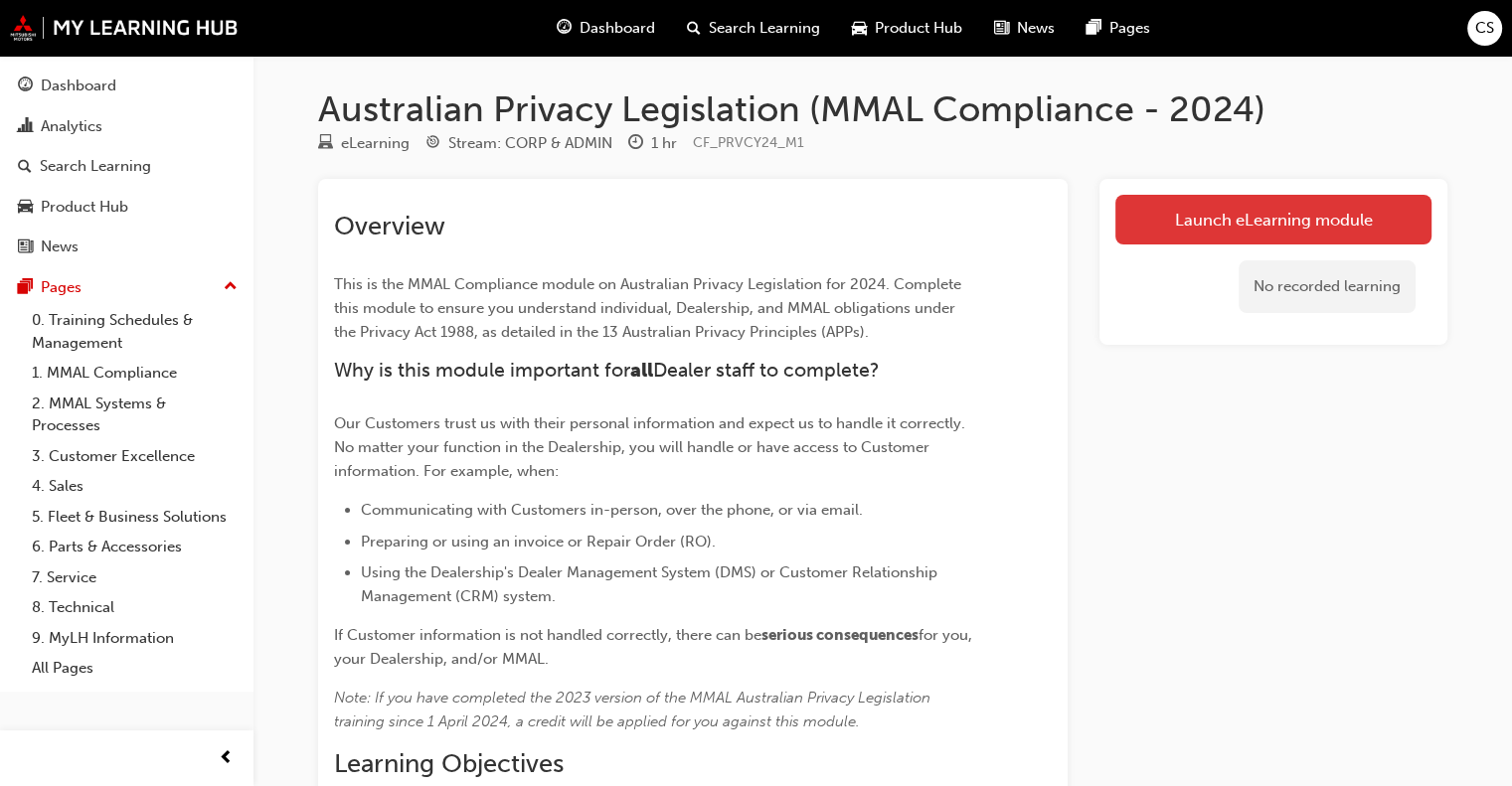 click on "Launch eLearning module" at bounding box center (1273, 220) 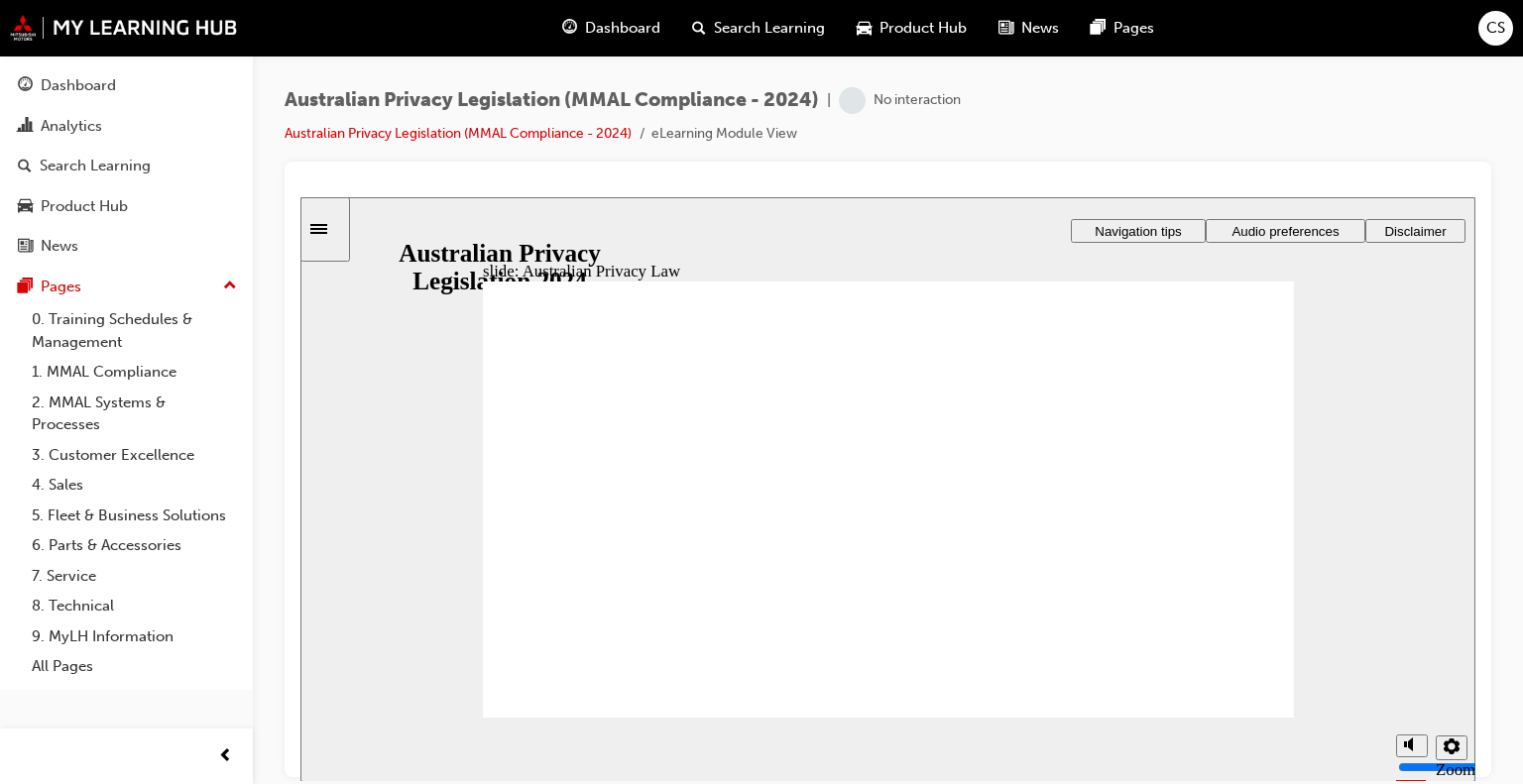 scroll, scrollTop: 0, scrollLeft: 0, axis: both 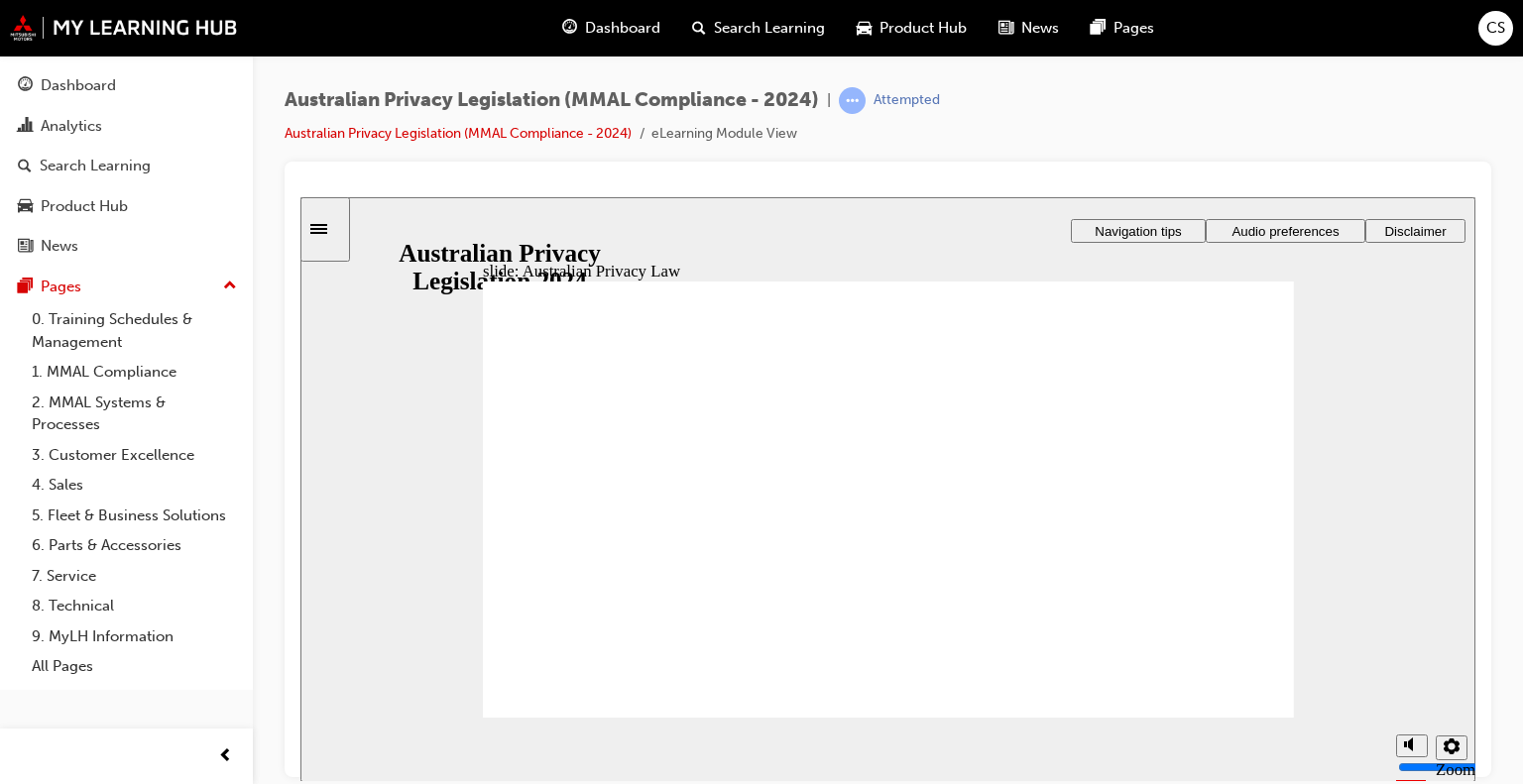 click on "Start Start Start" at bounding box center [1140, 3287] 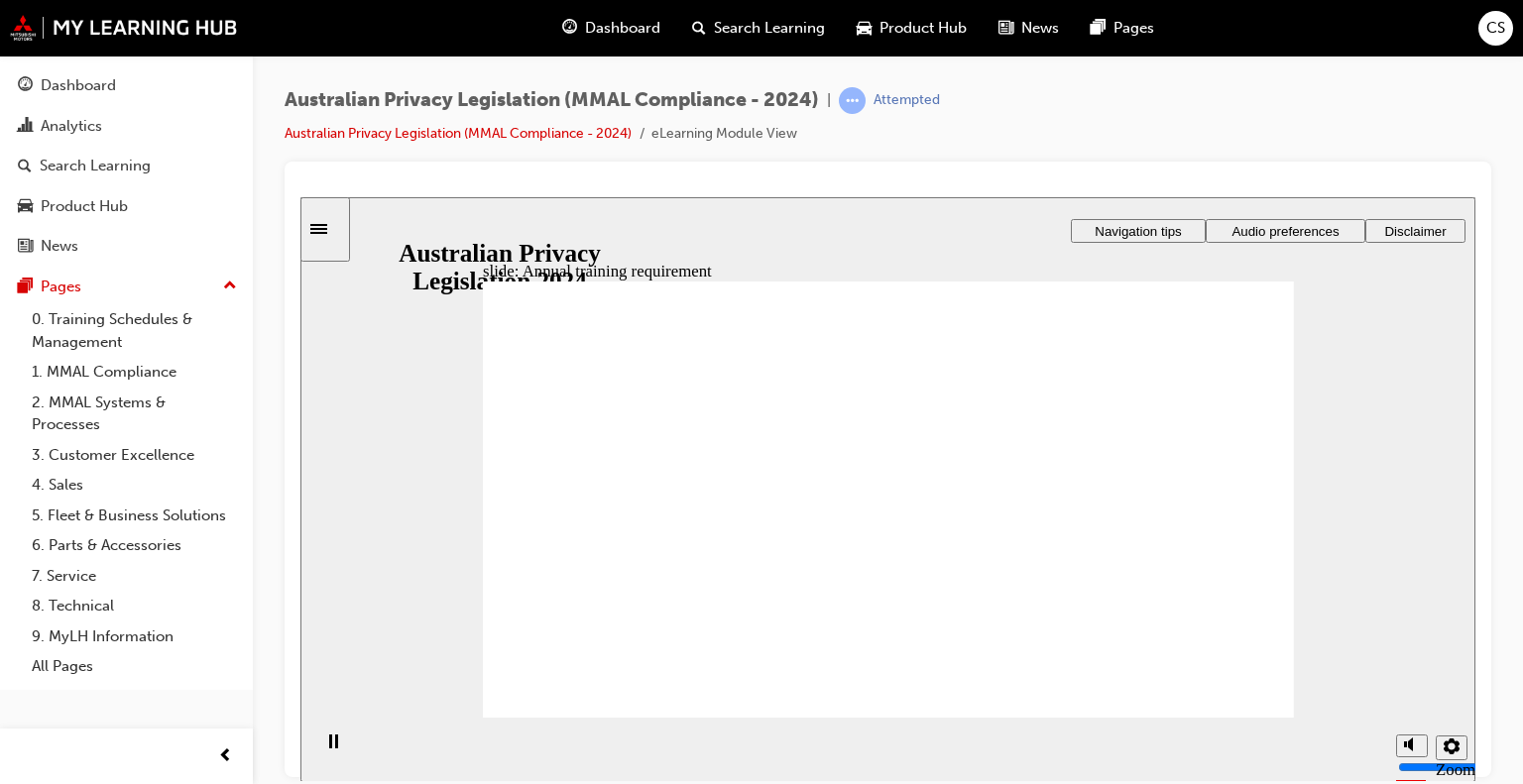 click 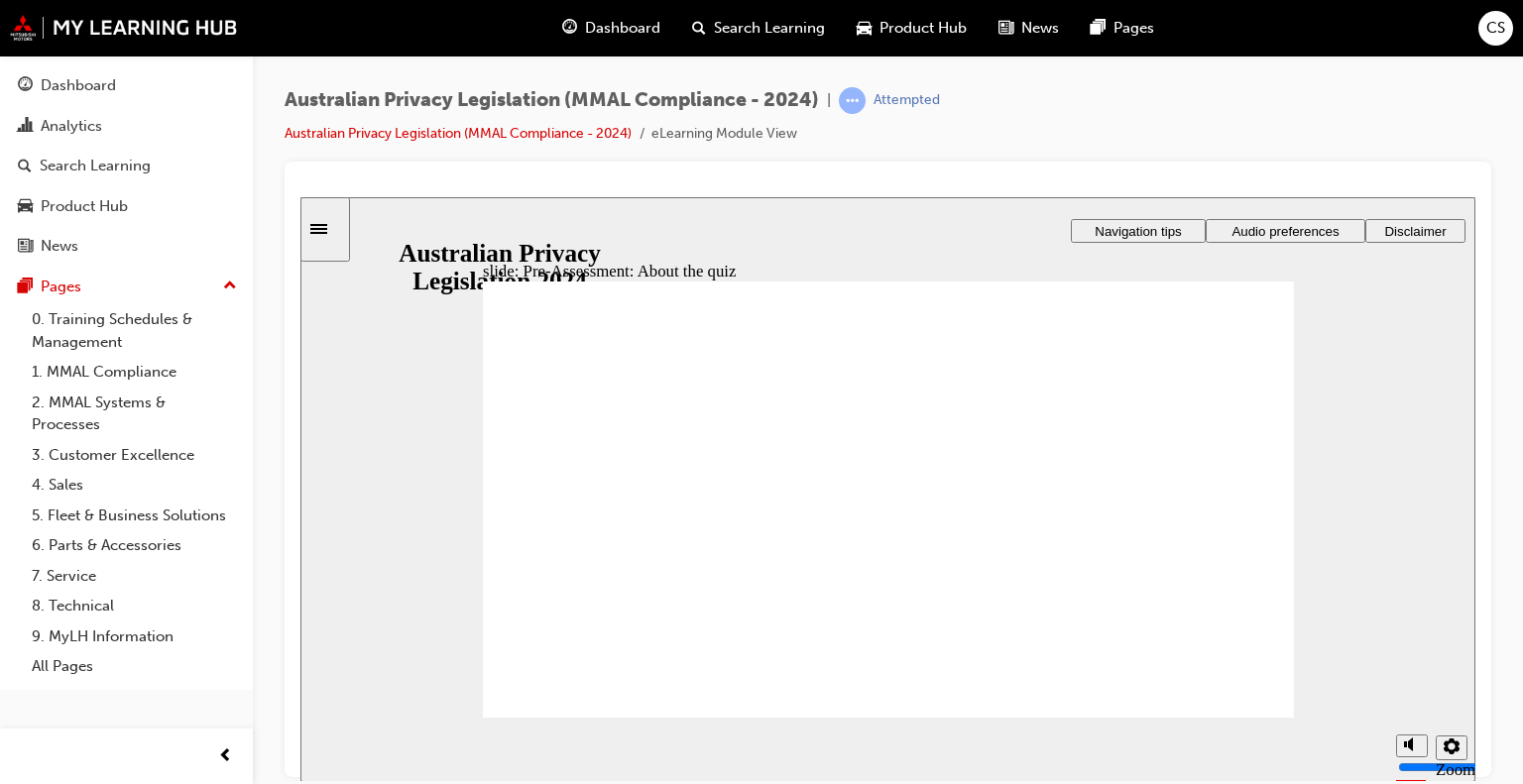 click 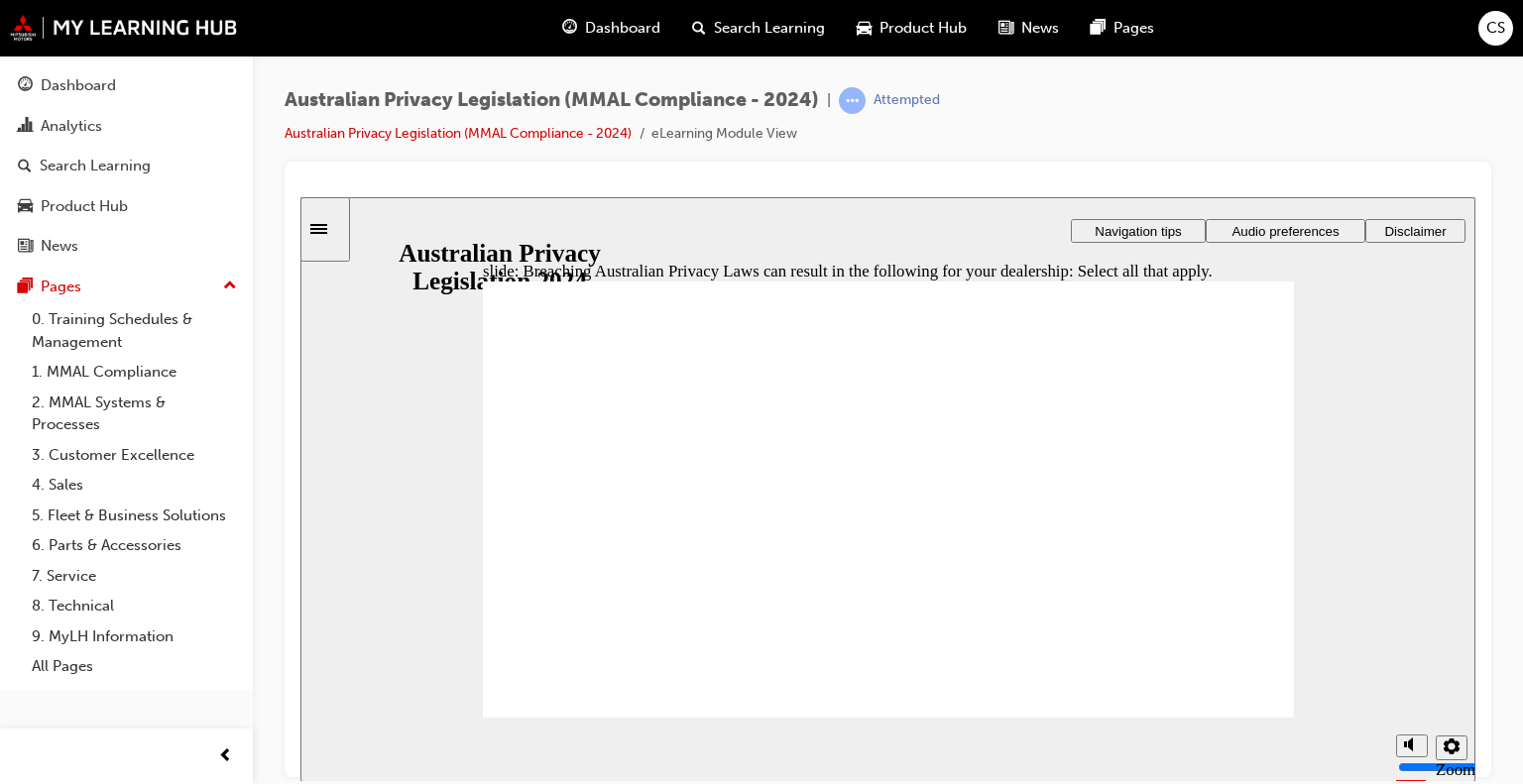 checkbox on "true" 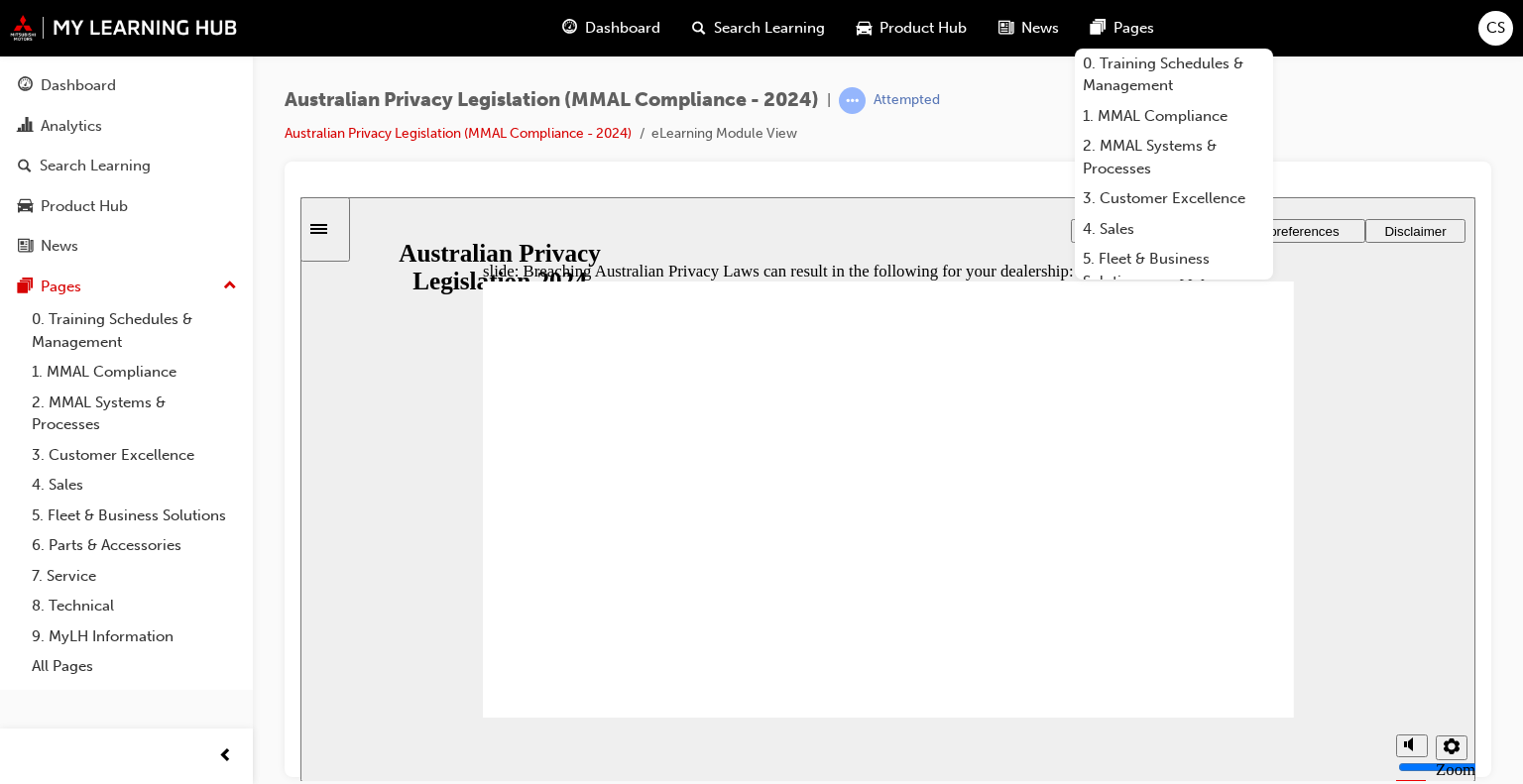 checkbox on "true" 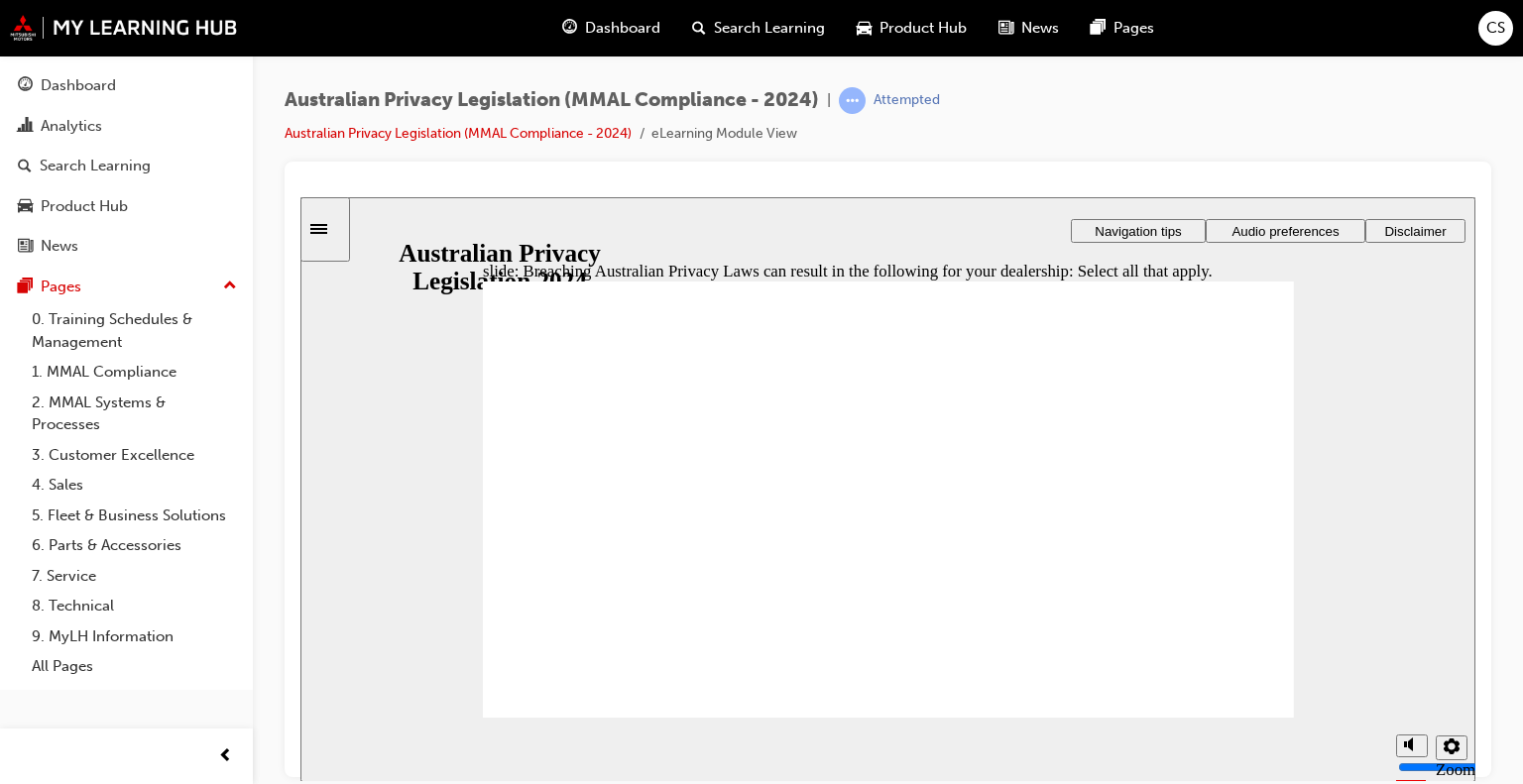 click 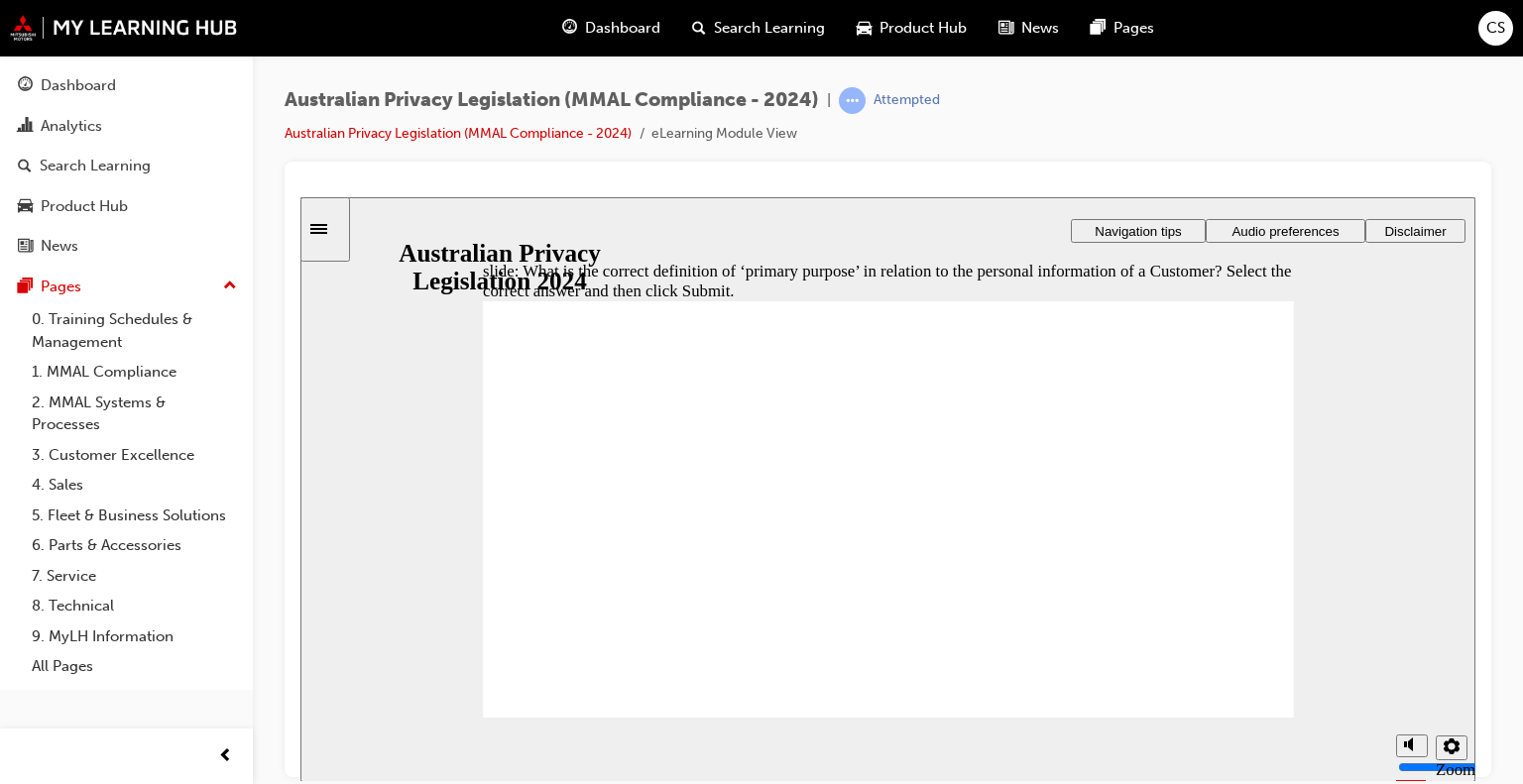 radio on "true" 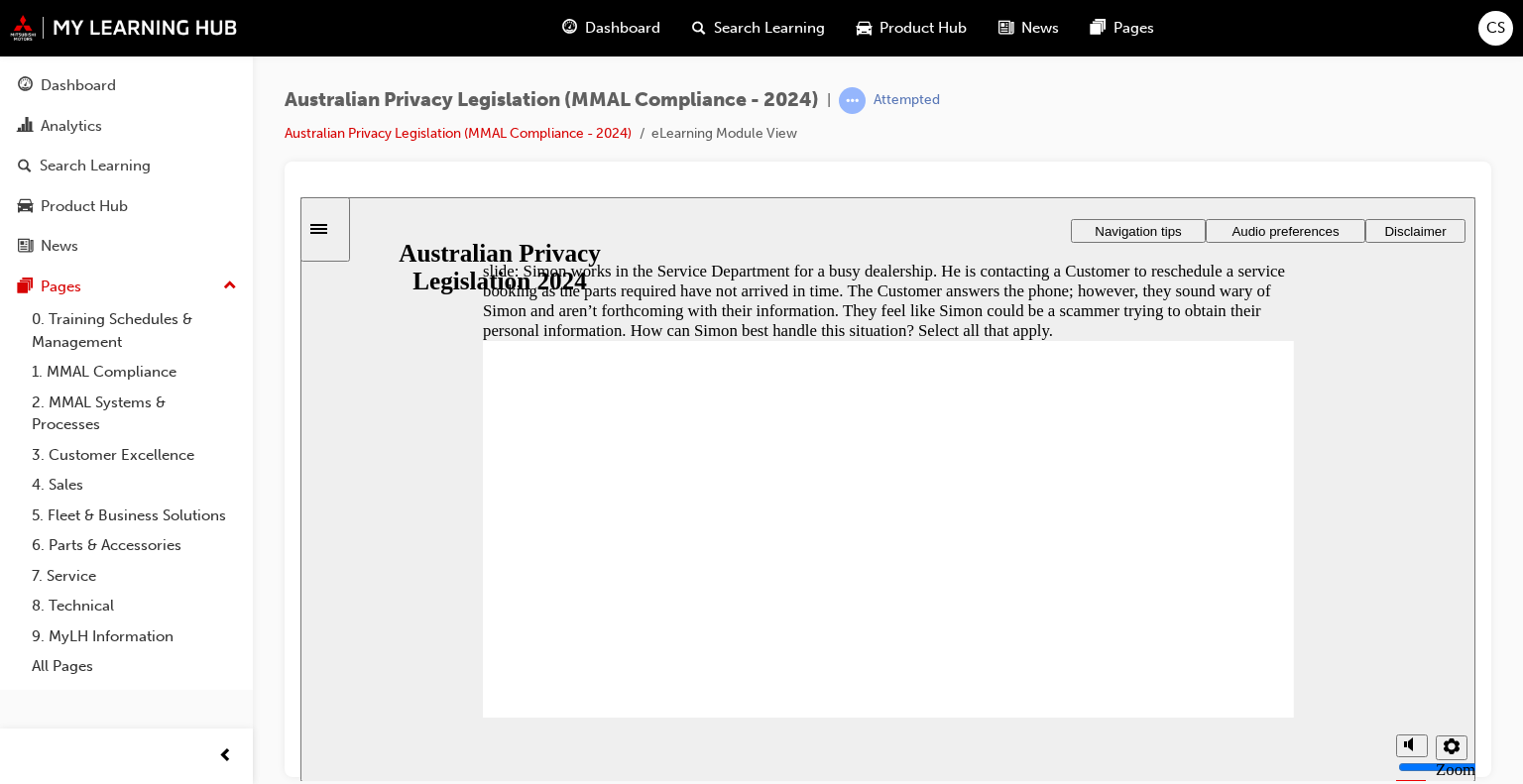 checkbox on "true" 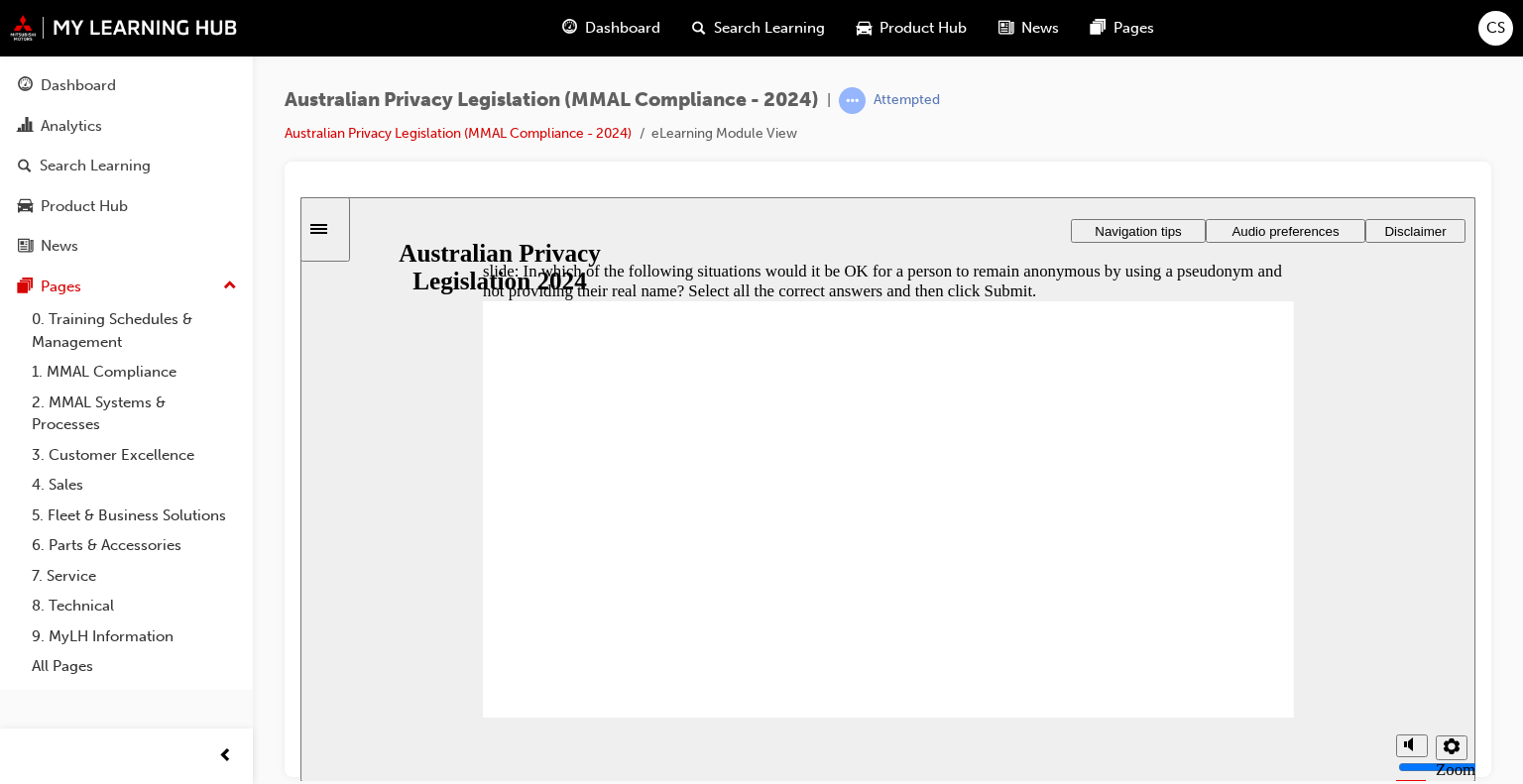 checkbox on "true" 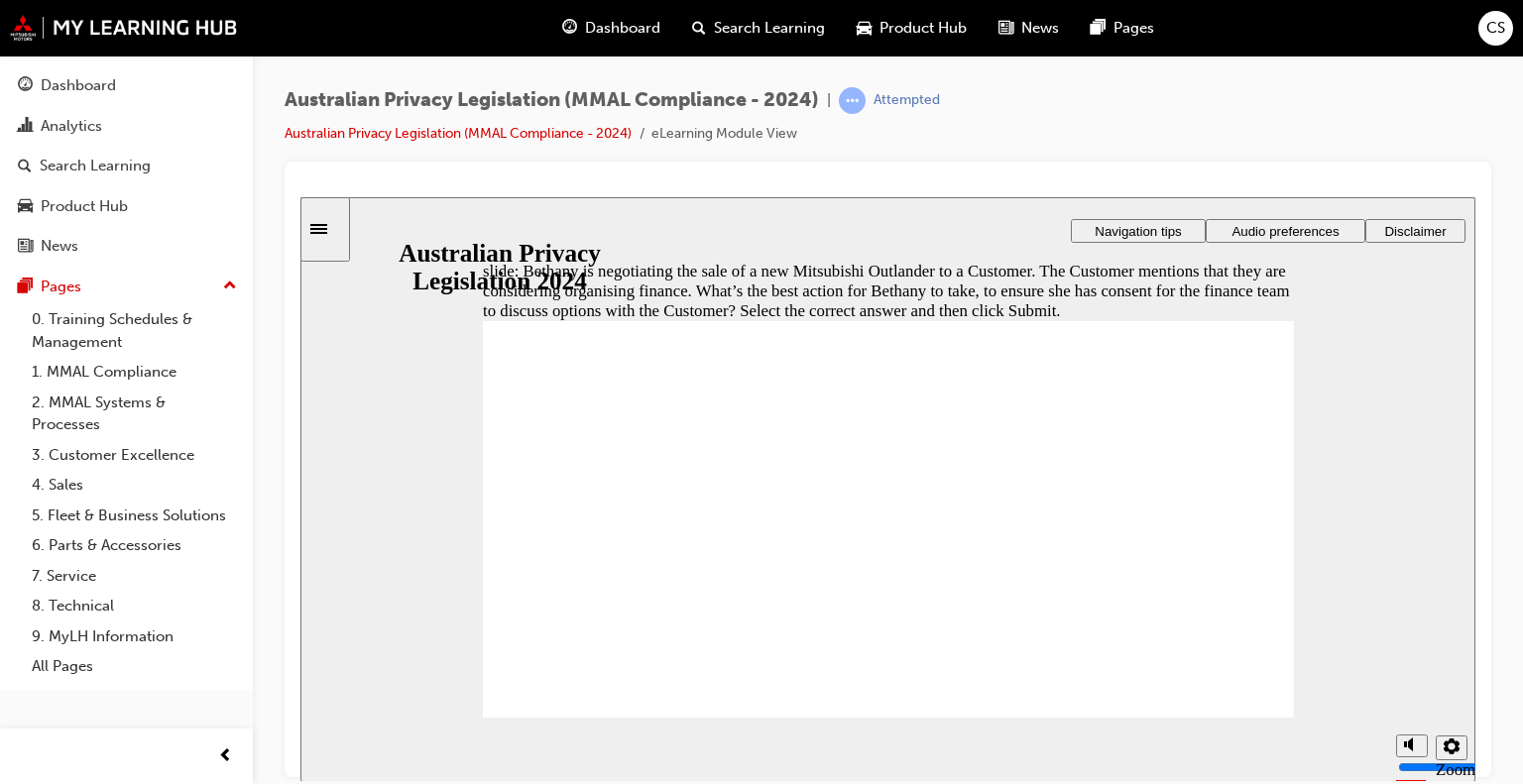 radio on "true" 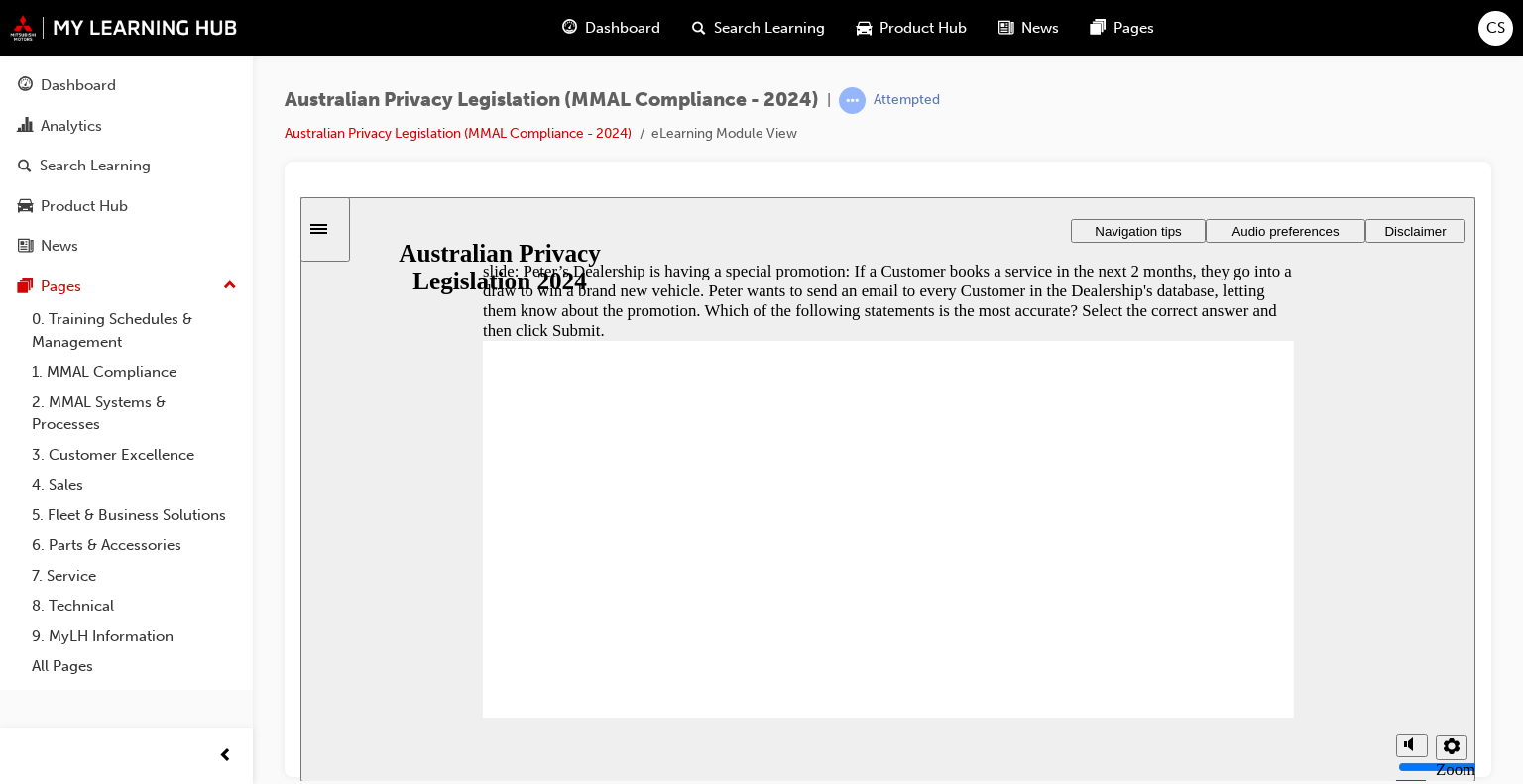radio on "true" 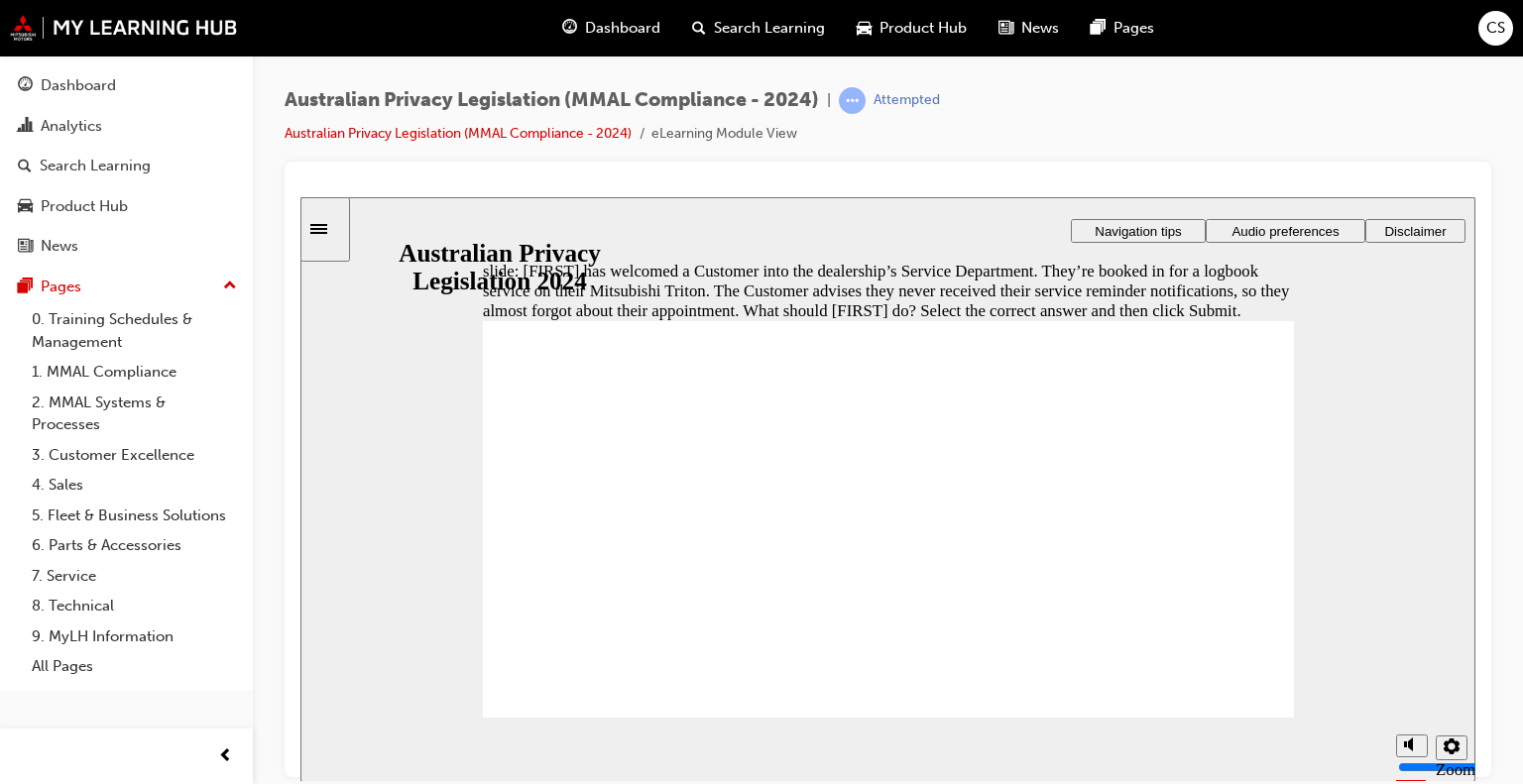 radio on "true" 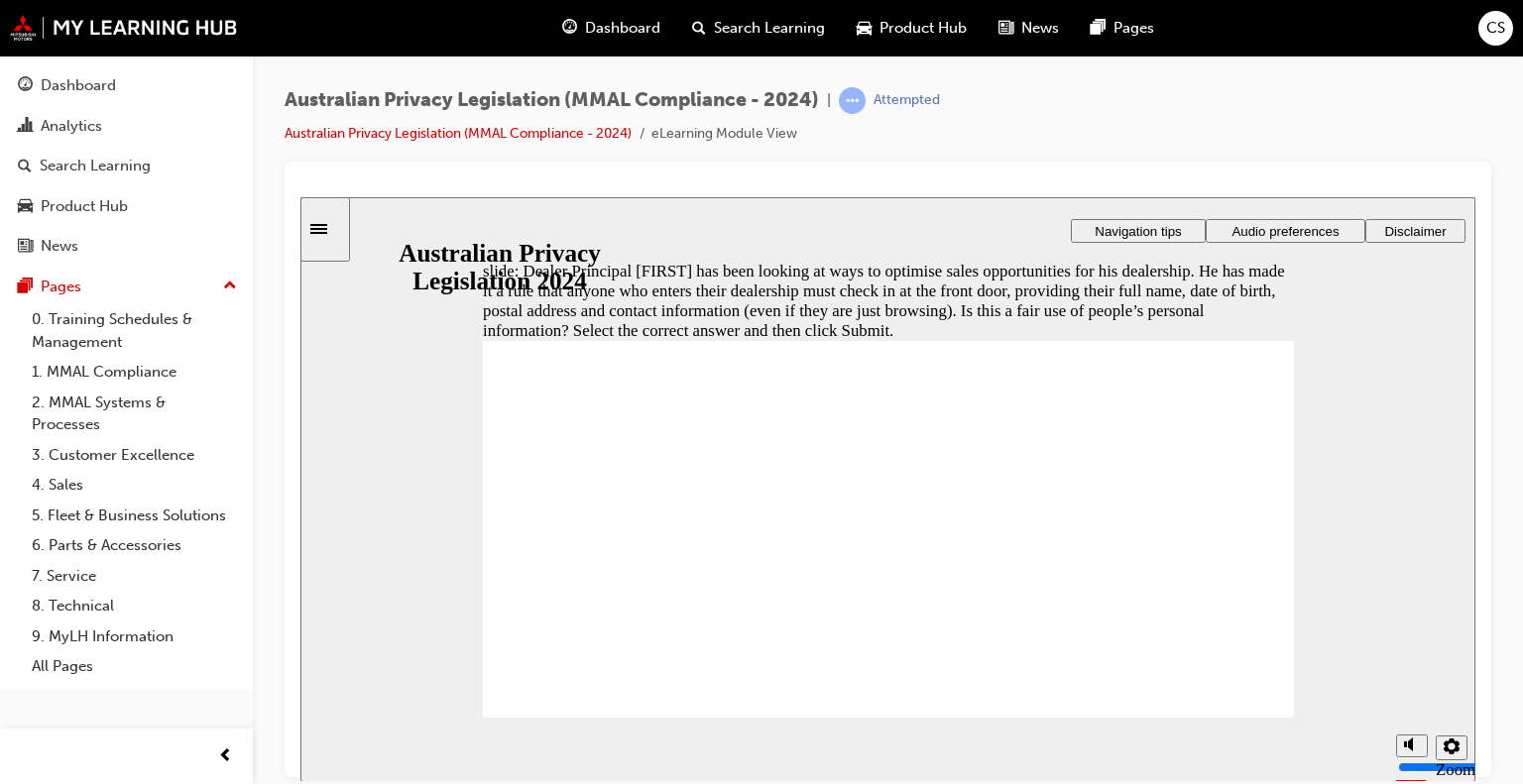 radio on "true" 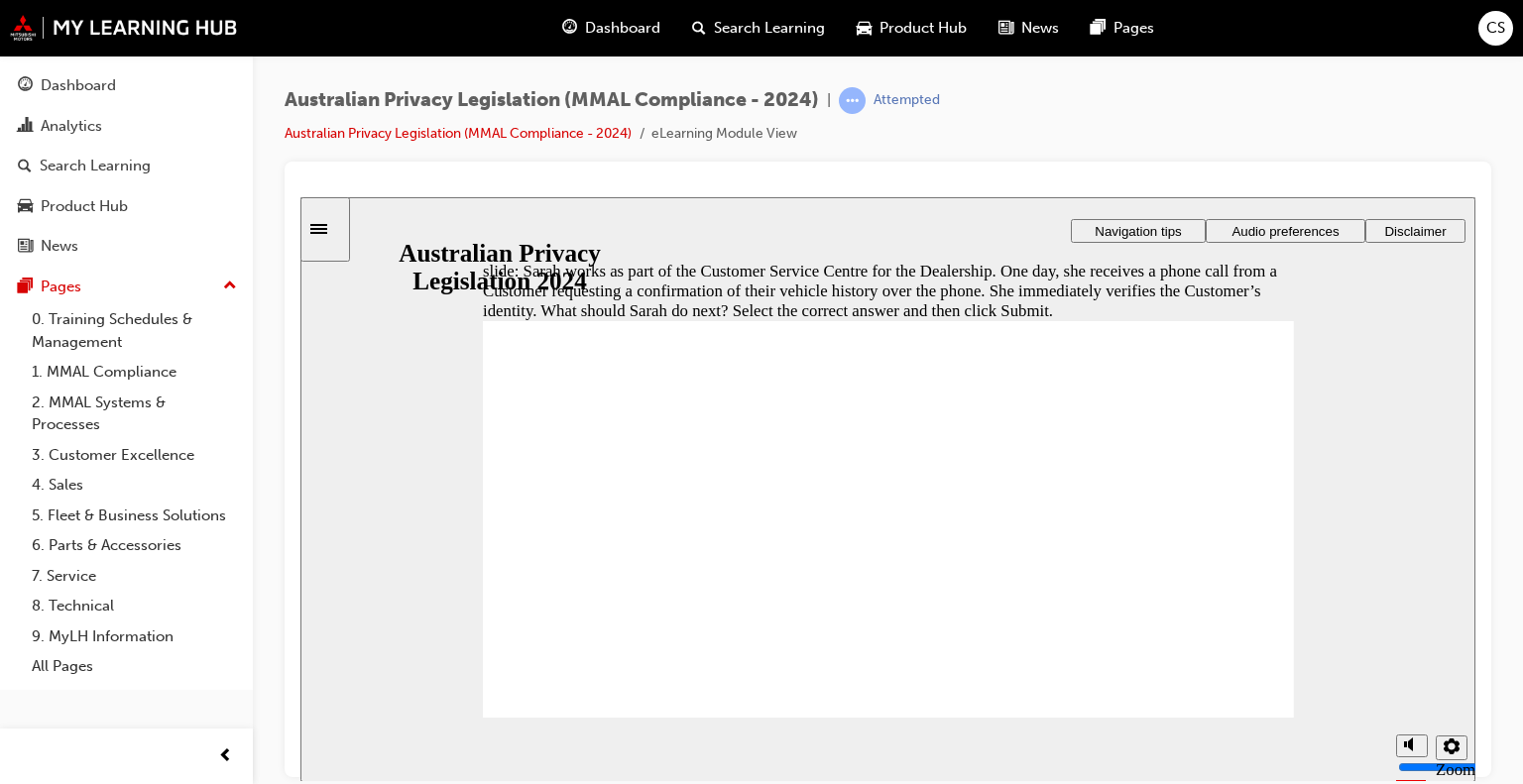 radio on "false" 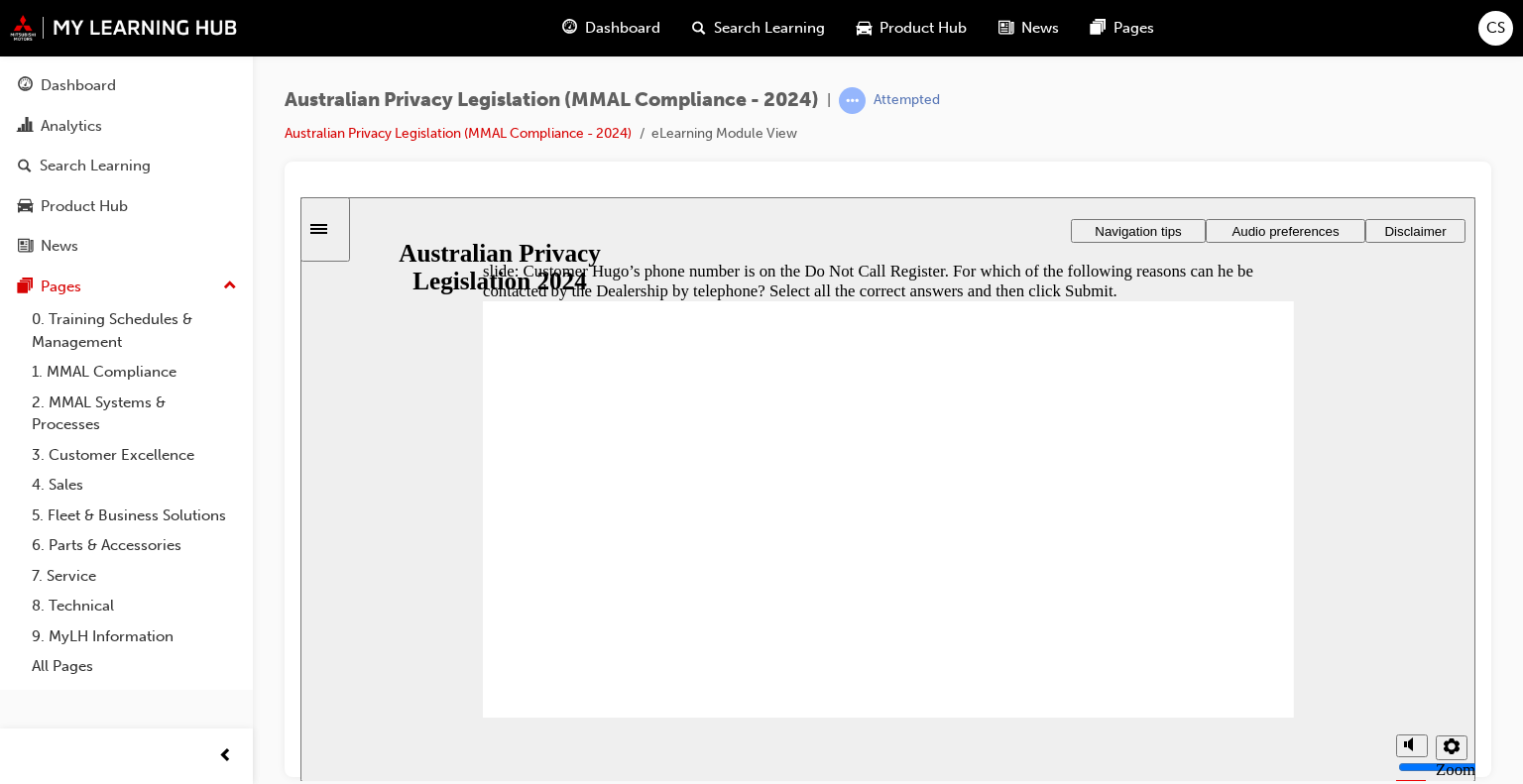 checkbox on "true" 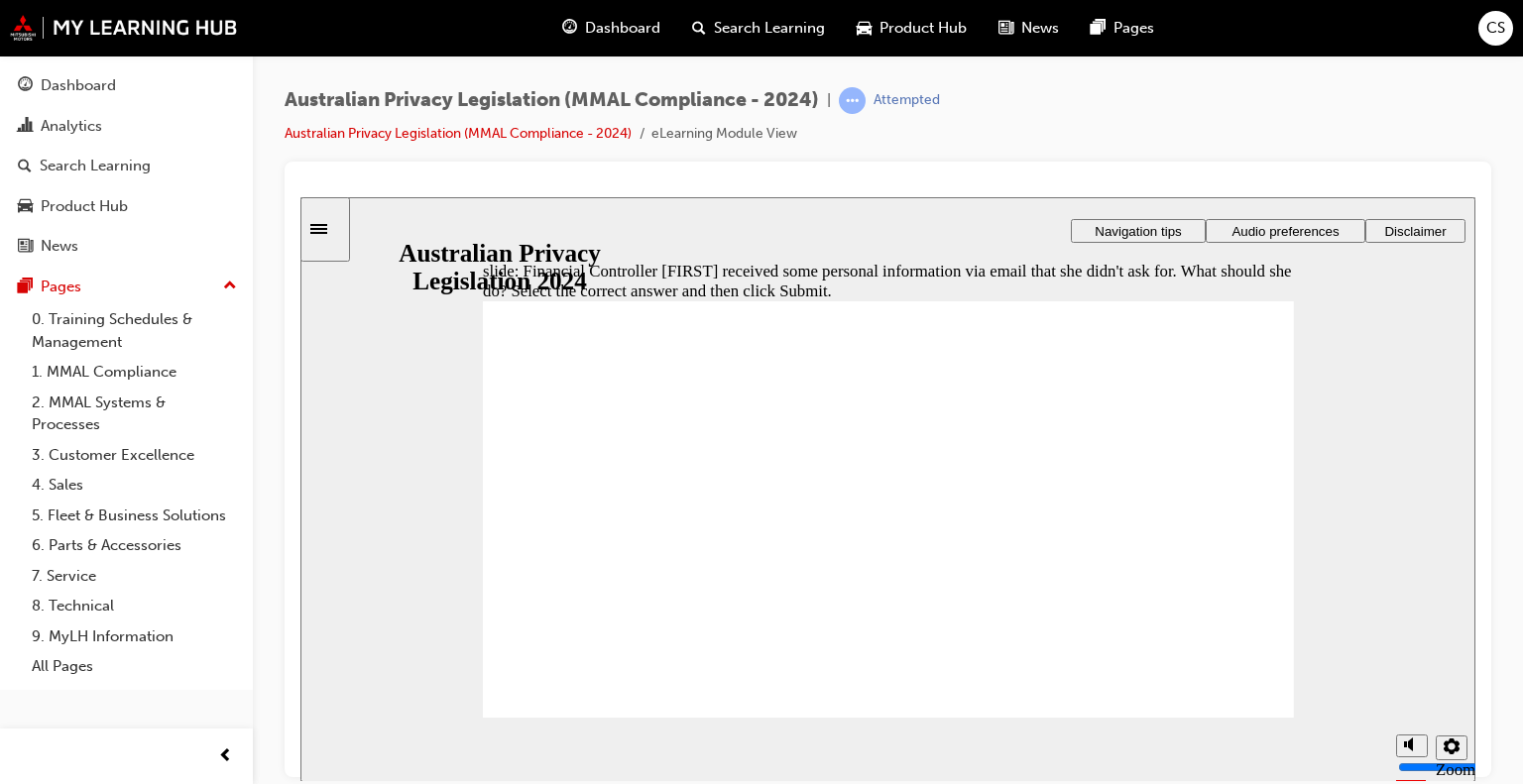 radio on "true" 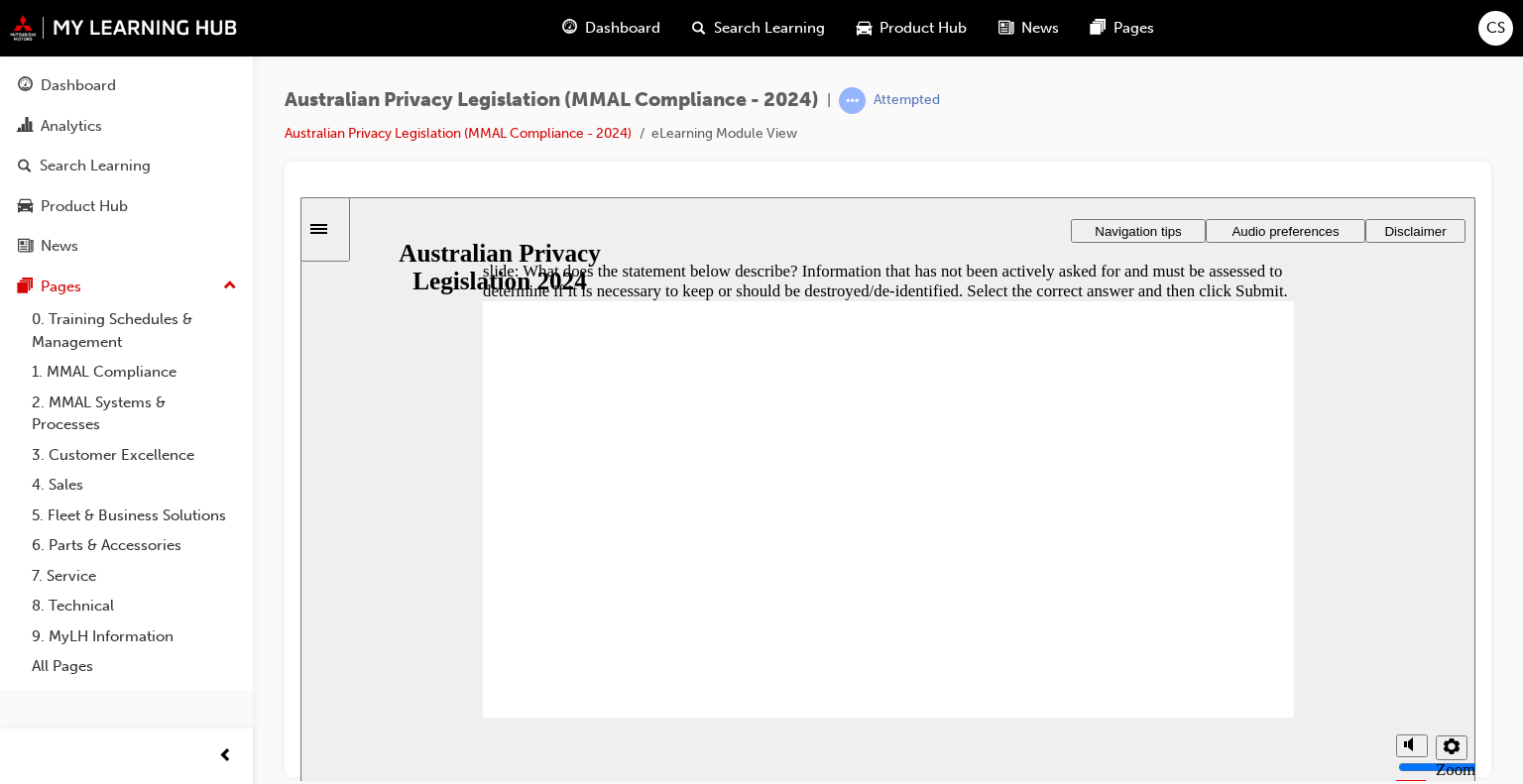 radio on "true" 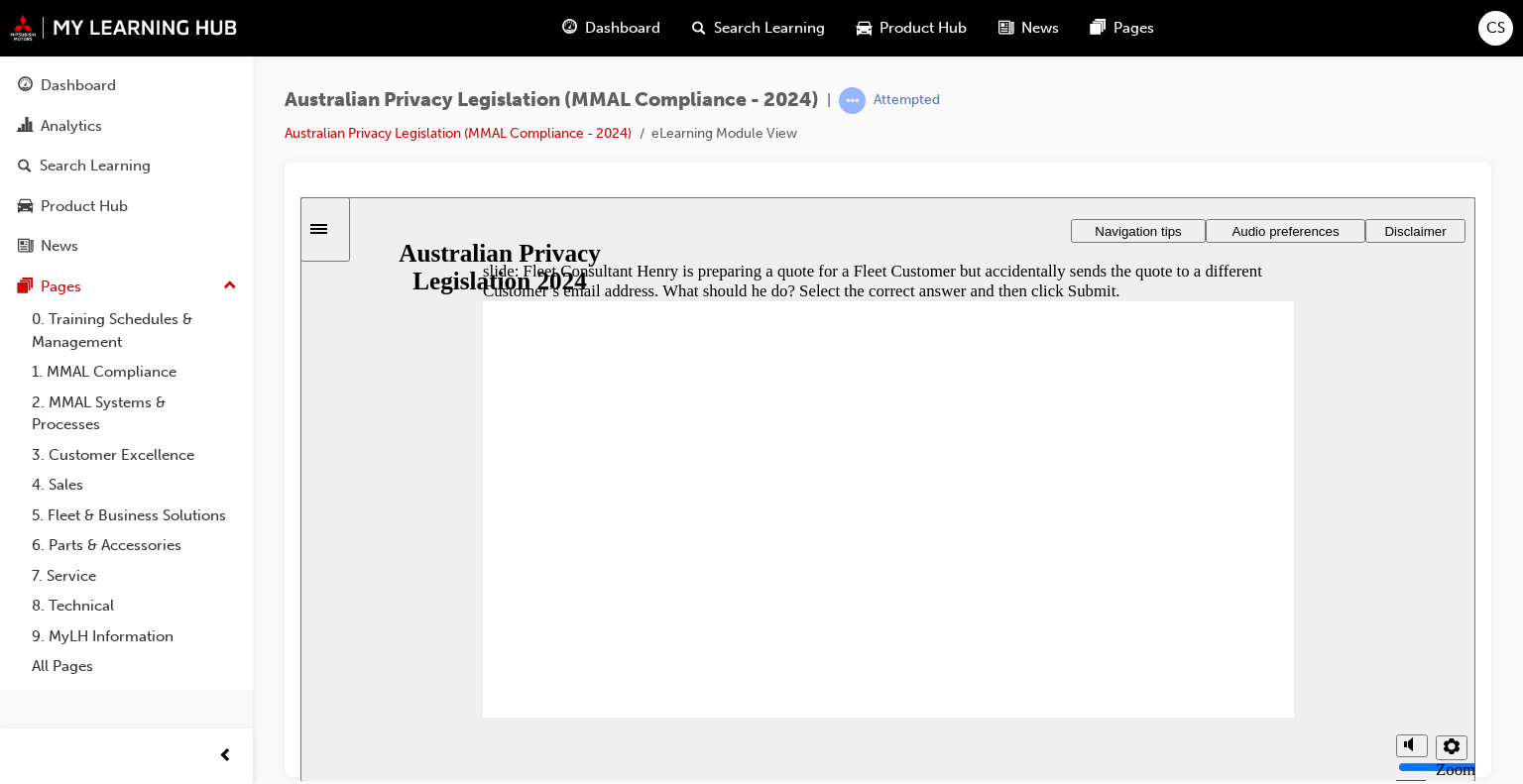 radio on "false" 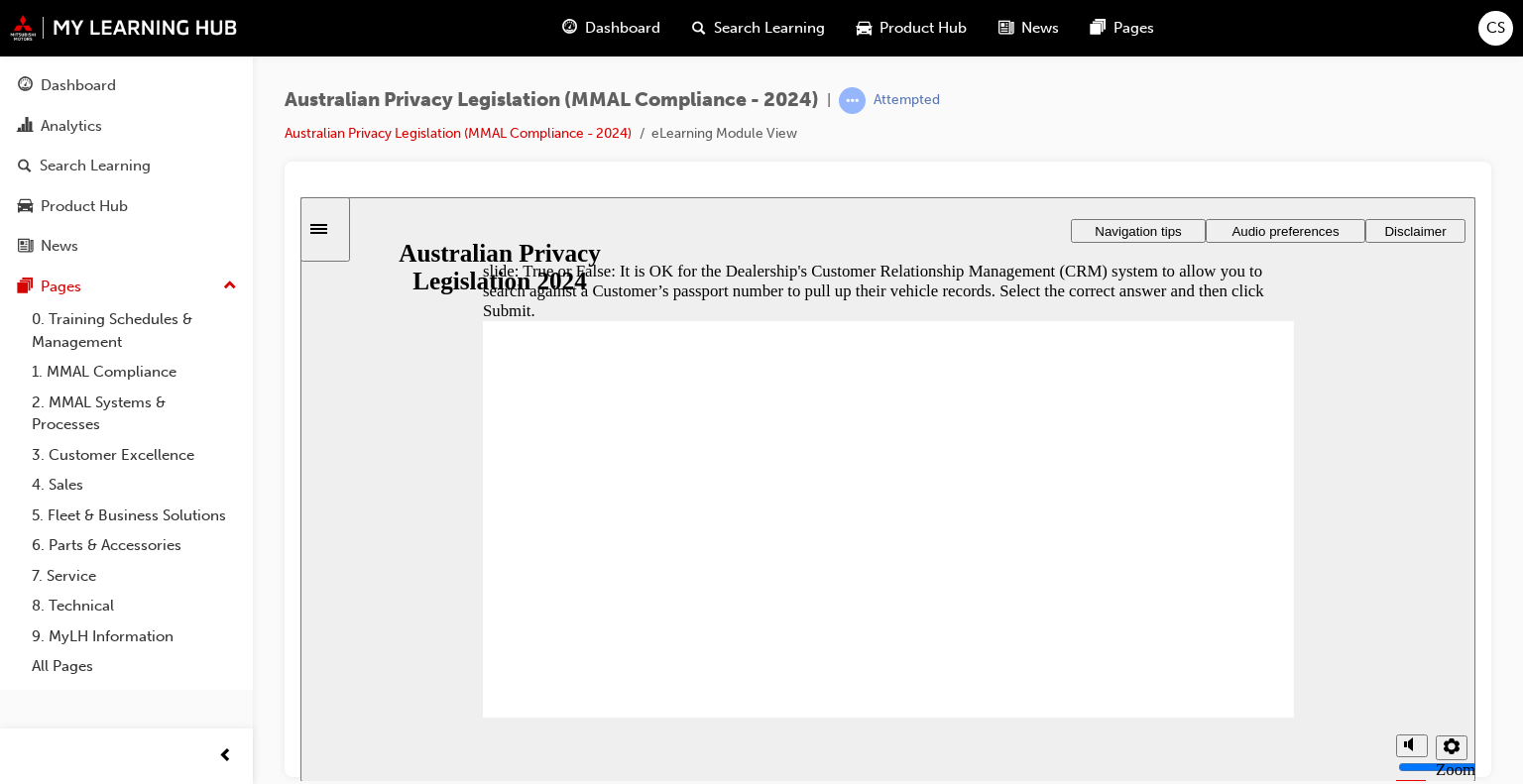 radio on "true" 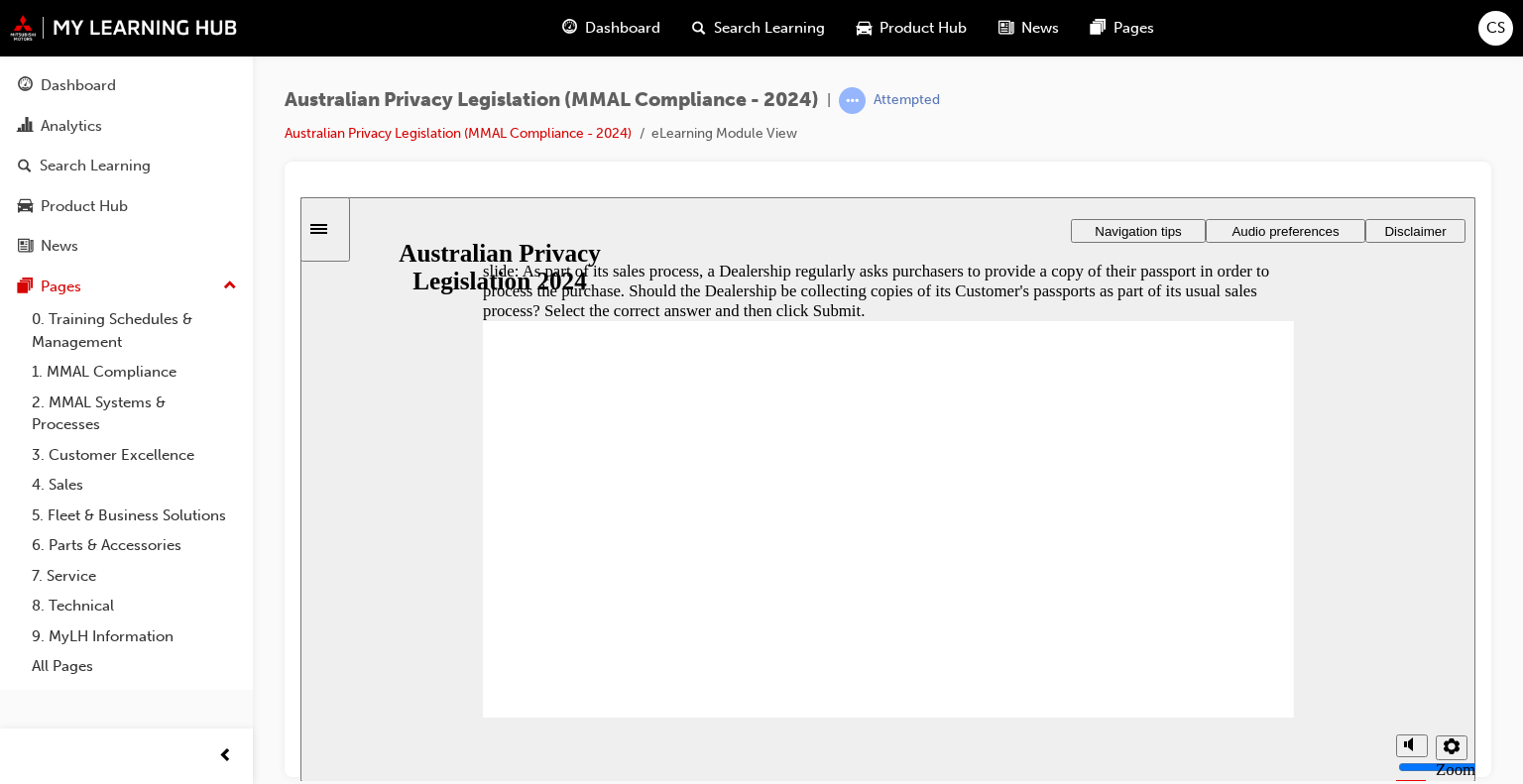 radio on "true" 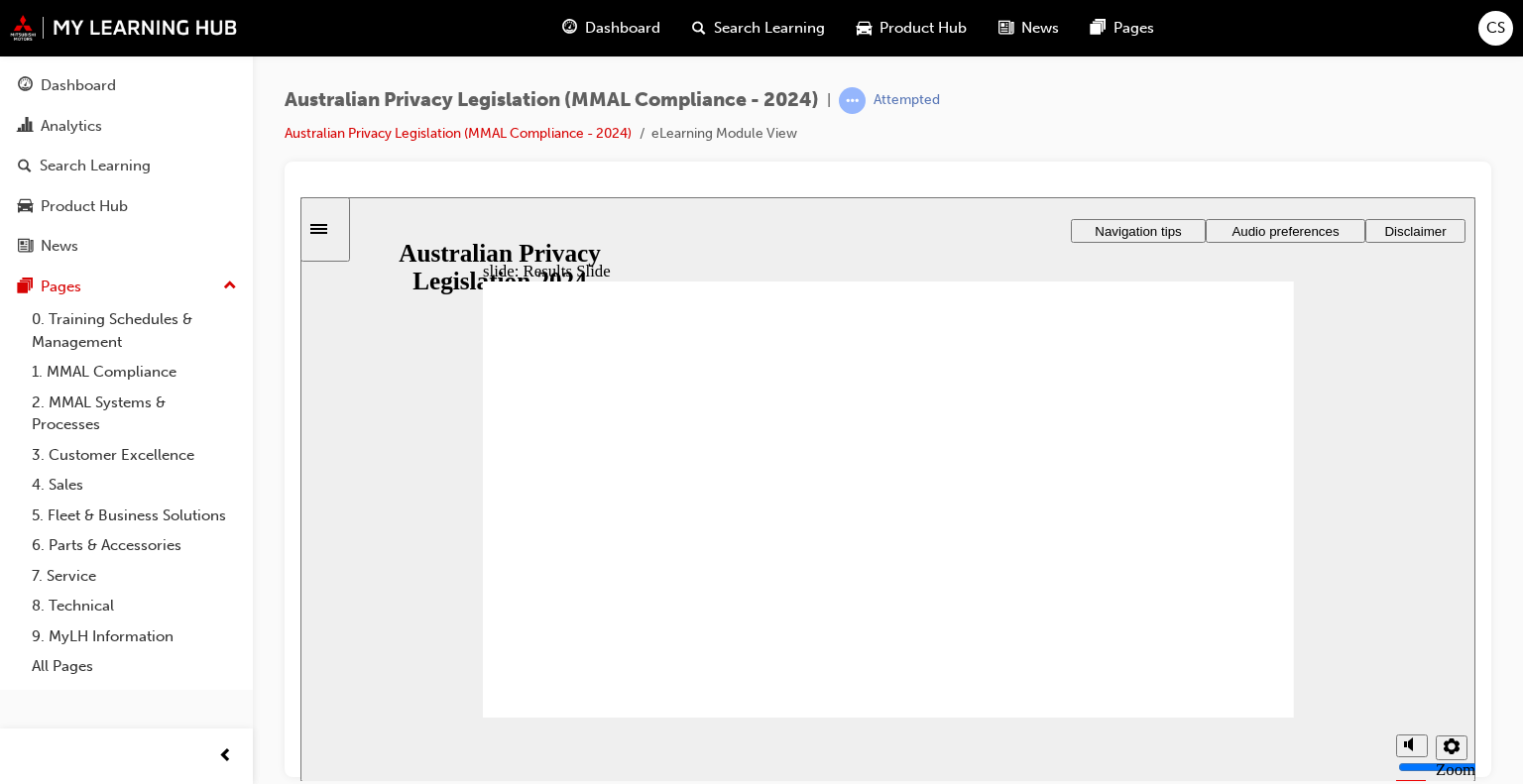 click 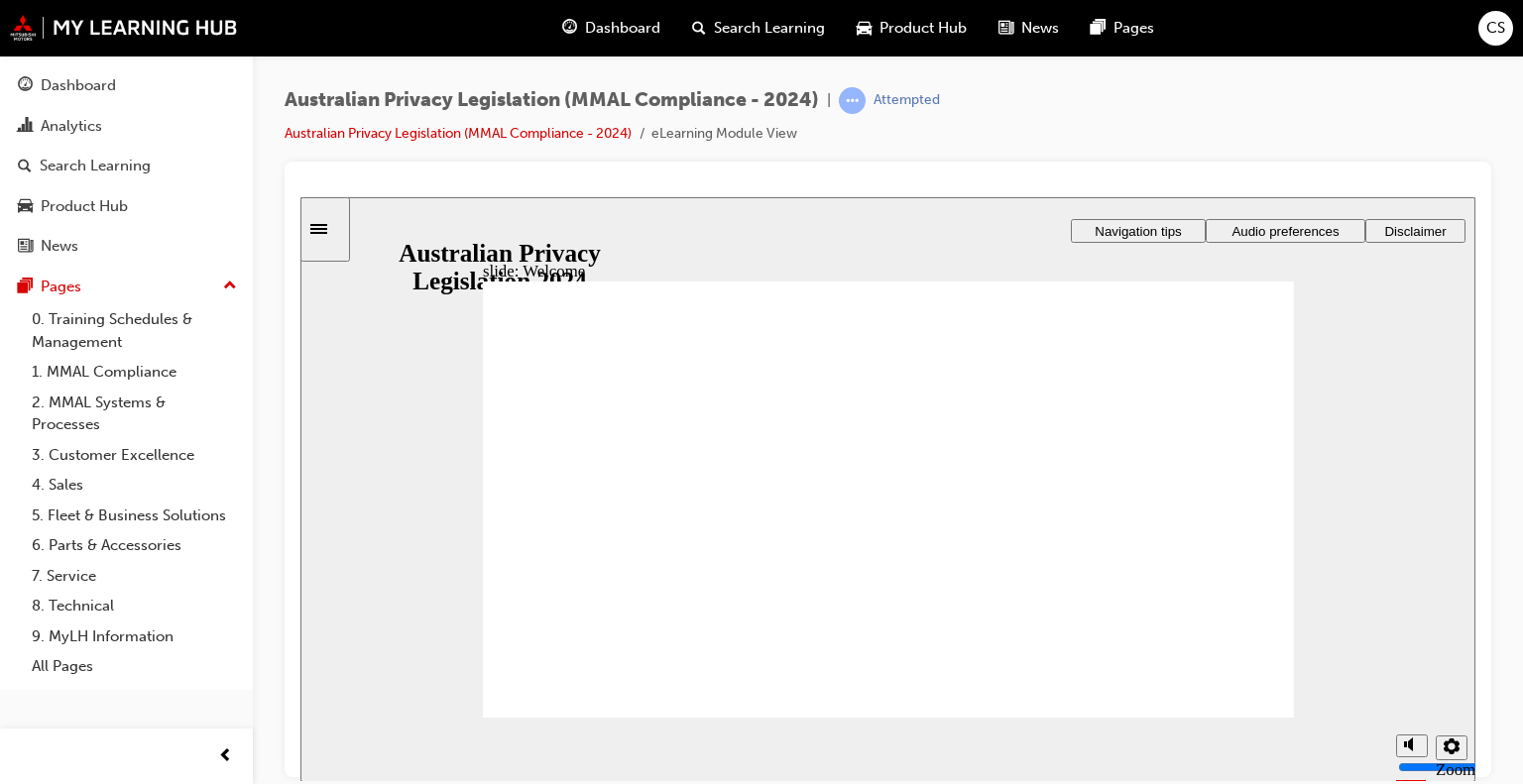 click 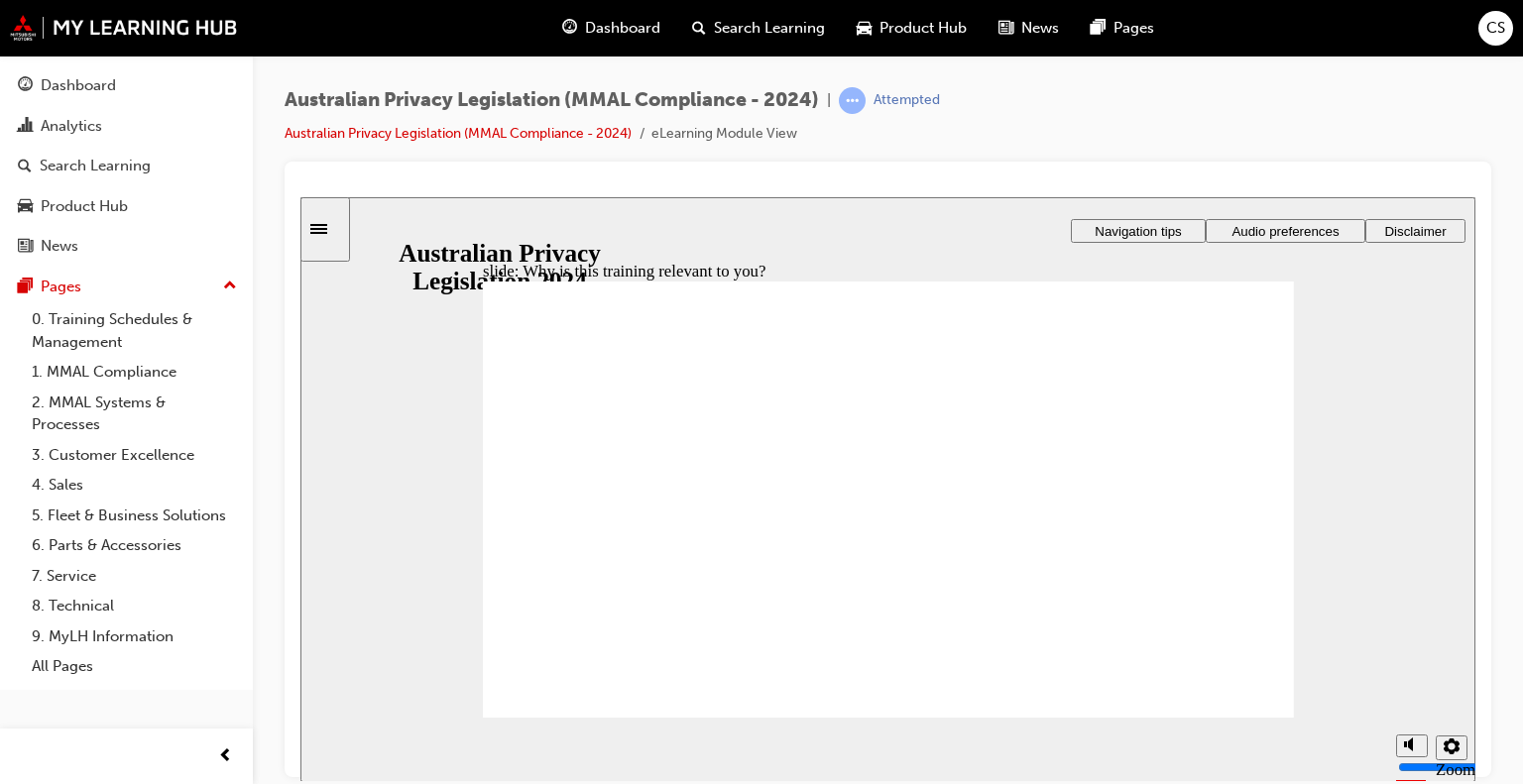 checkbox on "true" 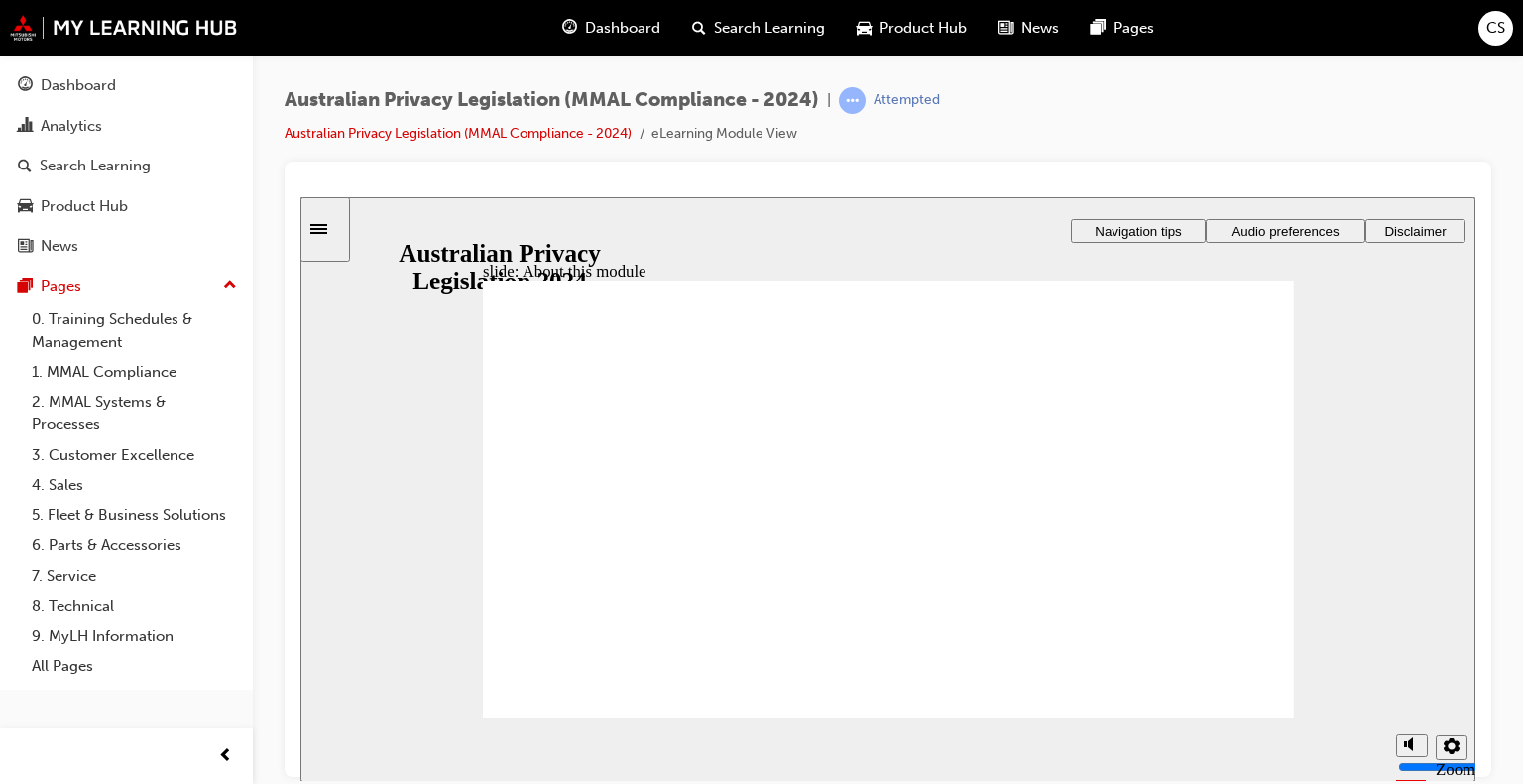 click 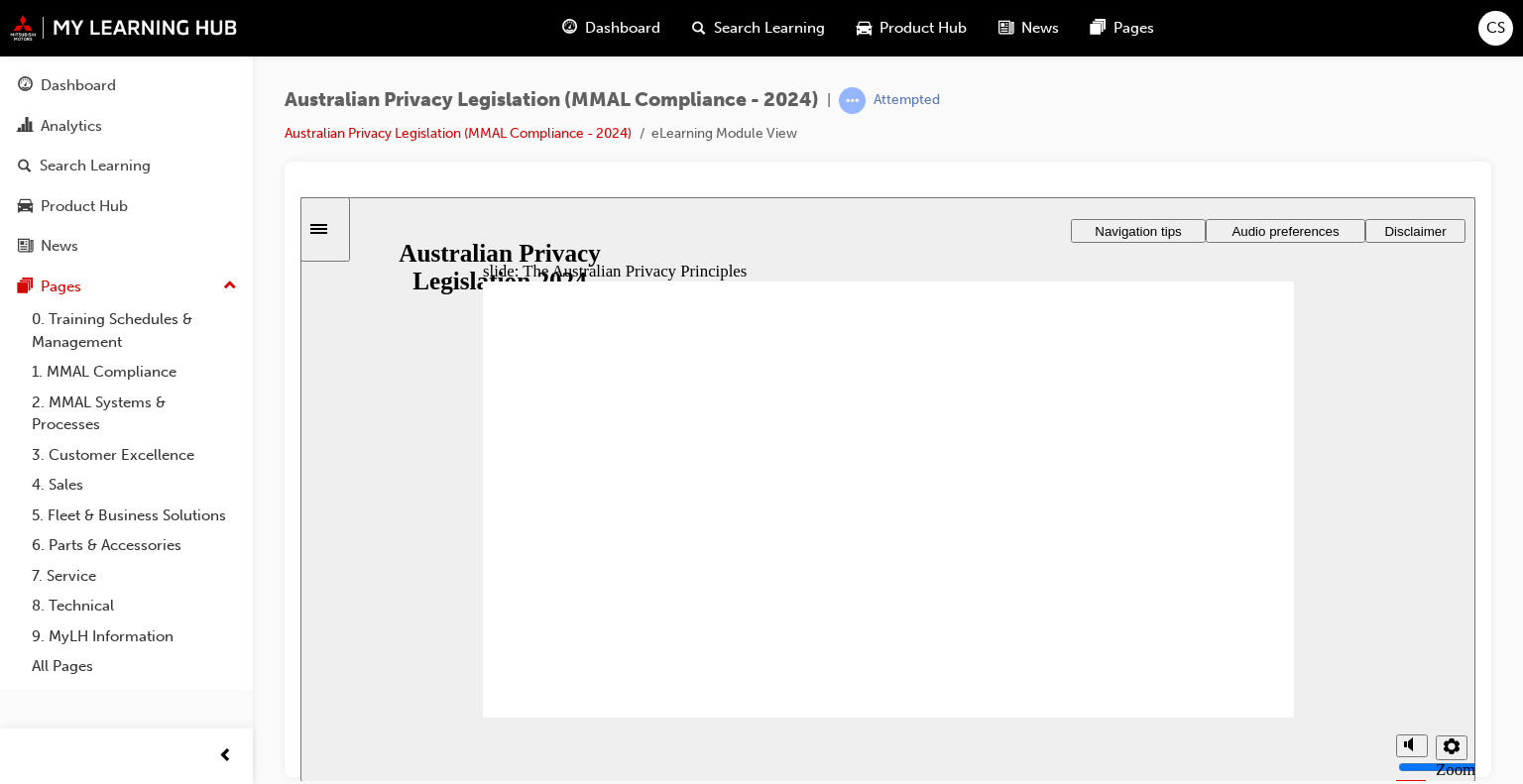 click 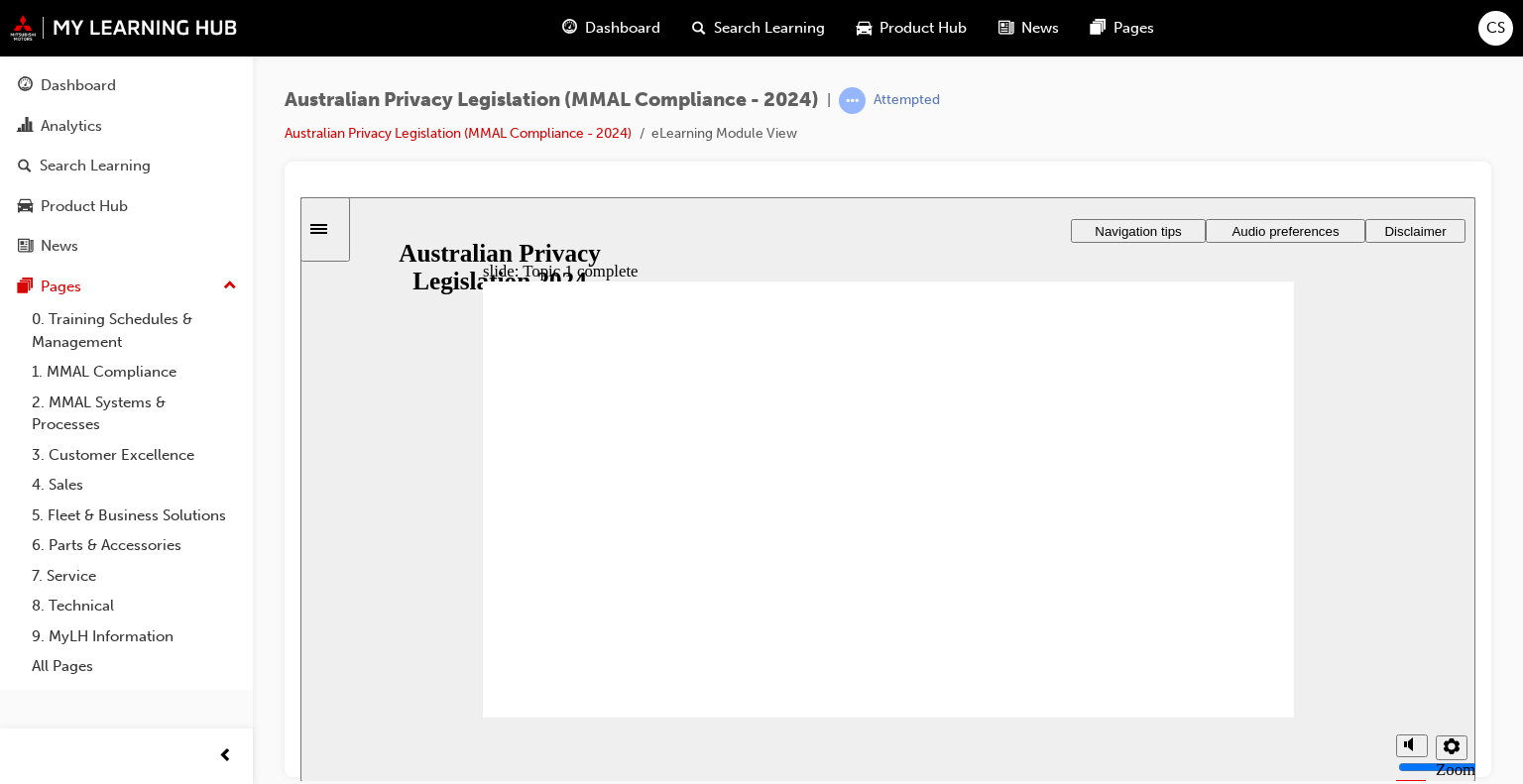 click 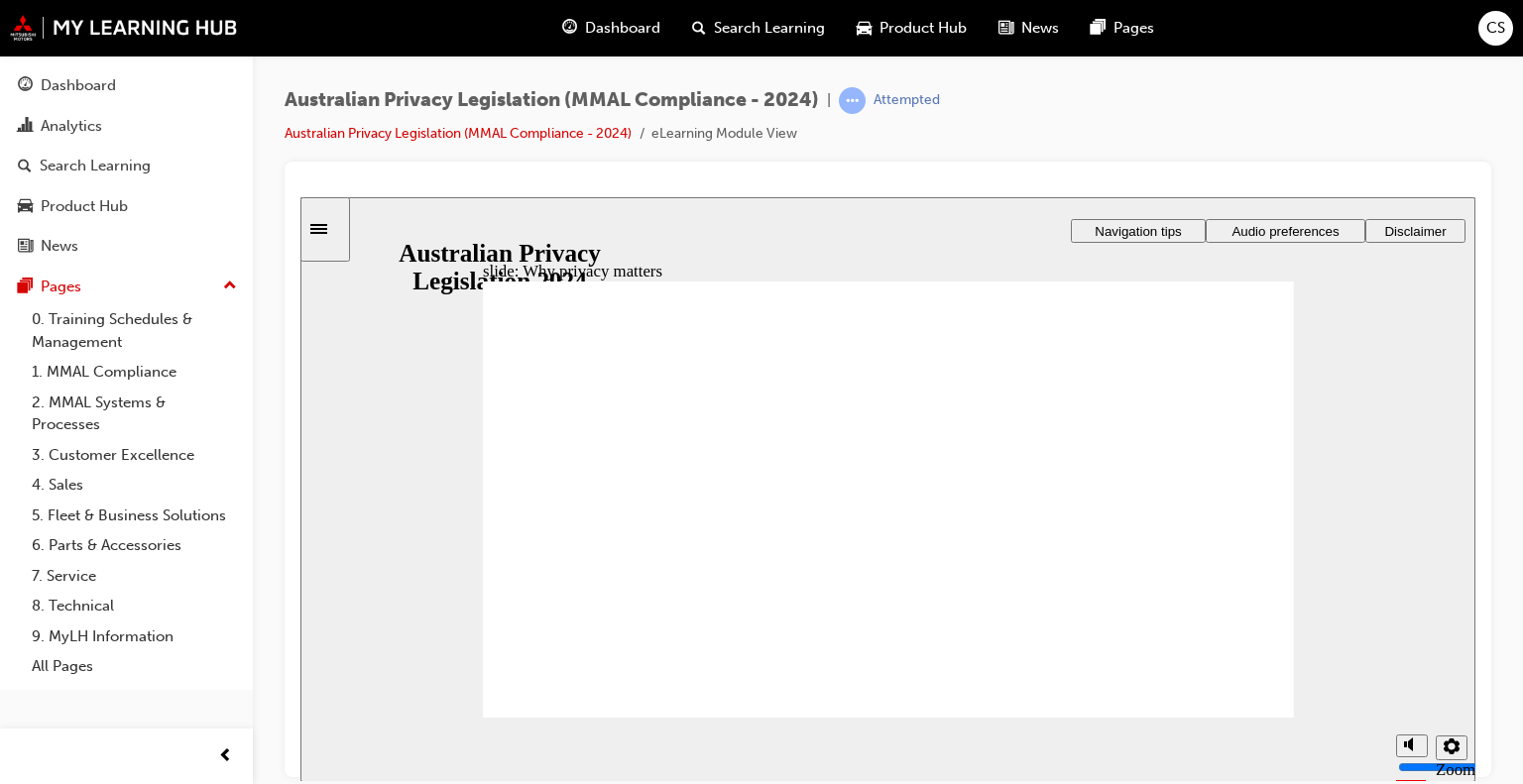 click 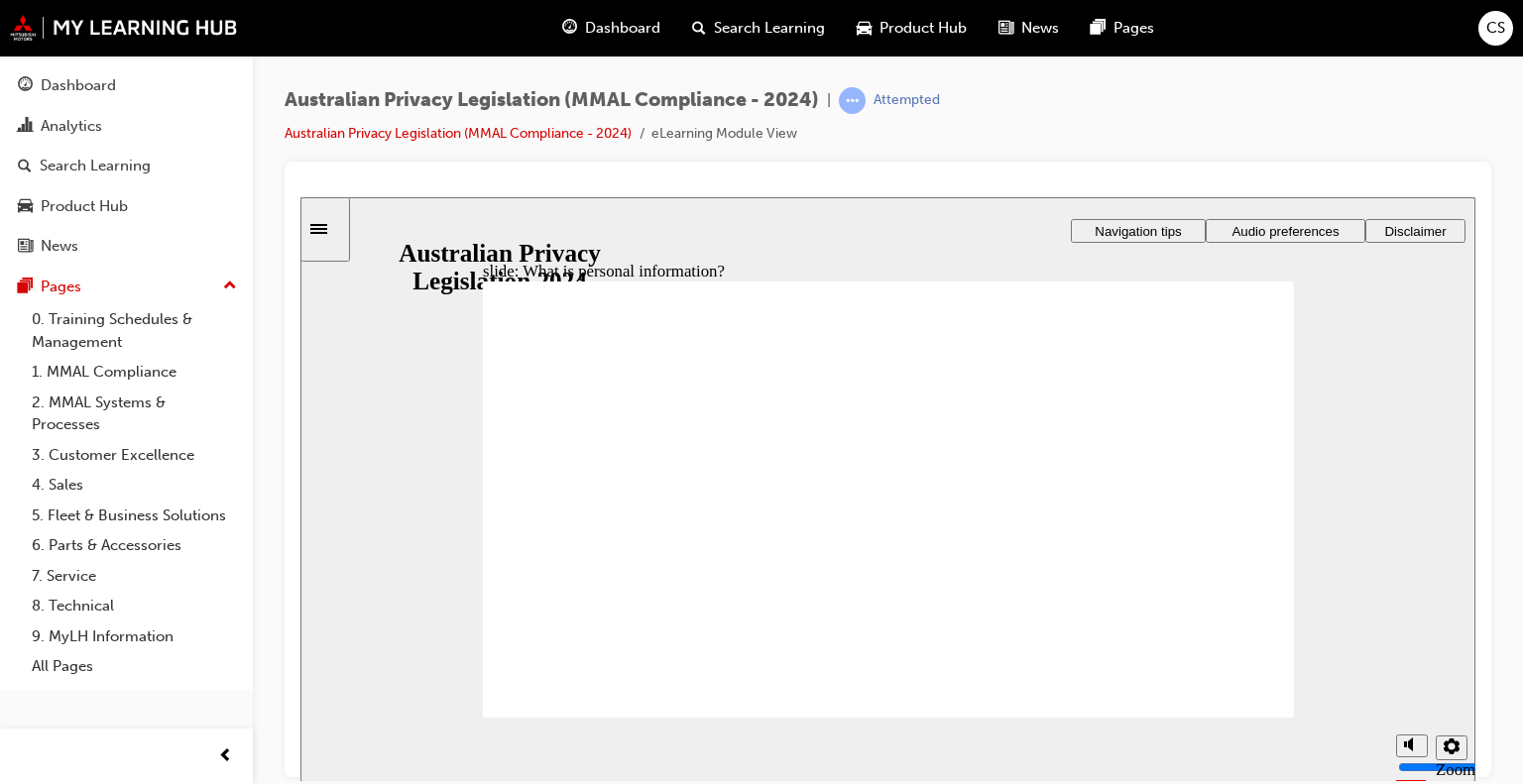 click 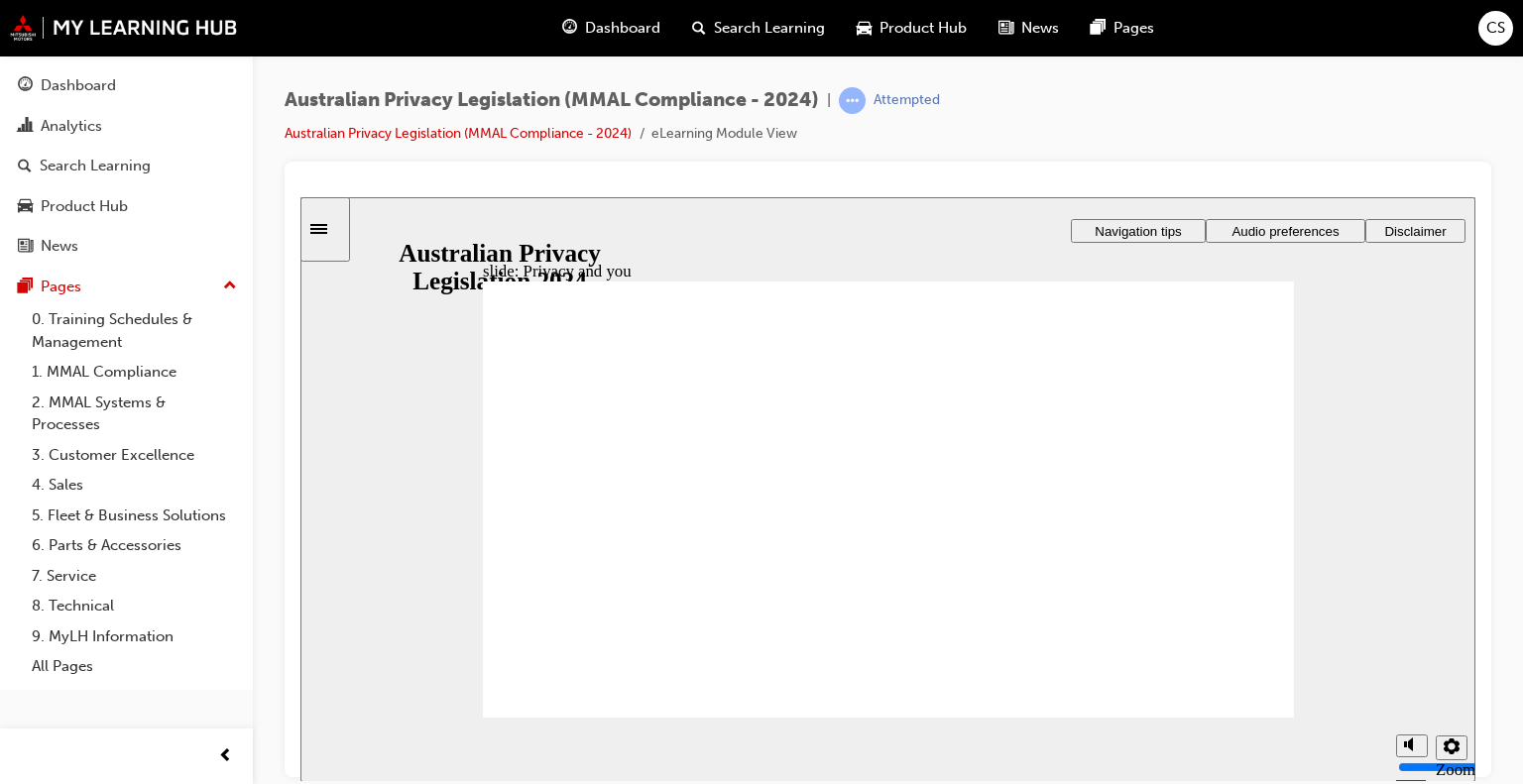 click 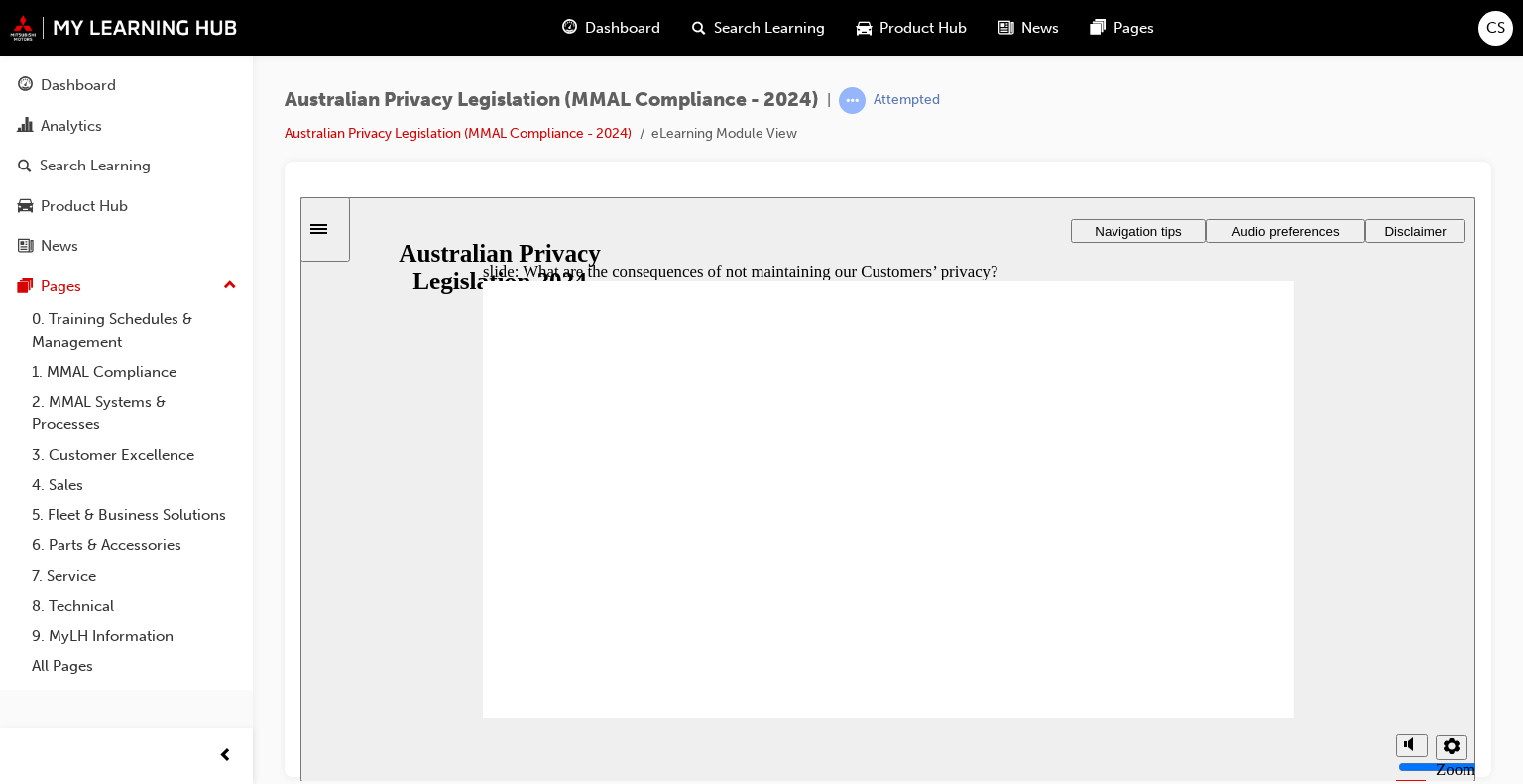 click 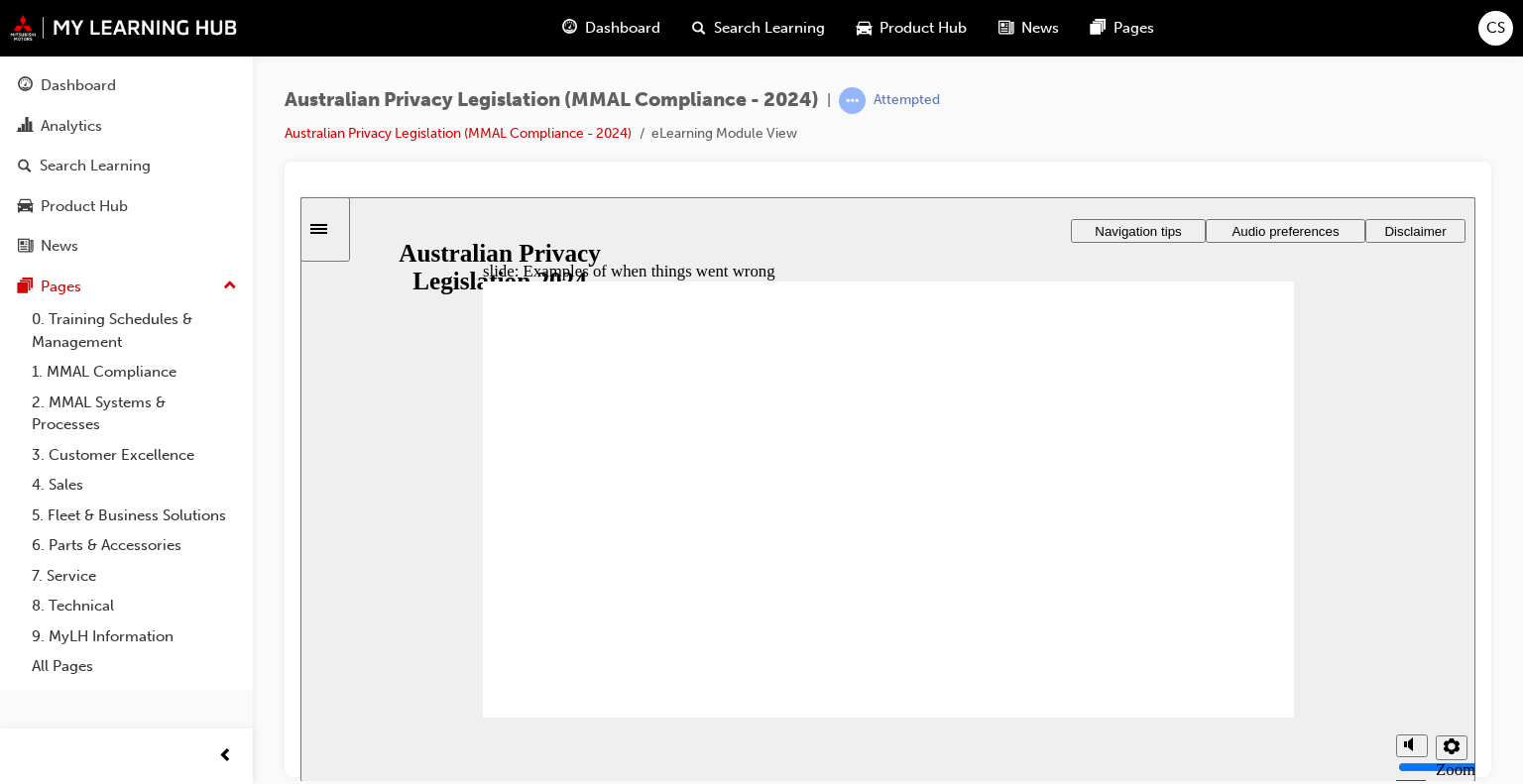 click 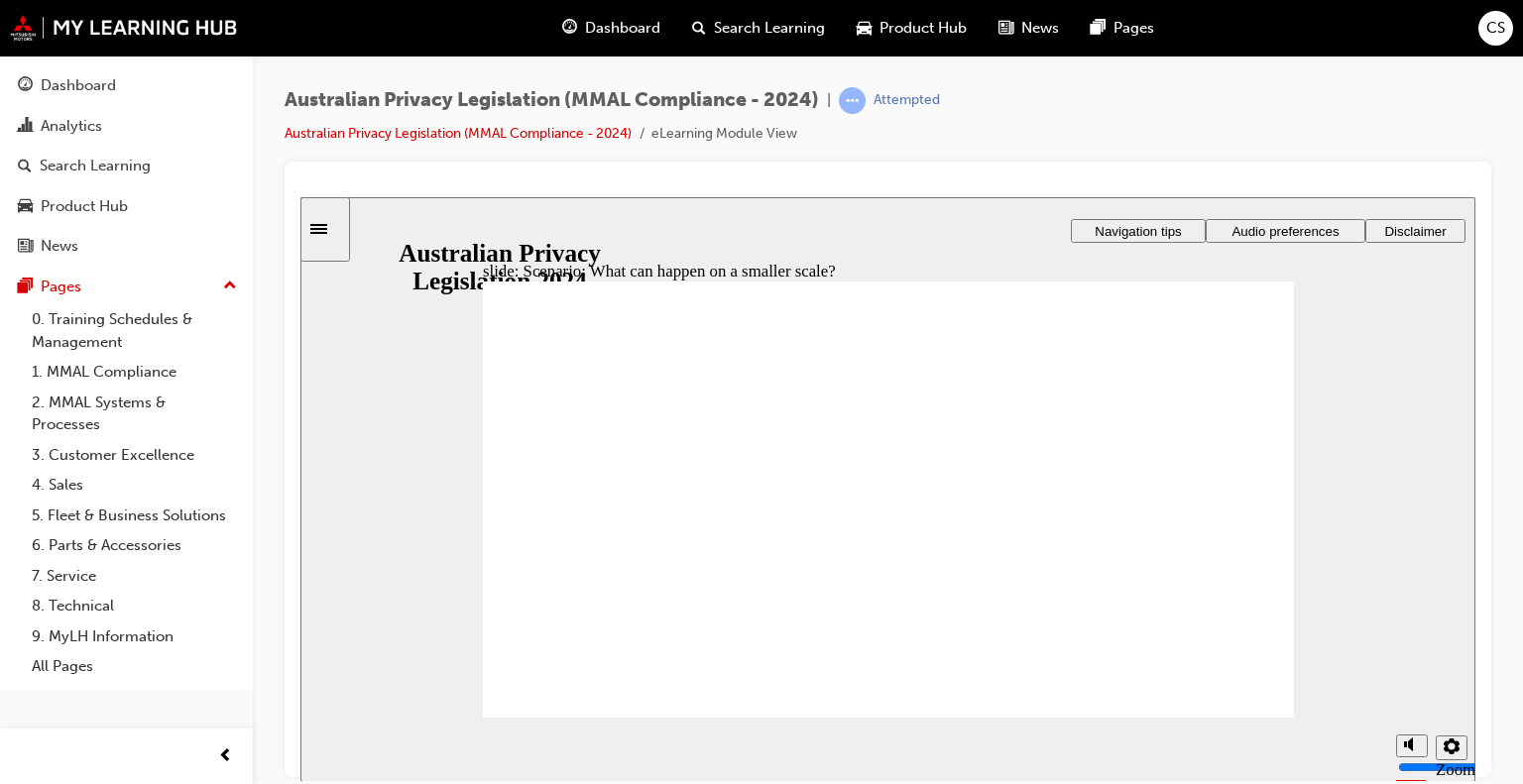 radio on "true" 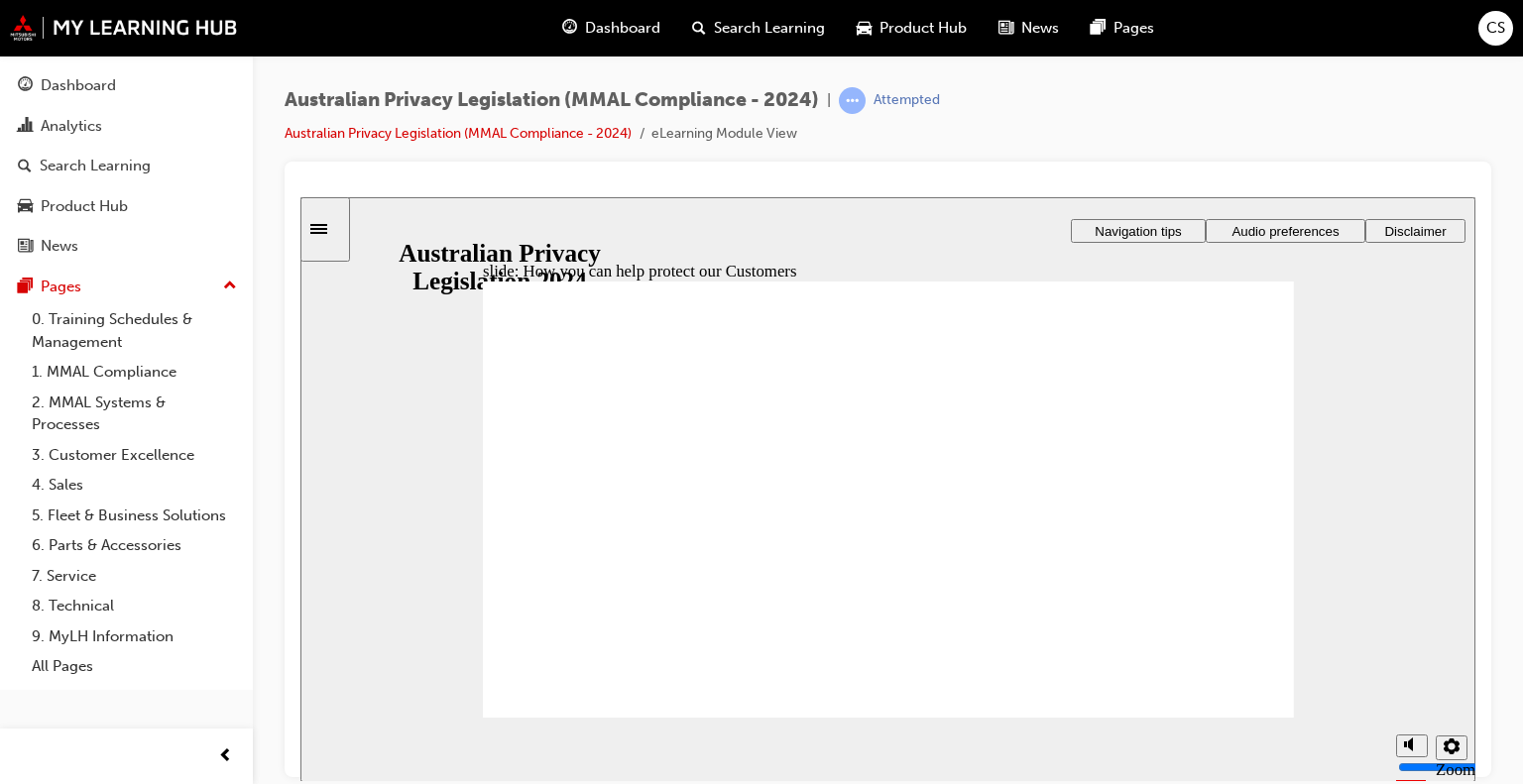 click 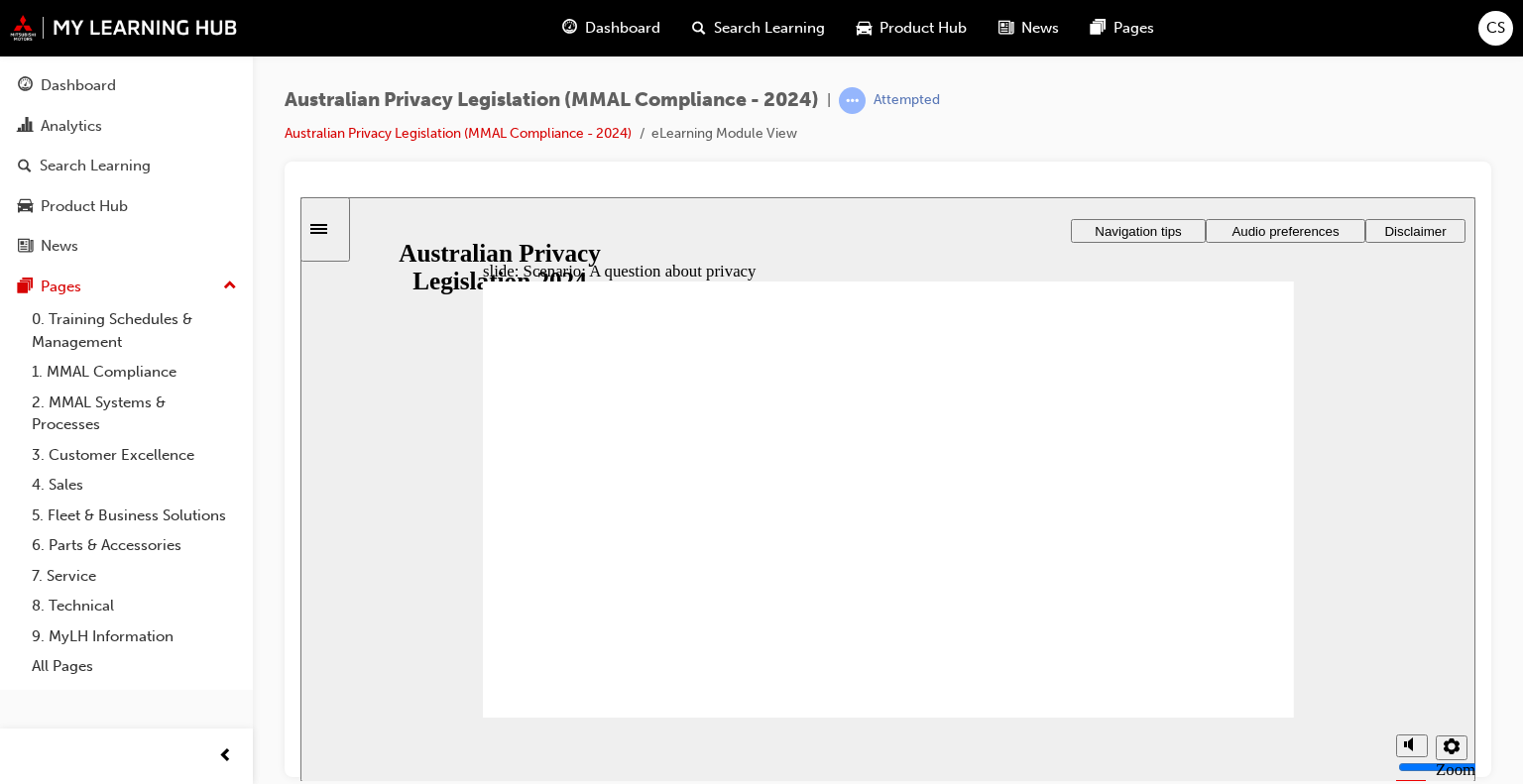 click at bounding box center [888, 964] 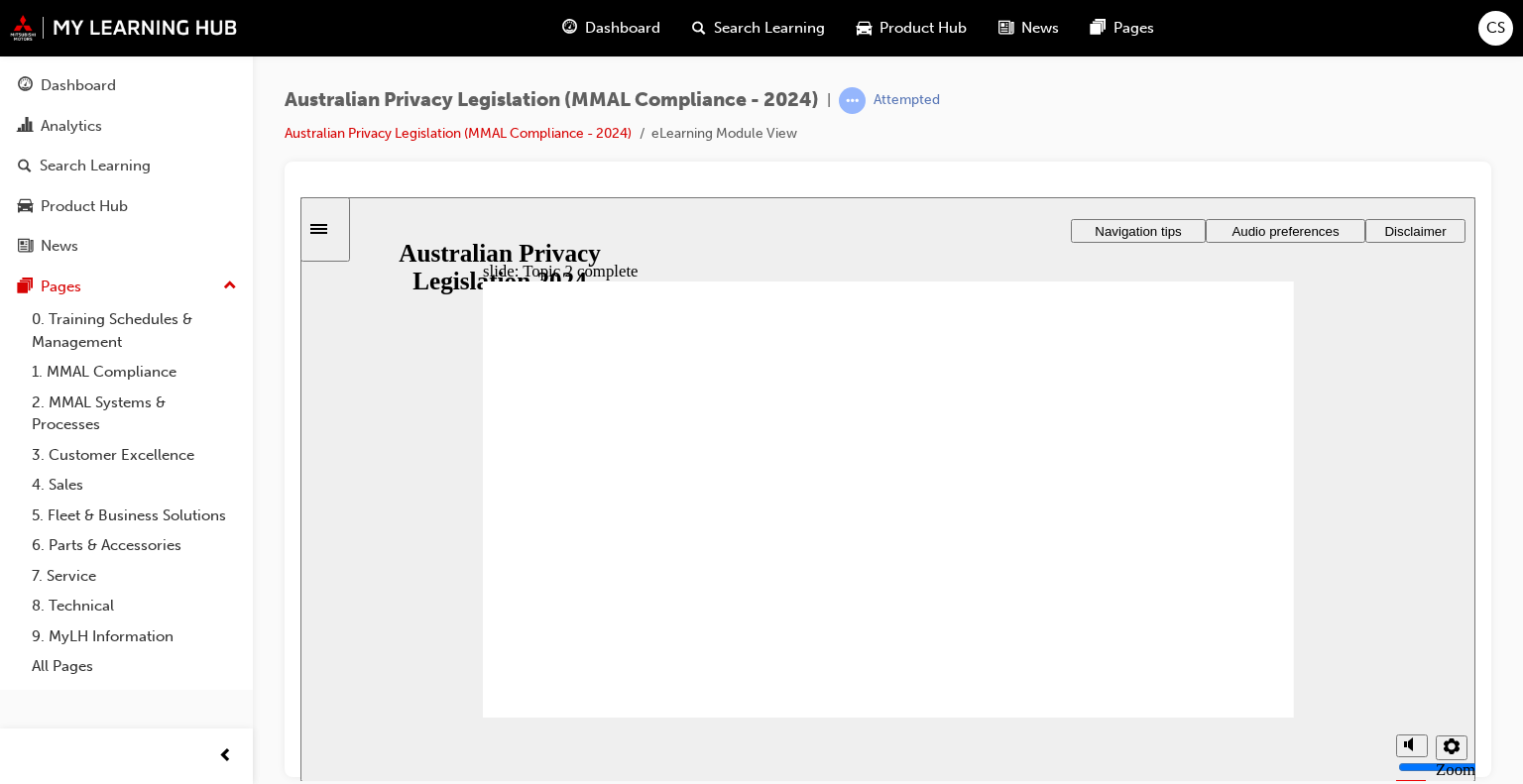 drag, startPoint x: 1213, startPoint y: 696, endPoint x: 1214, endPoint y: 713, distance: 17.029386 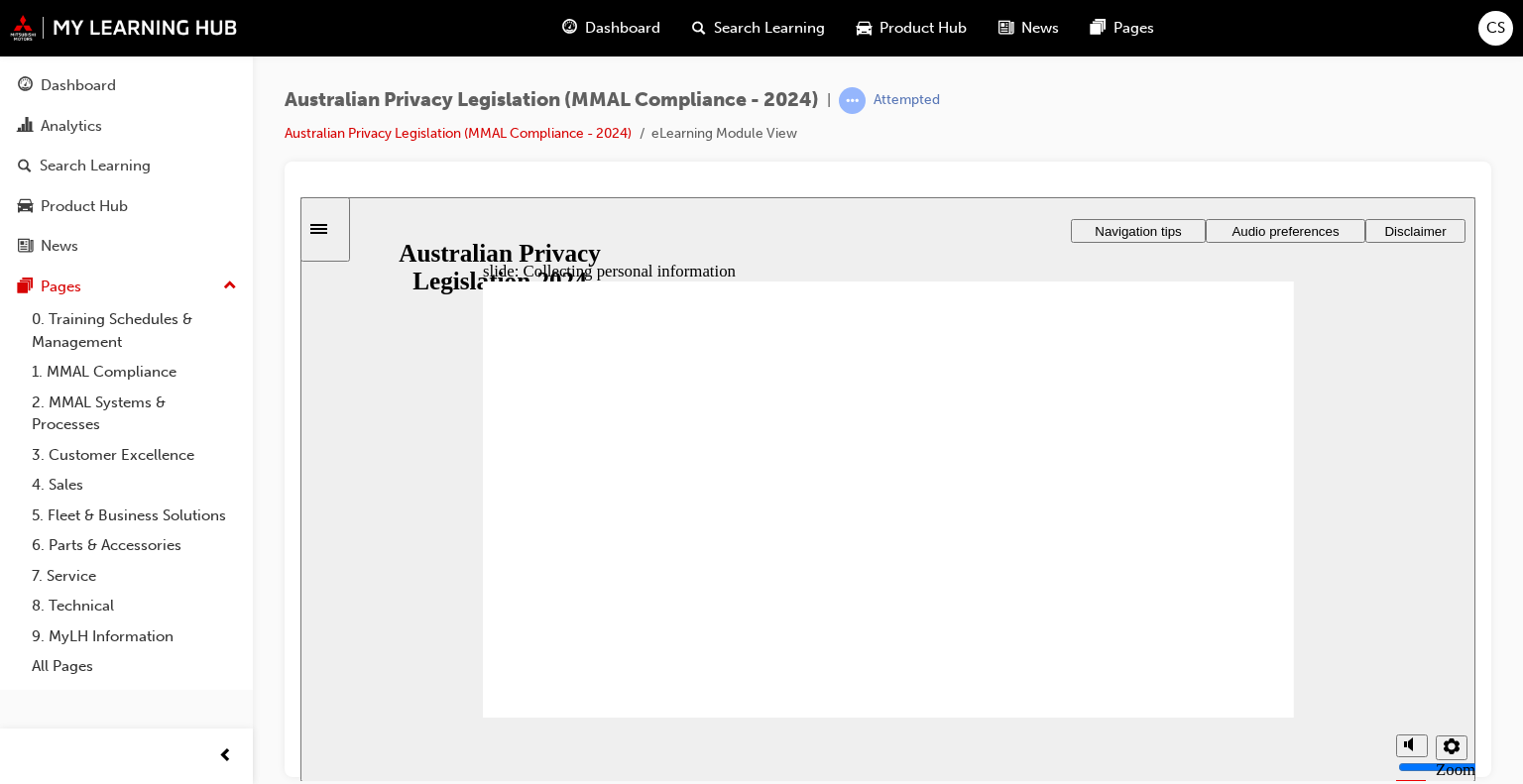 drag, startPoint x: 969, startPoint y: 548, endPoint x: 983, endPoint y: 548, distance: 14 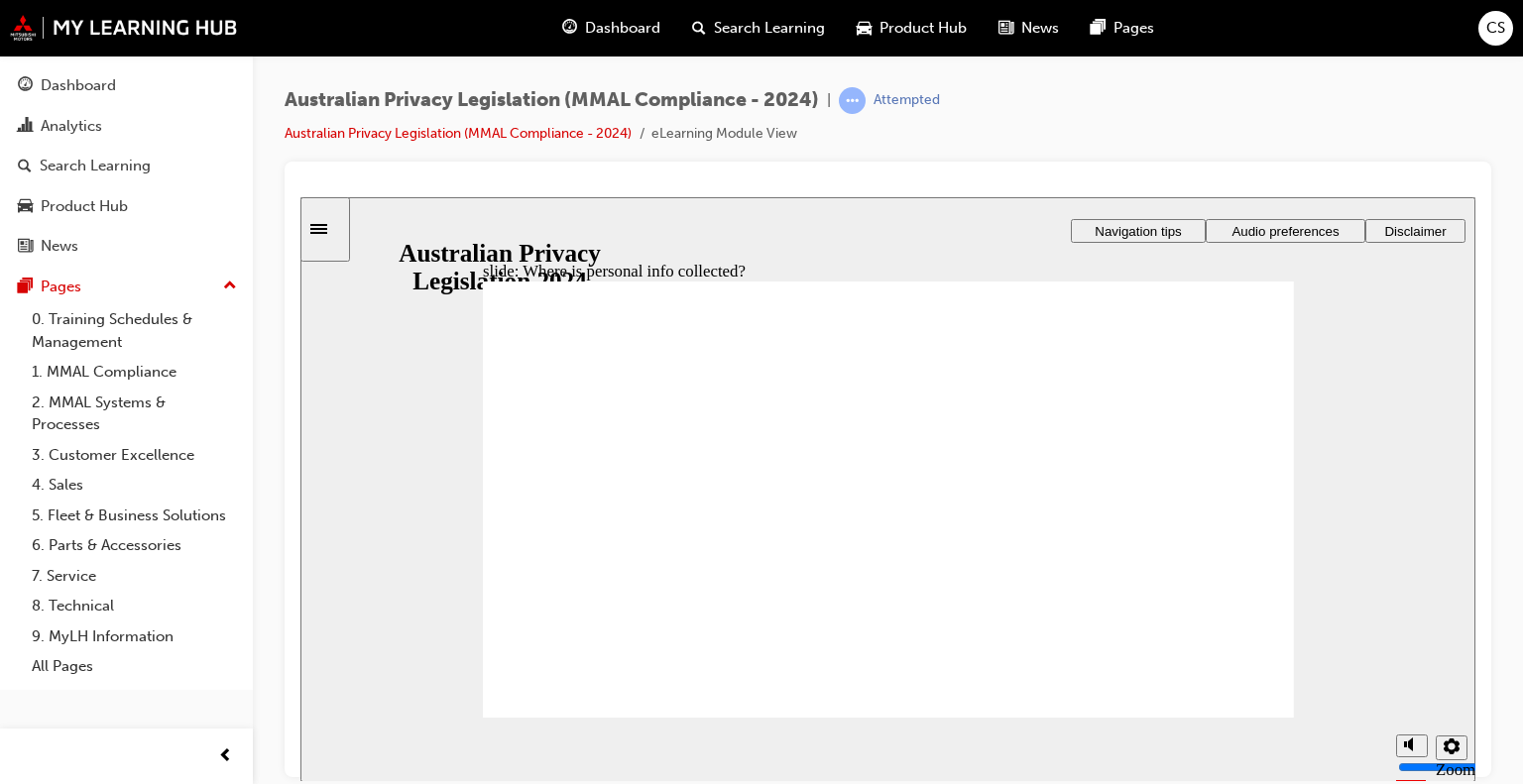 click 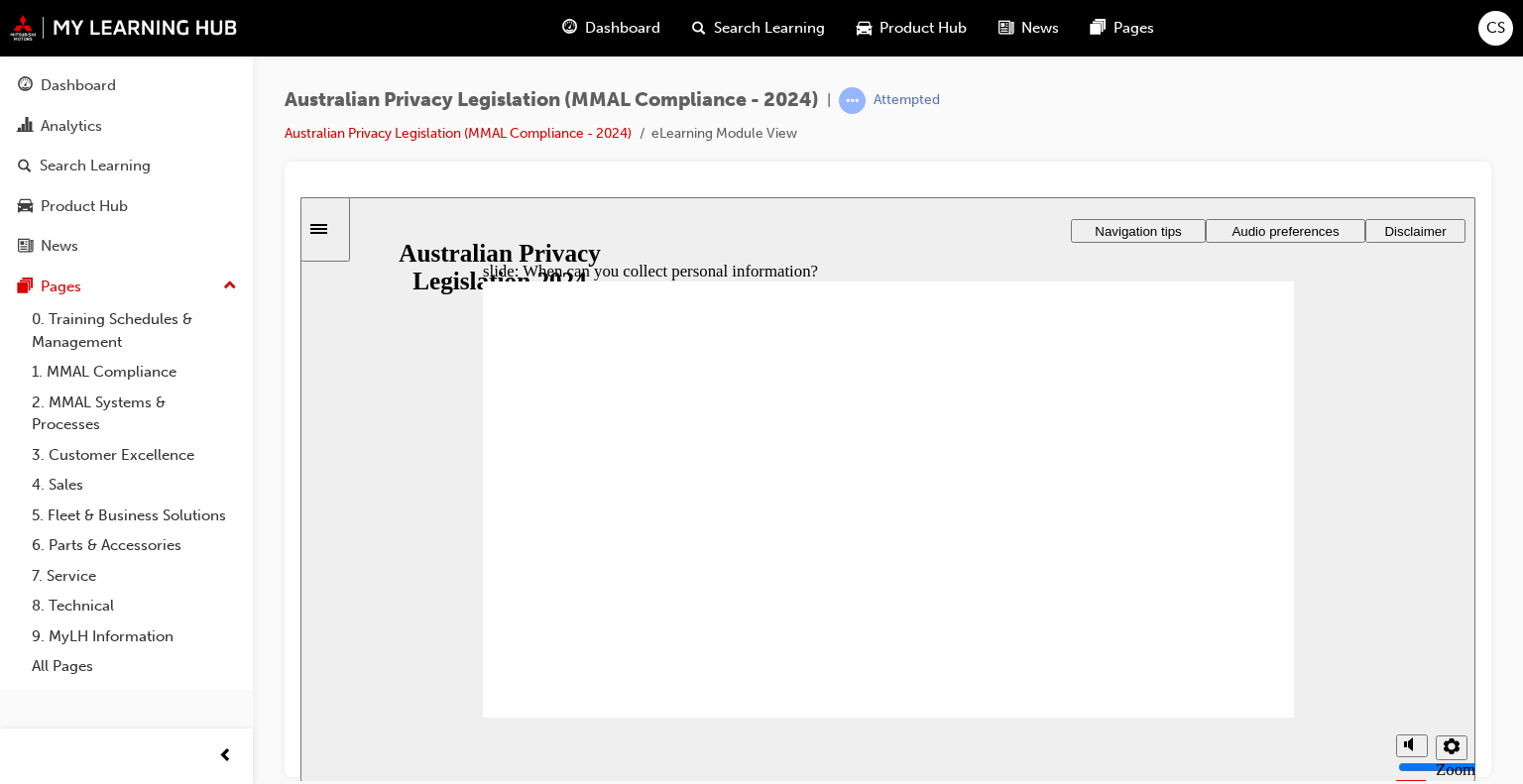 click 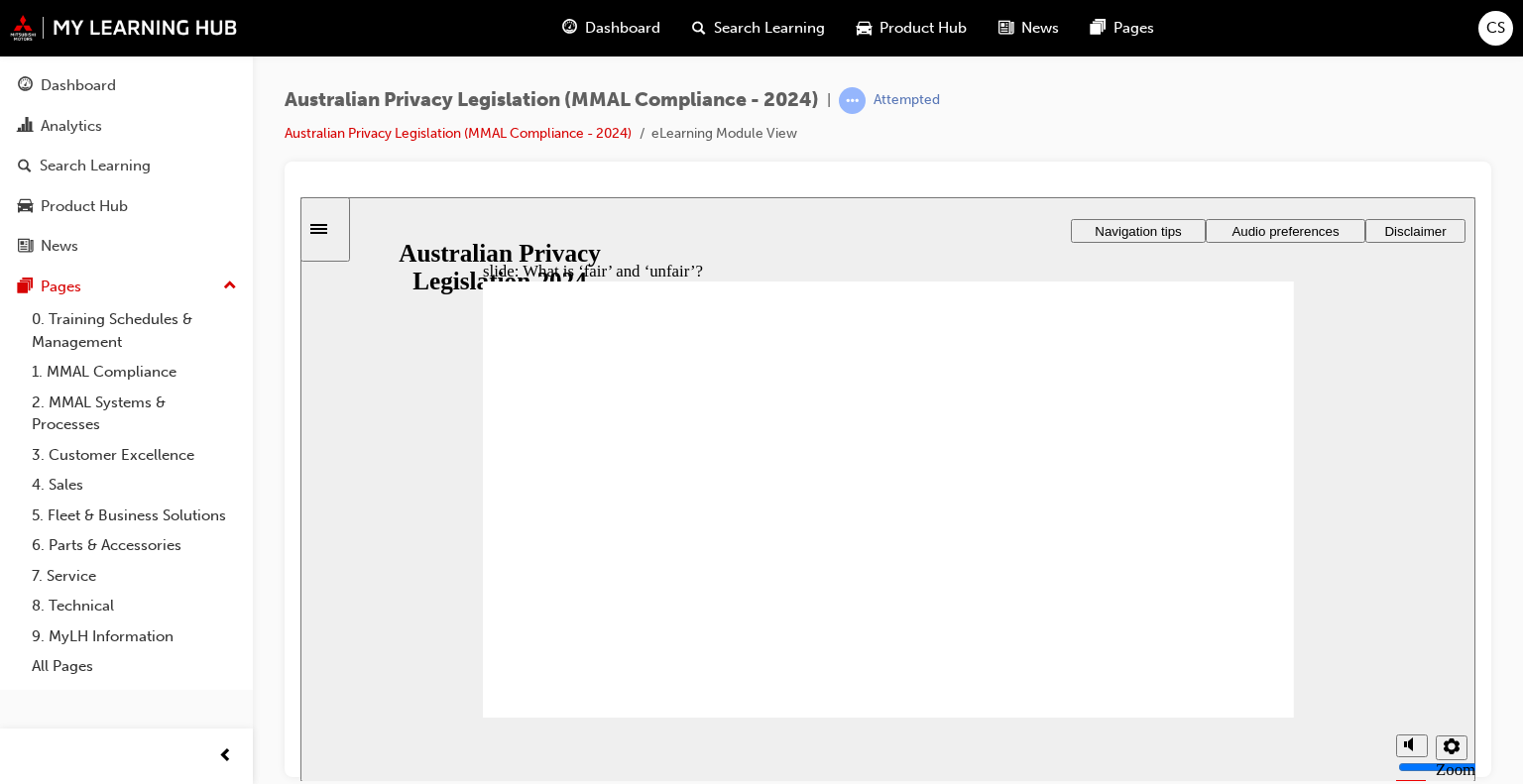 drag, startPoint x: 882, startPoint y: 454, endPoint x: 1099, endPoint y: 551, distance: 237.69308 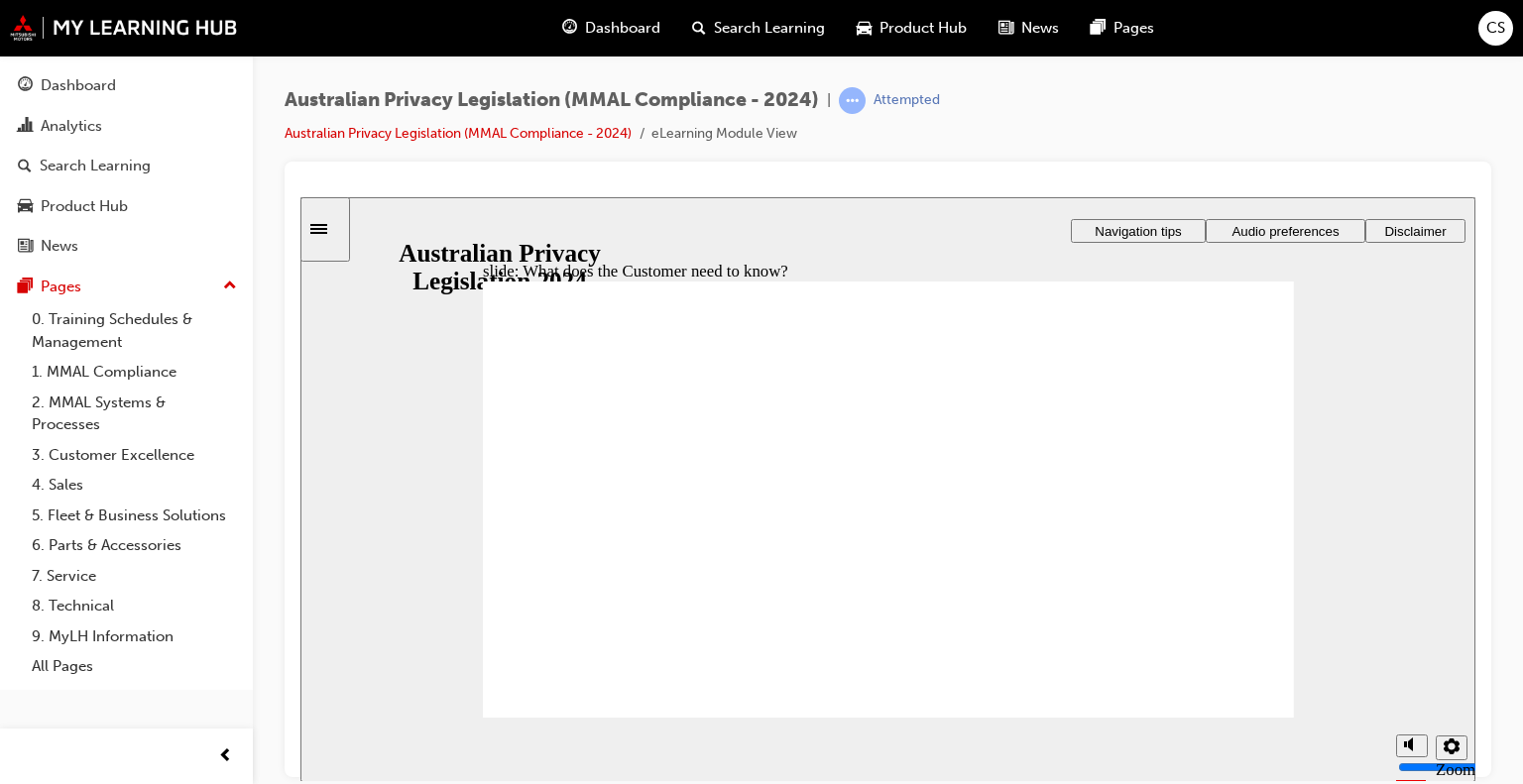 click 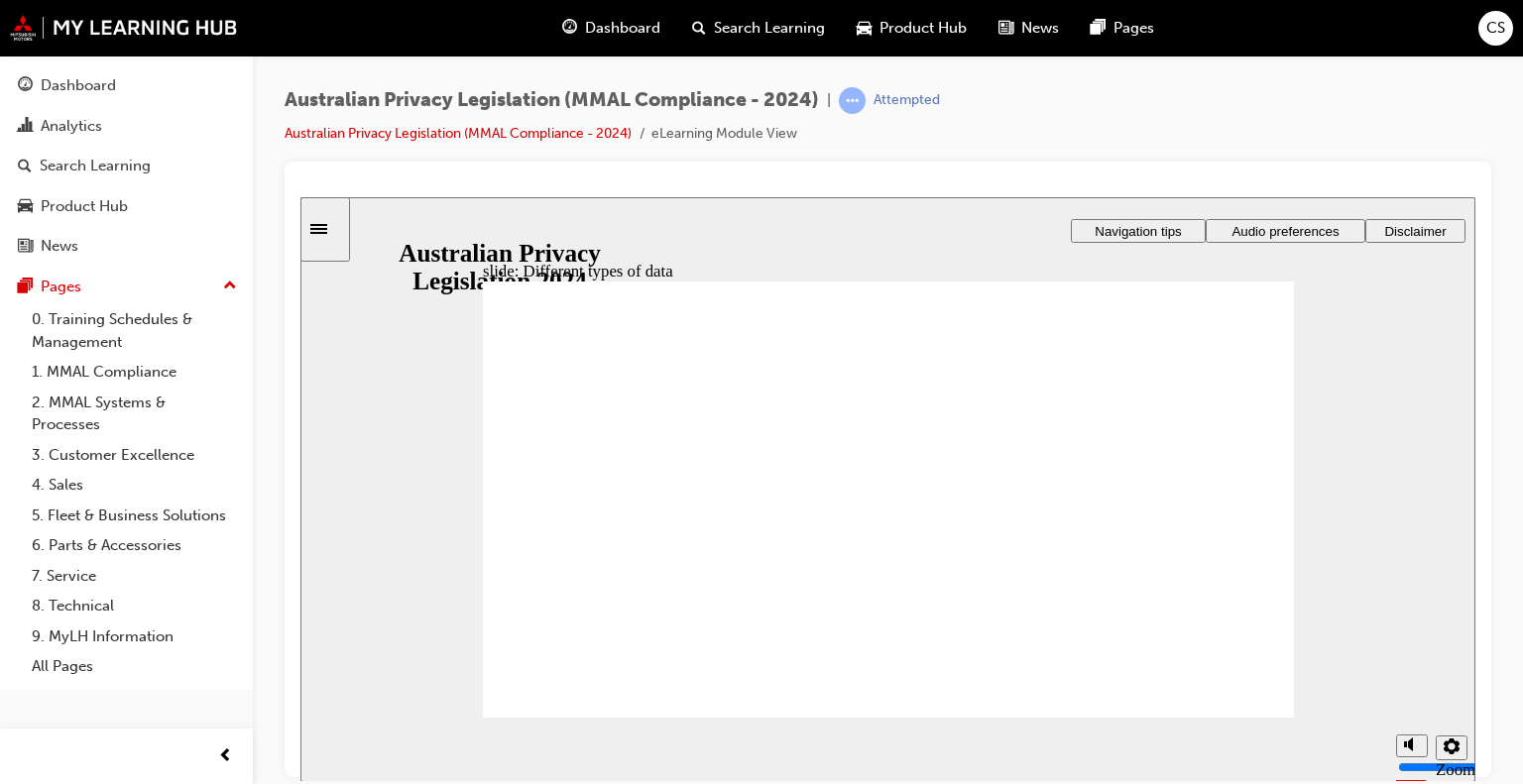 click 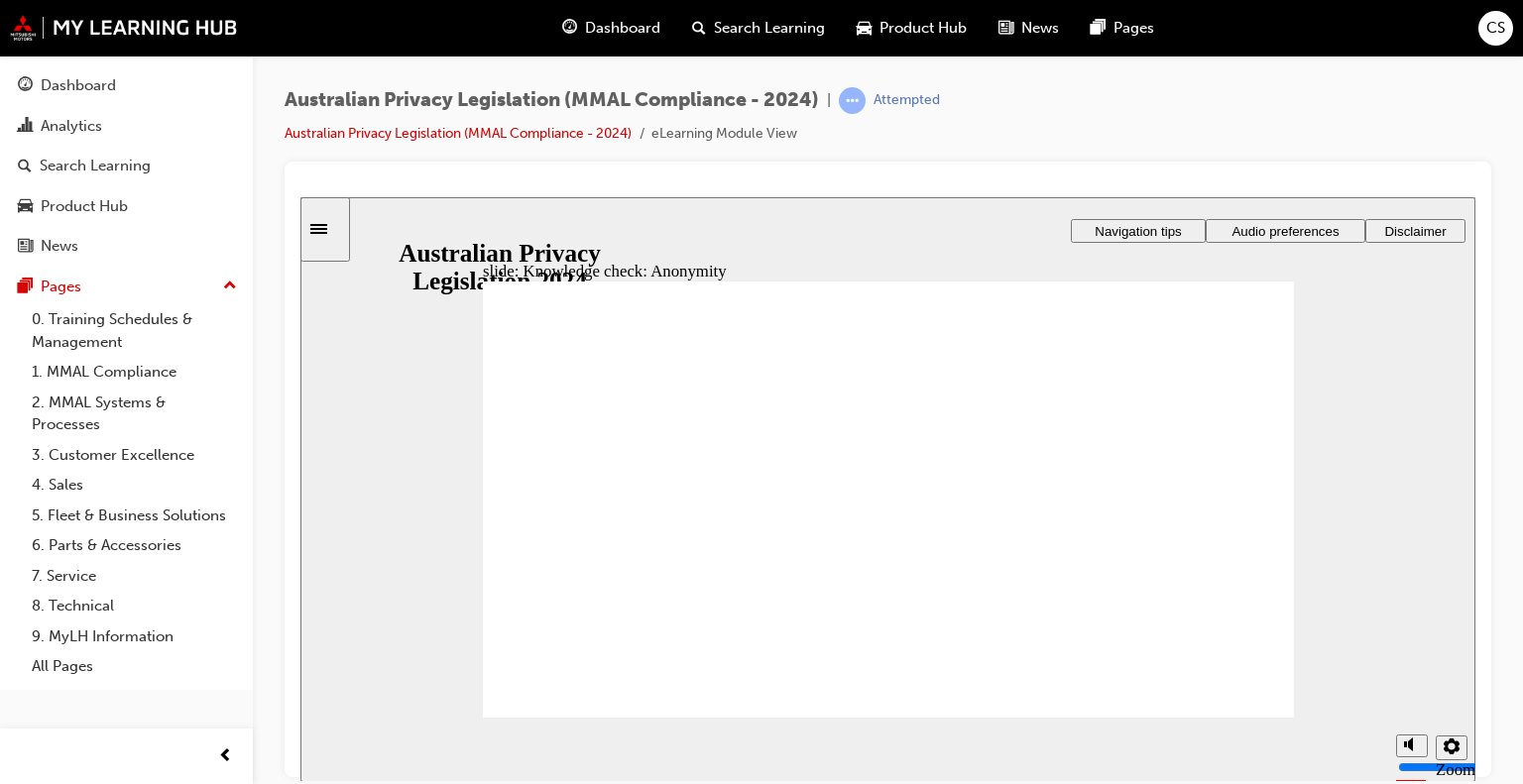checkbox on "true" 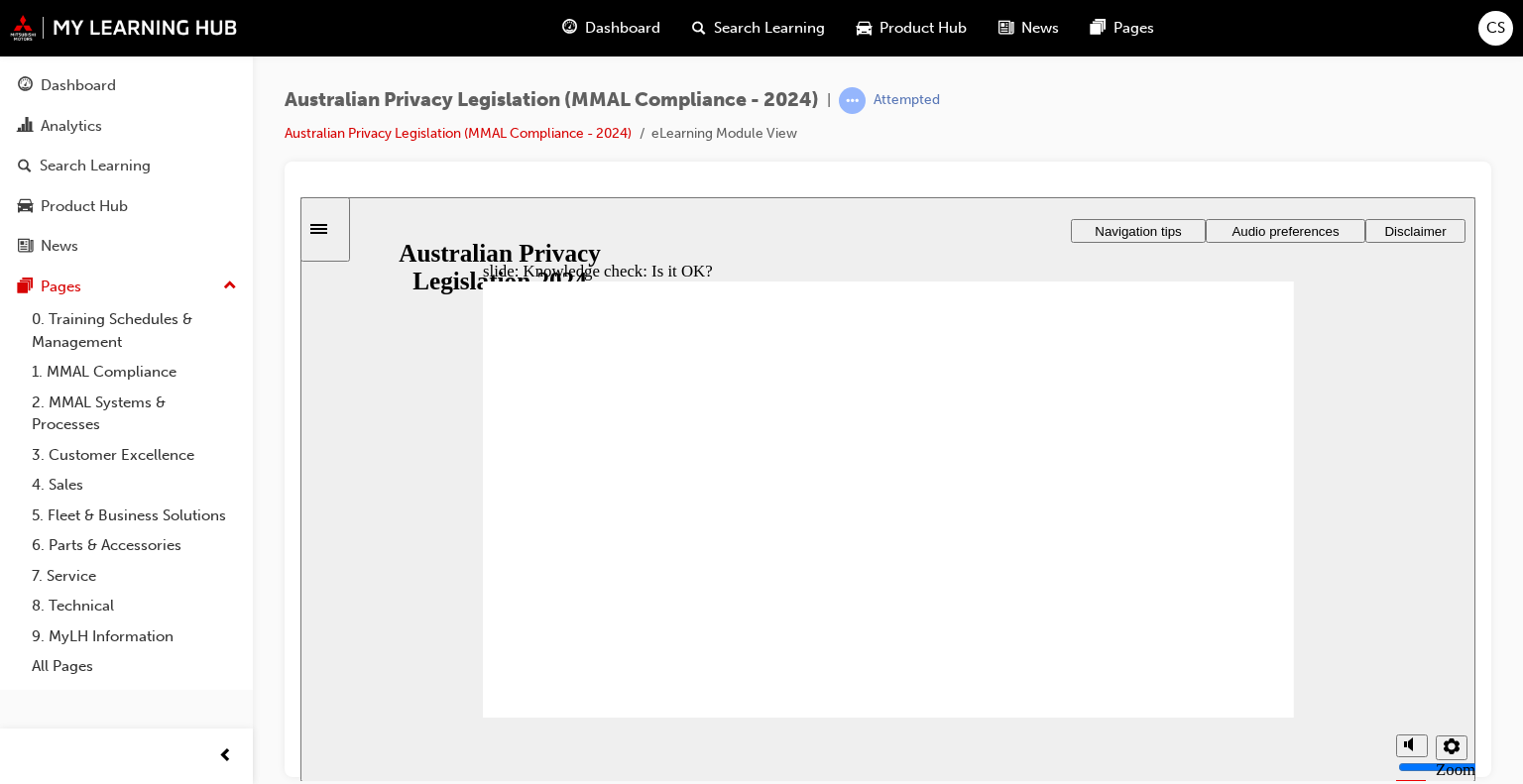 click 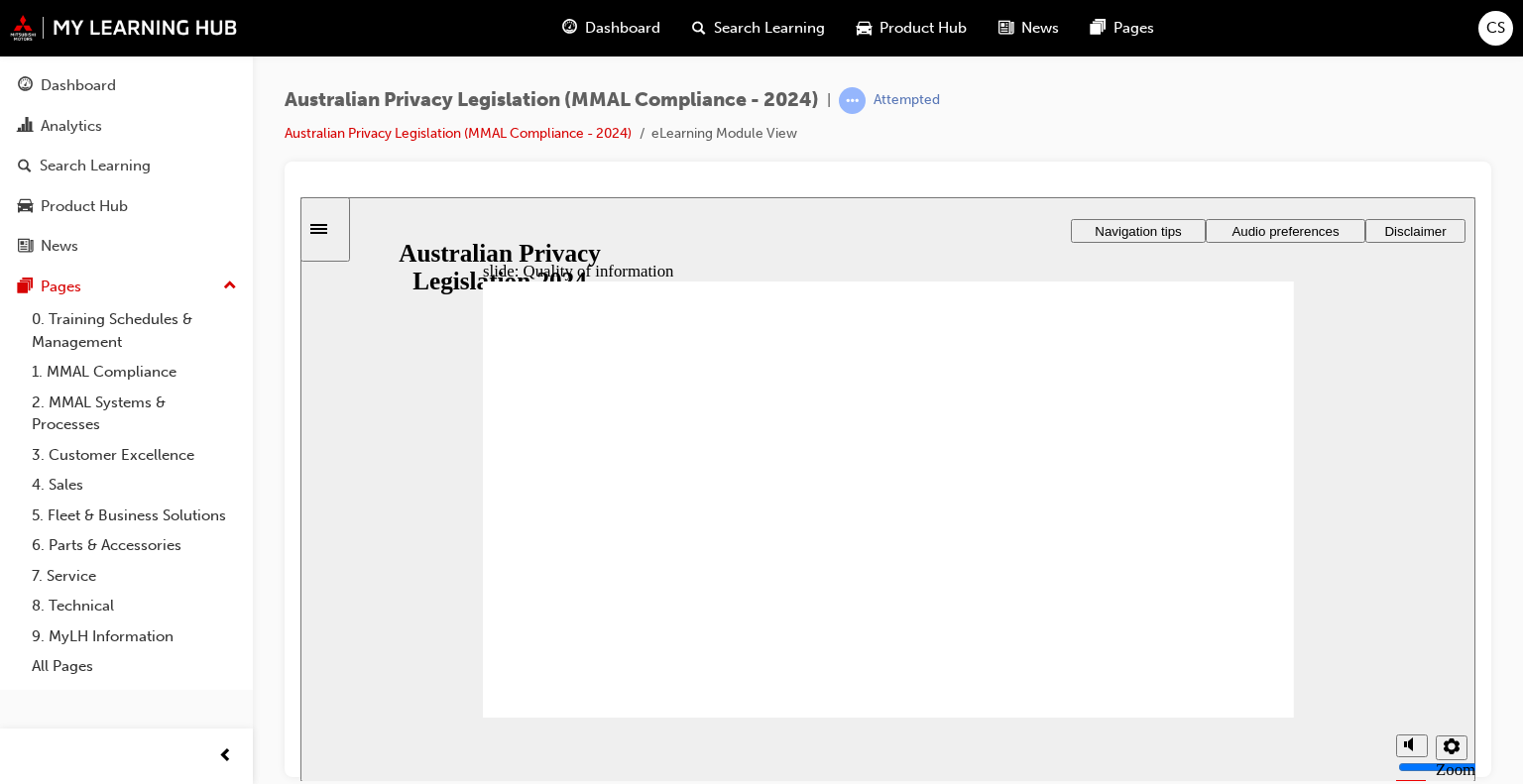 click 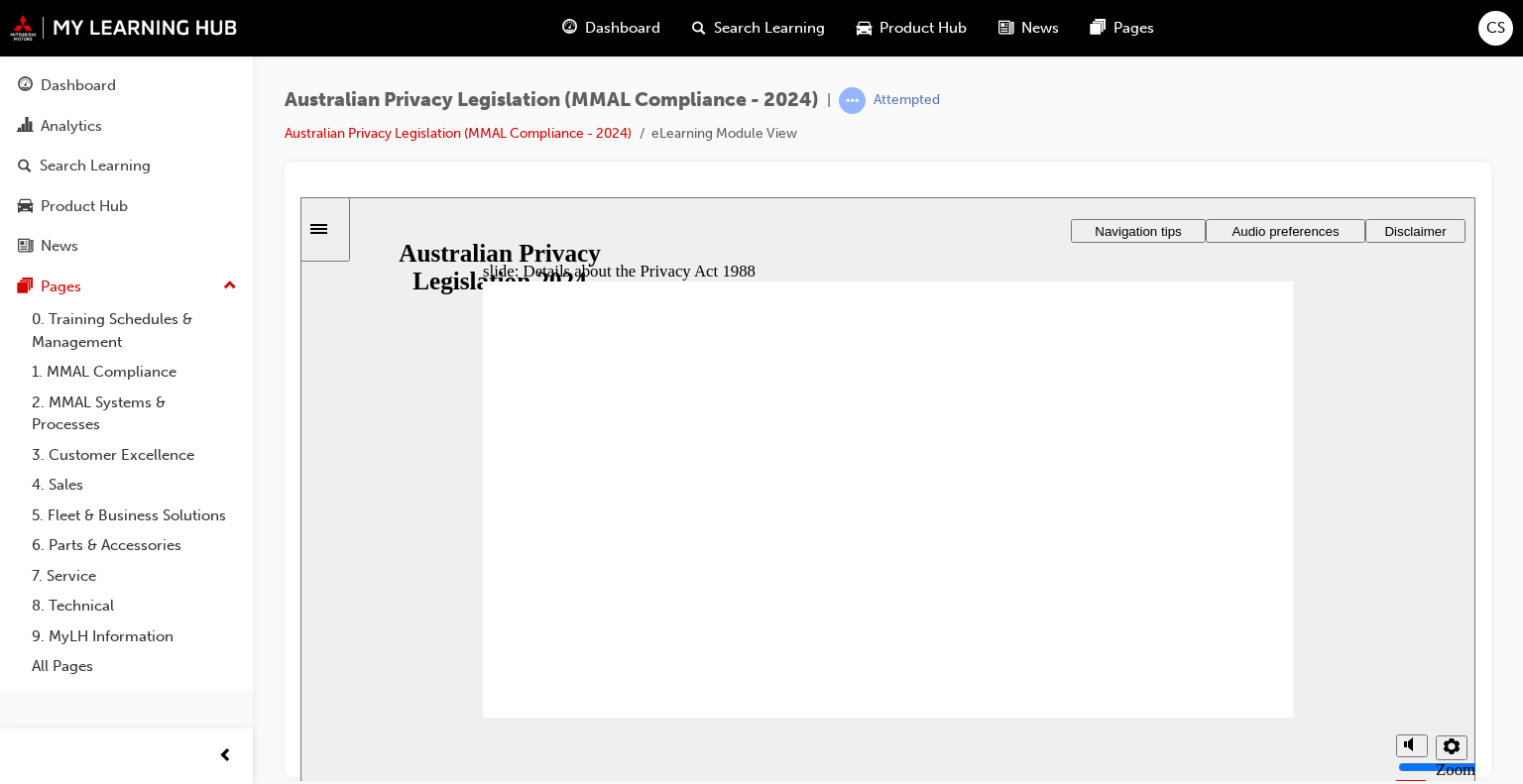 click 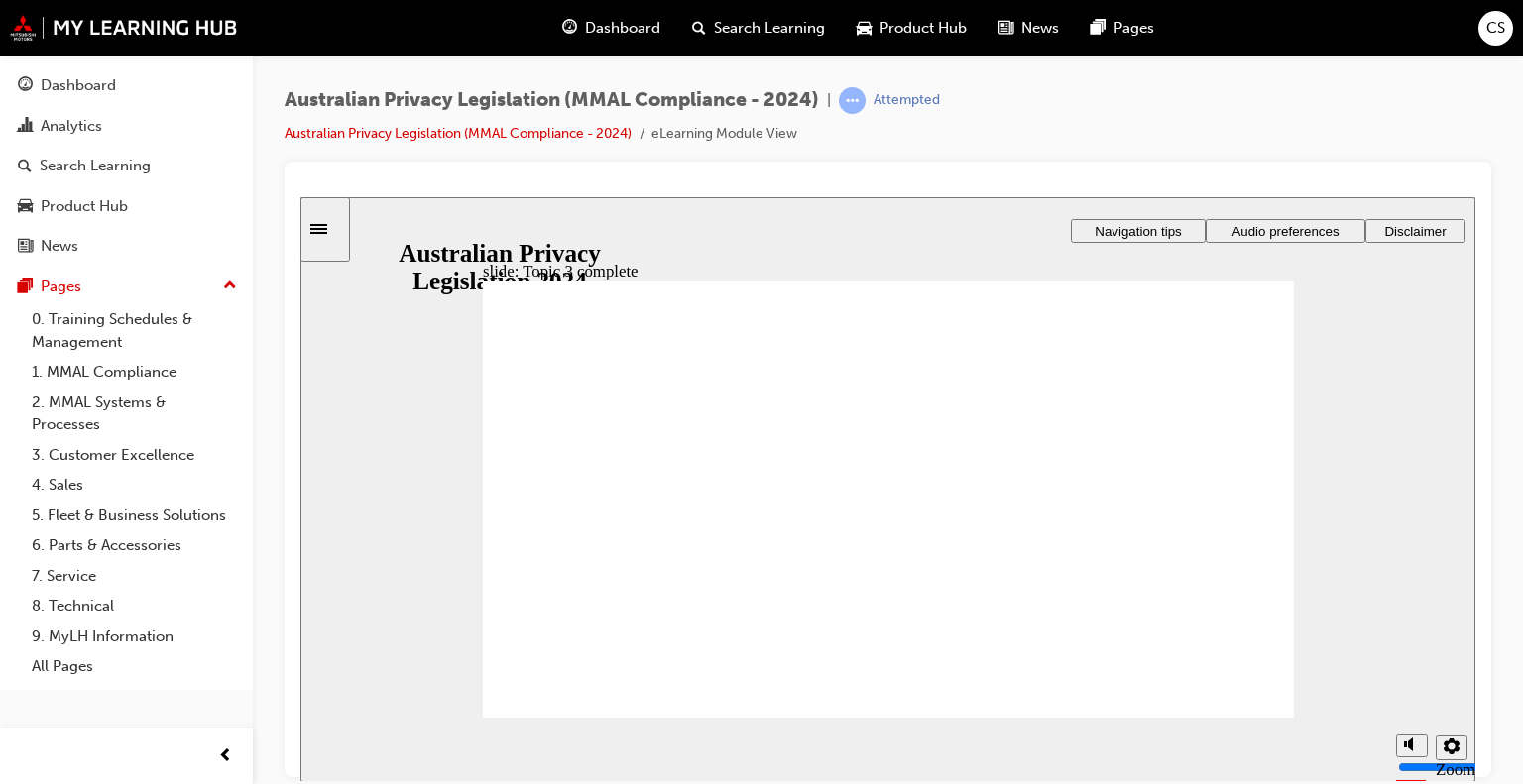 click 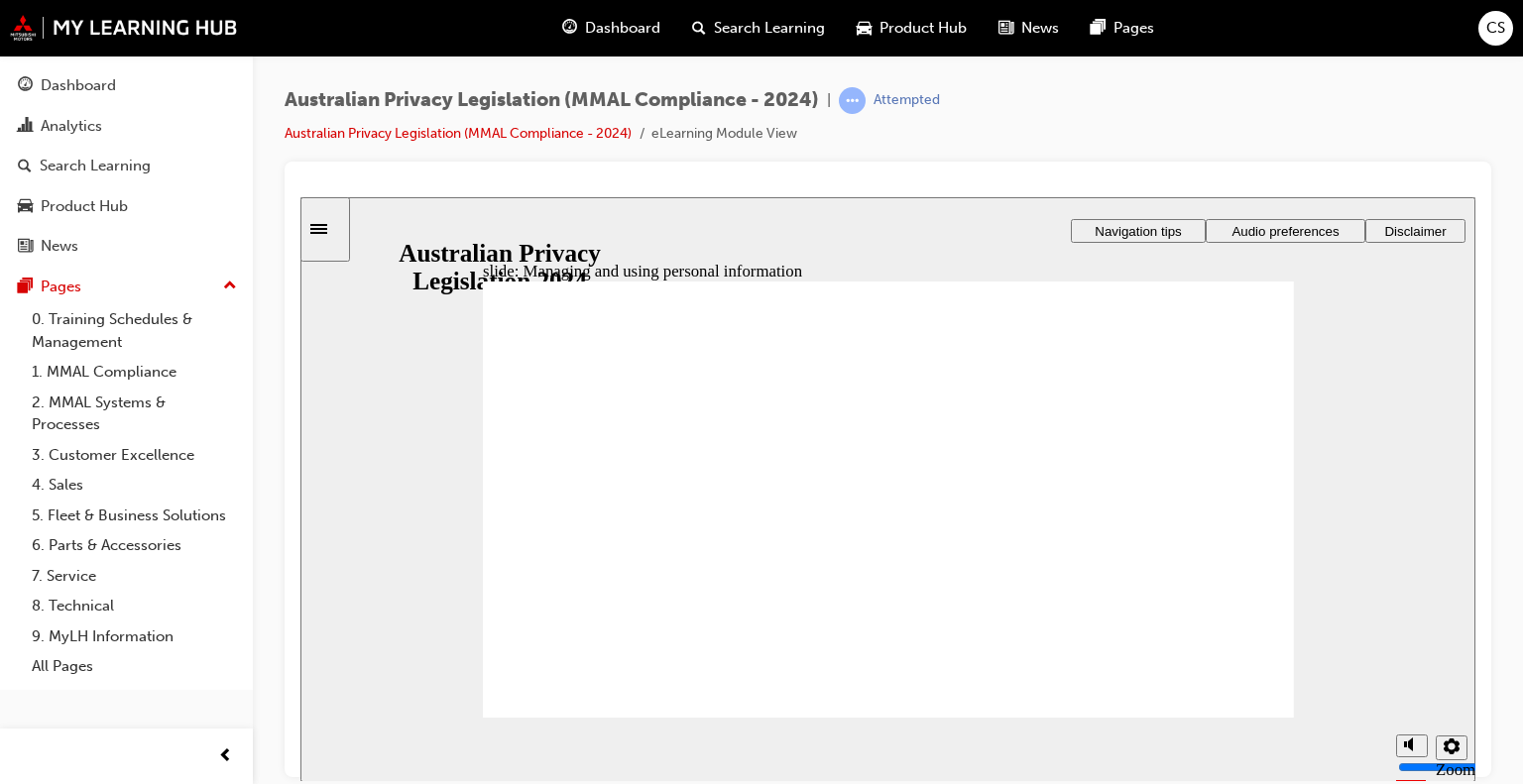 click 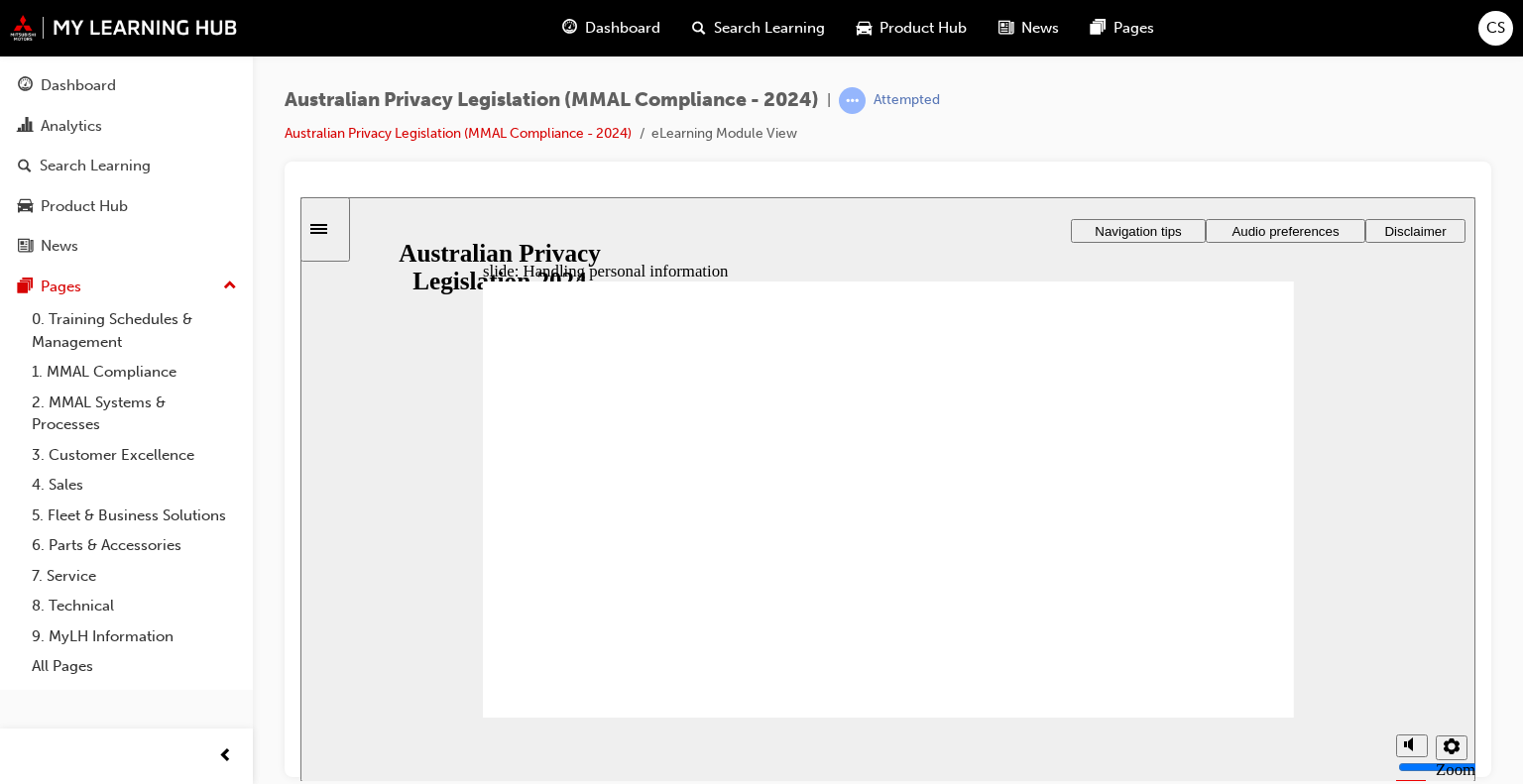 checkbox on "true" 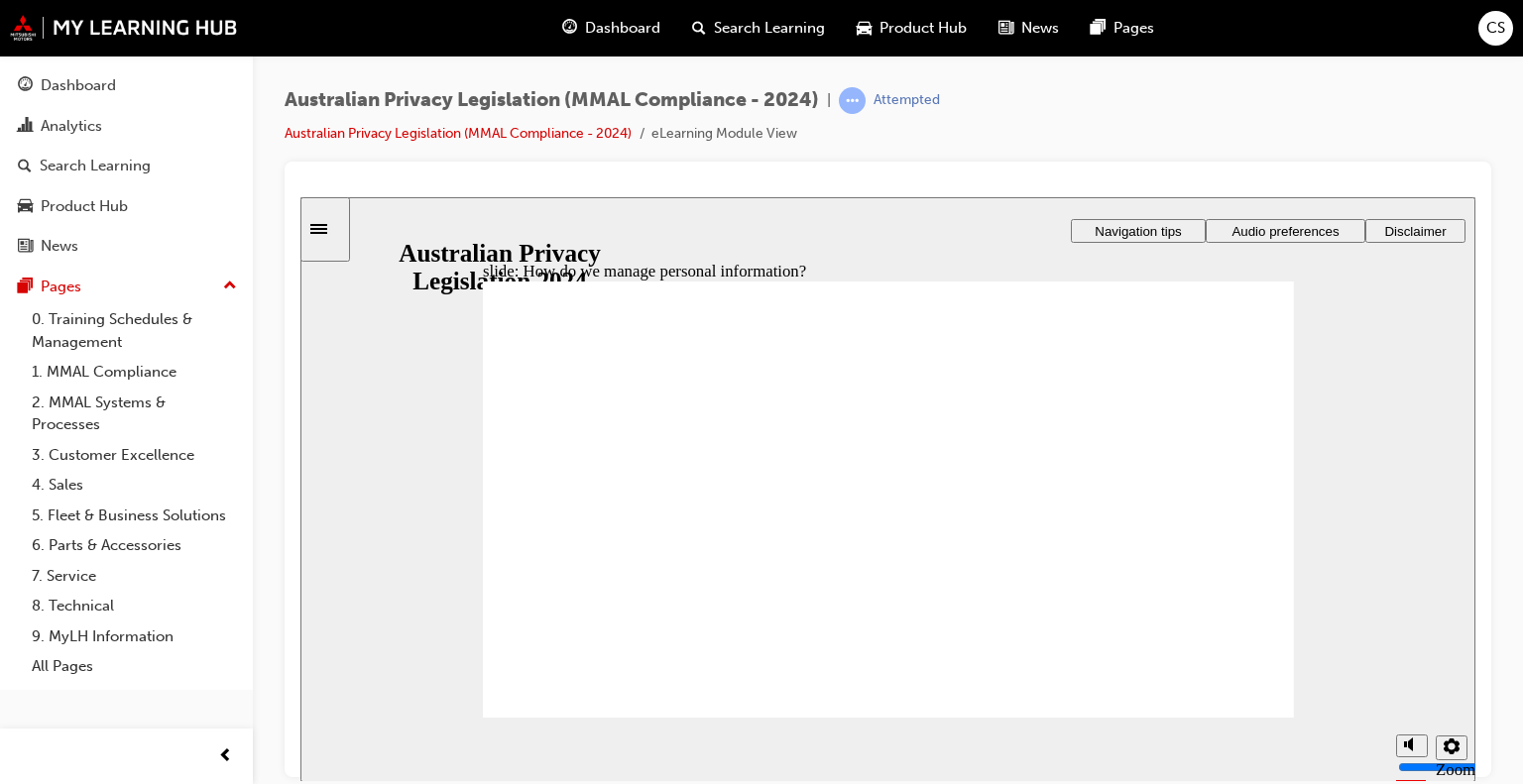 click 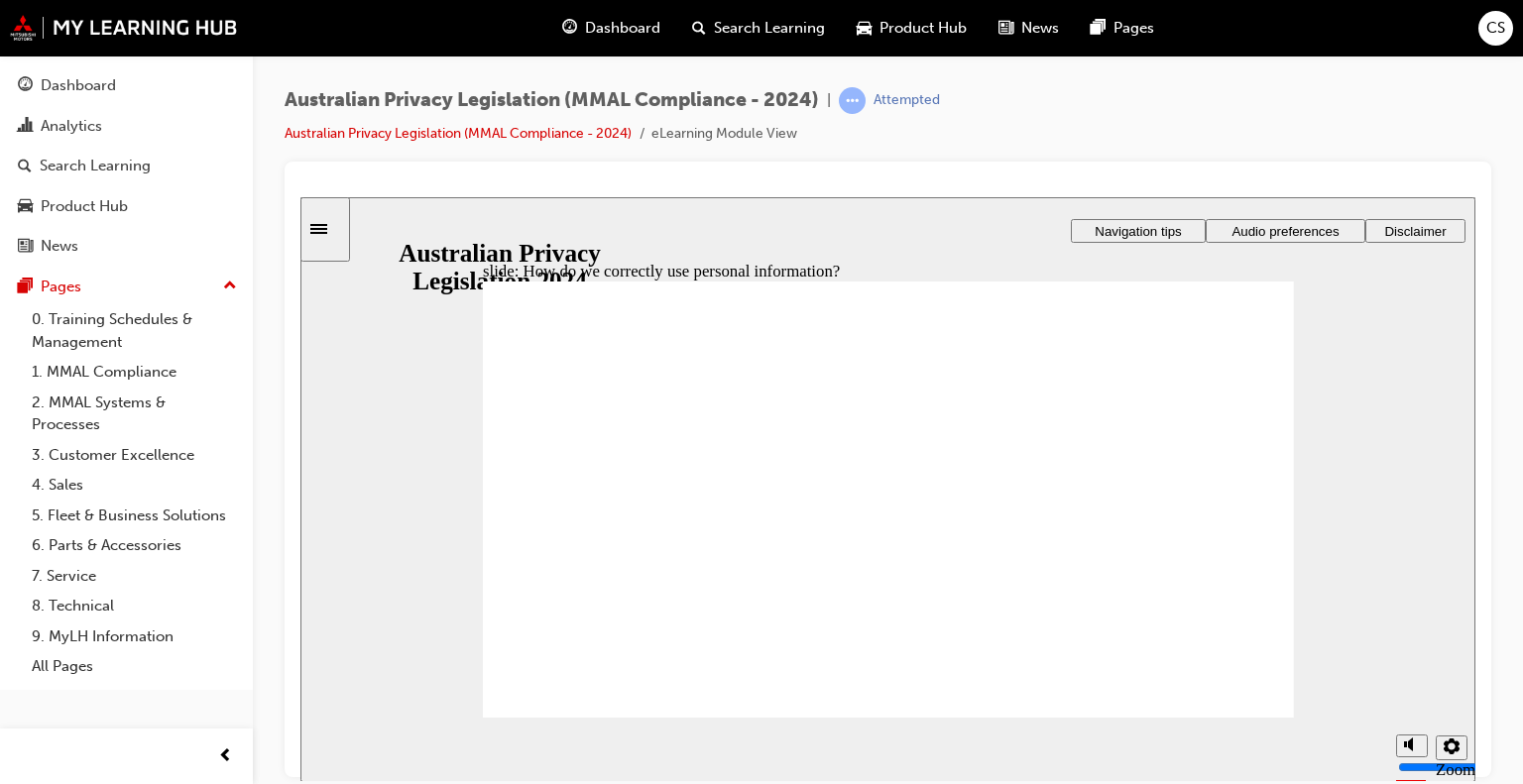 click on "Rectangle 1 Rectangle 3 How do we correctly use personal information? Let's look a little closer at how personal information can be used. Click the buttons to learn more. Oval 1 Oval 1 Oval 1 lock icon 1 Oval 1 tick icon 1 Oval 1 Oval 1 Oval 1 lock icon 1 Oval 1 tick icon 1 Consent Government IDs Customers must consent for their information to be used for a secondary purpose , unless they would reasonably expect it to be used for a related purpose. For example, if a Customer was interested in purchasing a car from you, they would reasonably expect you to disclose their personal information (such as contact details) to a finance company for the purposes of obtaining a car loan. Should not be used by your business as an identifier to identify an individual, unless required or authorised by law or an applicable exemption applies. For example, you should not be able to enter a government related identifier into a database run by your organisation to retrieve information about the individual." at bounding box center [888, 2472] 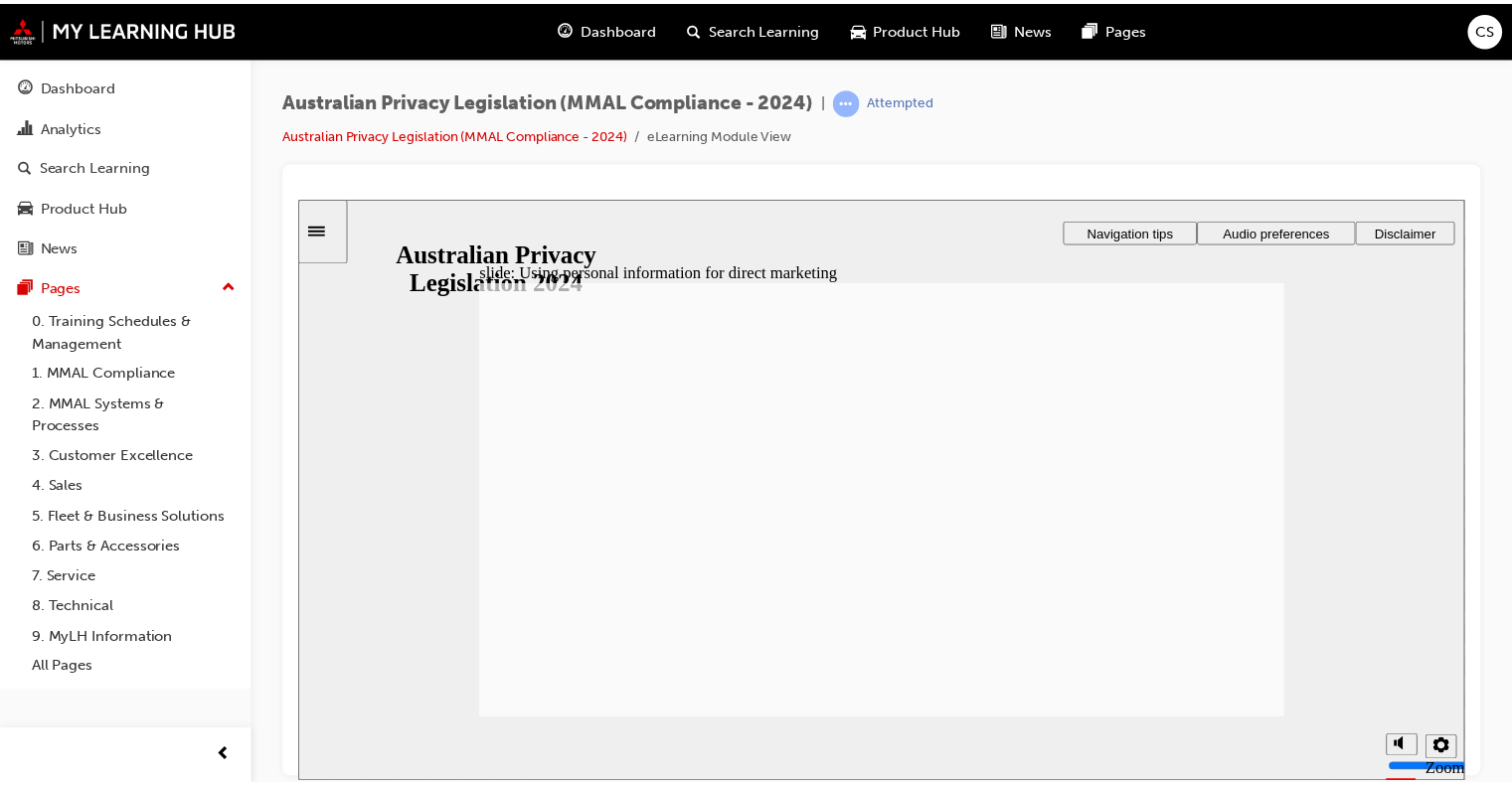 scroll, scrollTop: 0, scrollLeft: 0, axis: both 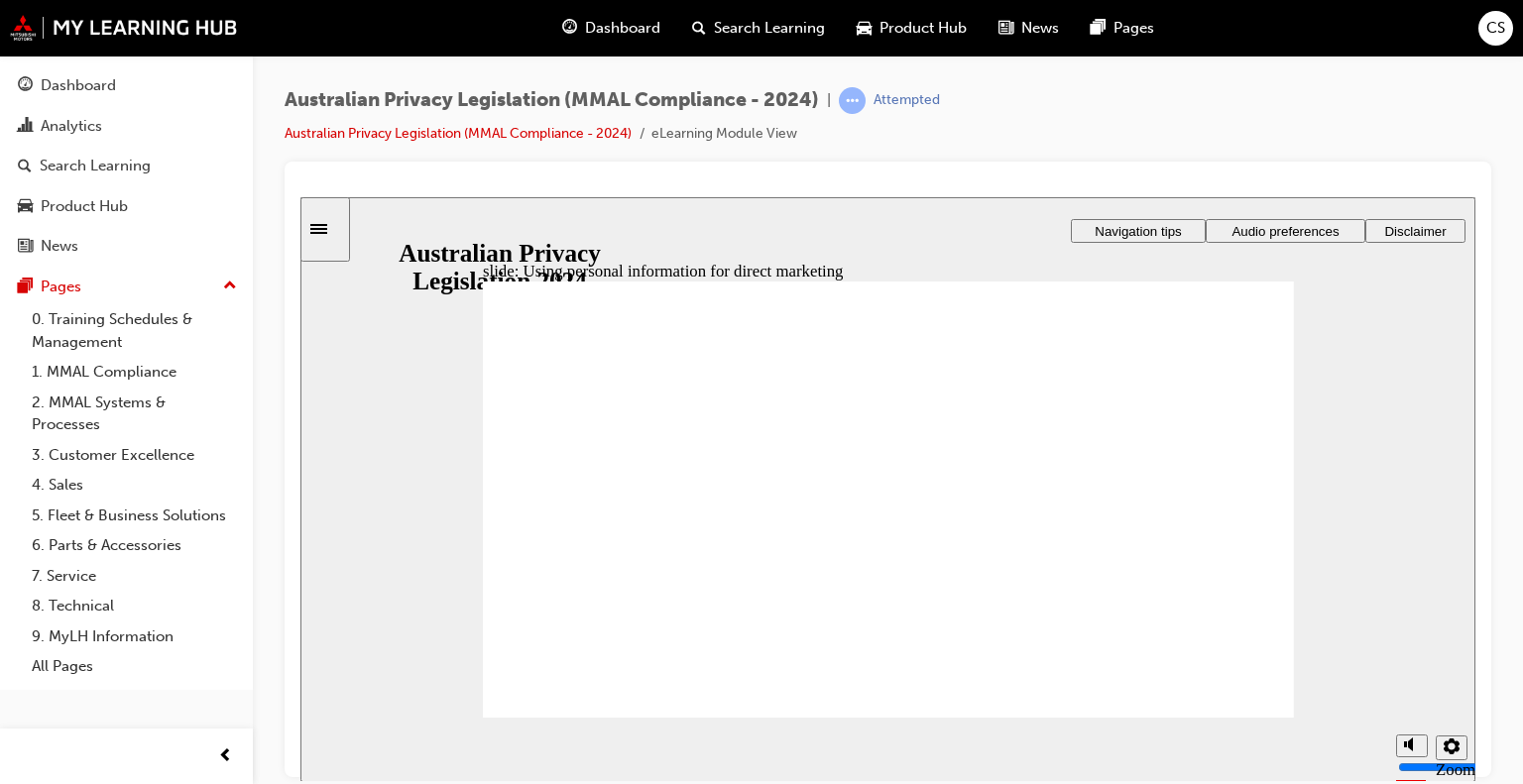 click 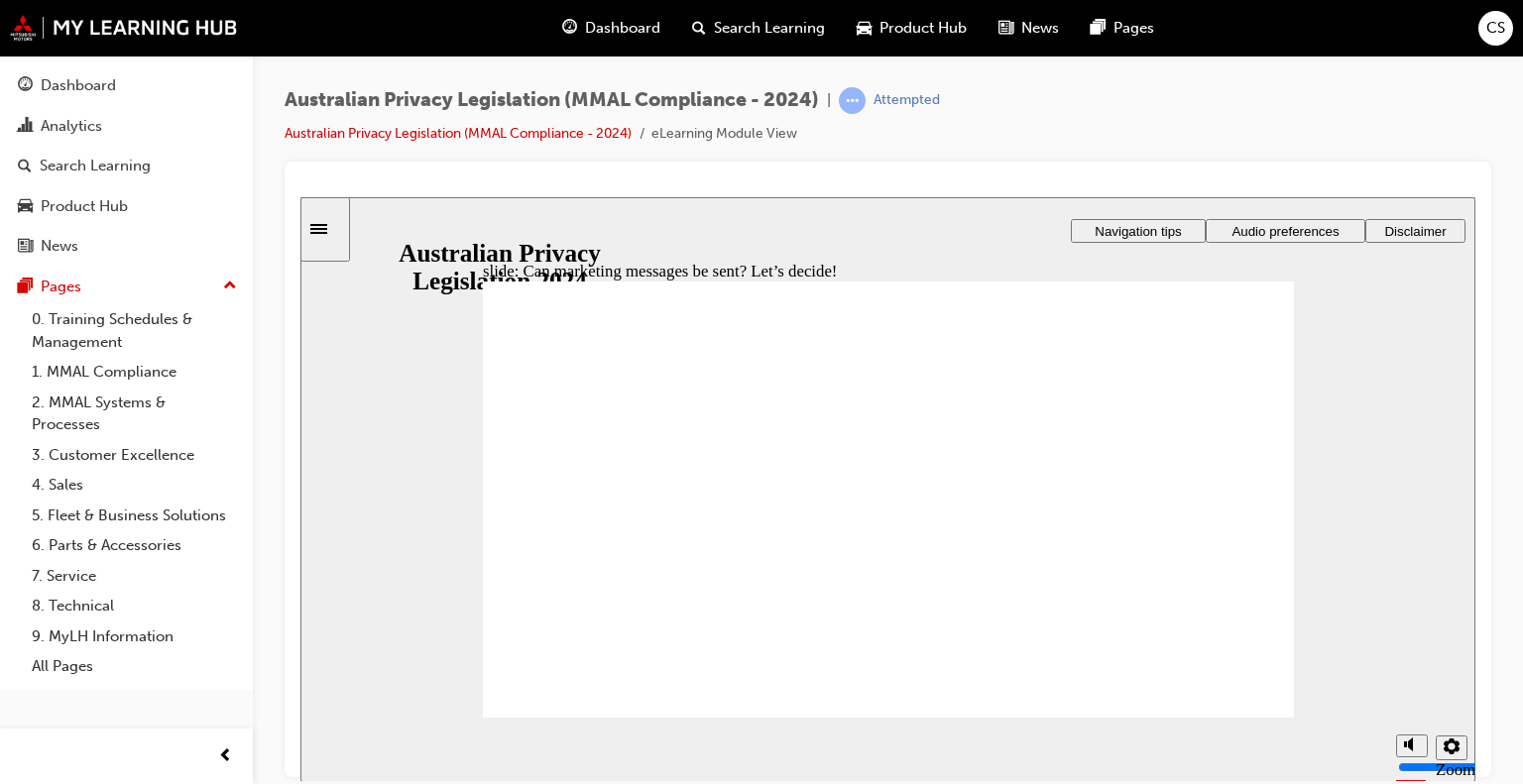 click 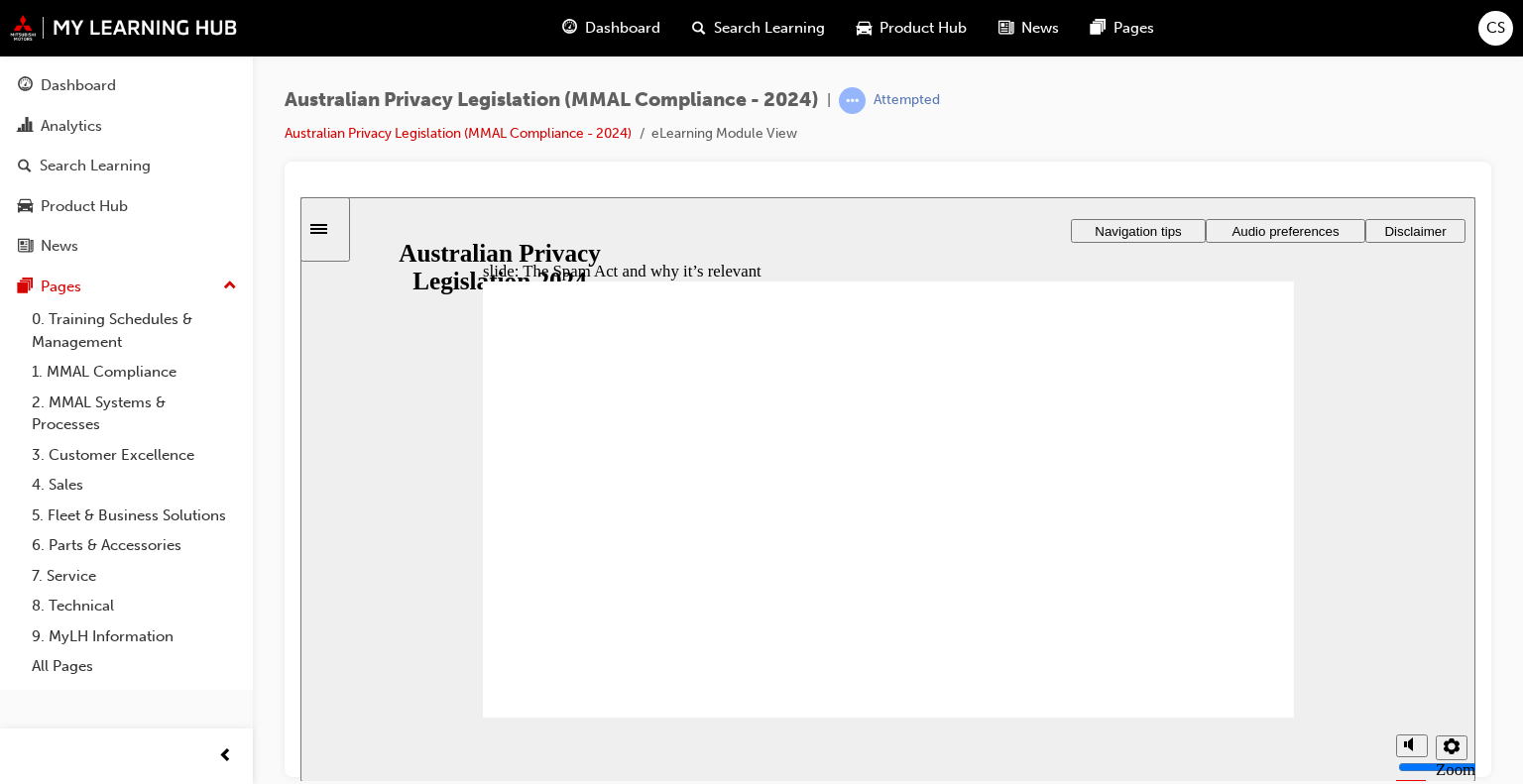 click 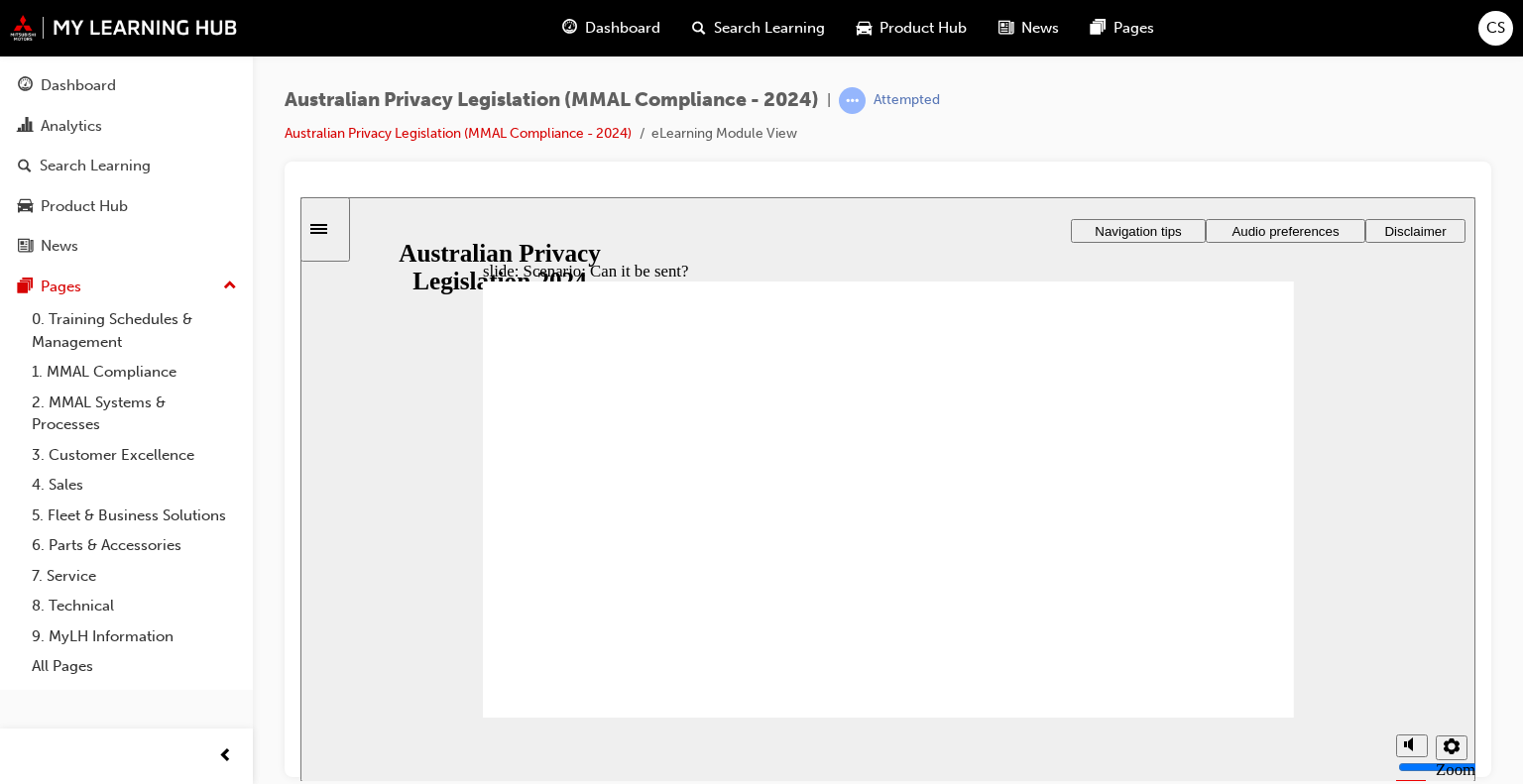 radio on "true" 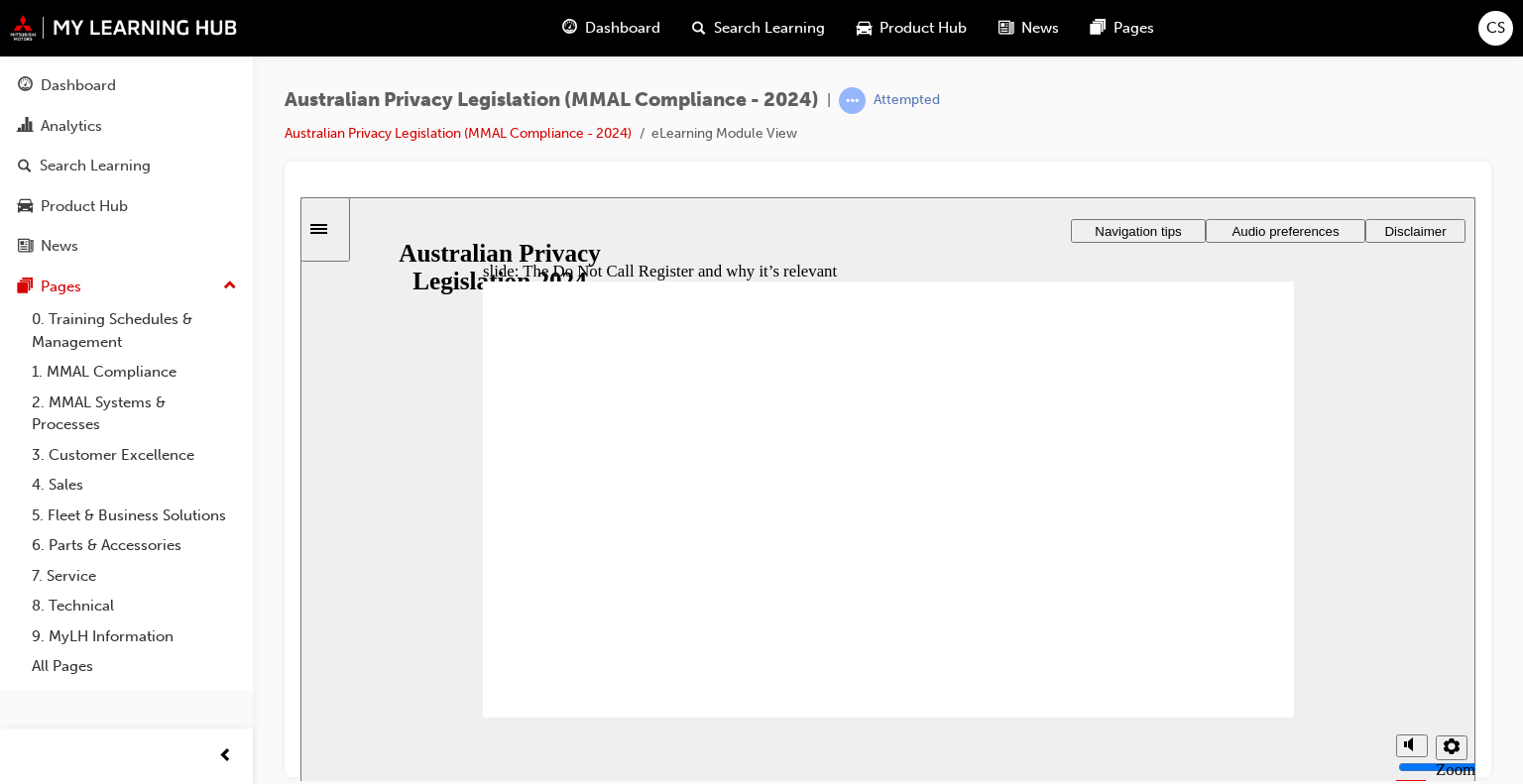 drag, startPoint x: 662, startPoint y: 421, endPoint x: 778, endPoint y: 413, distance: 116.275535 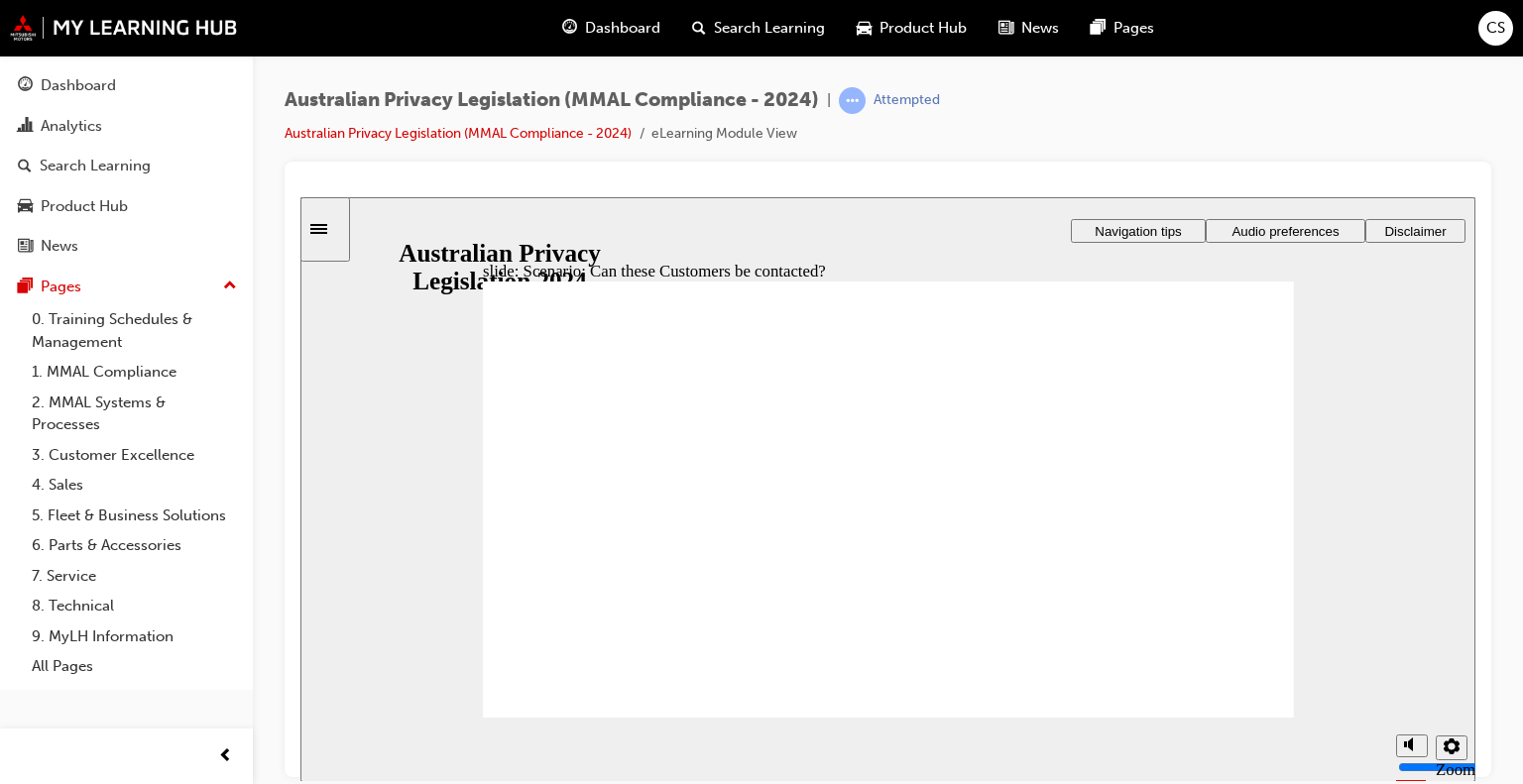 radio on "true" 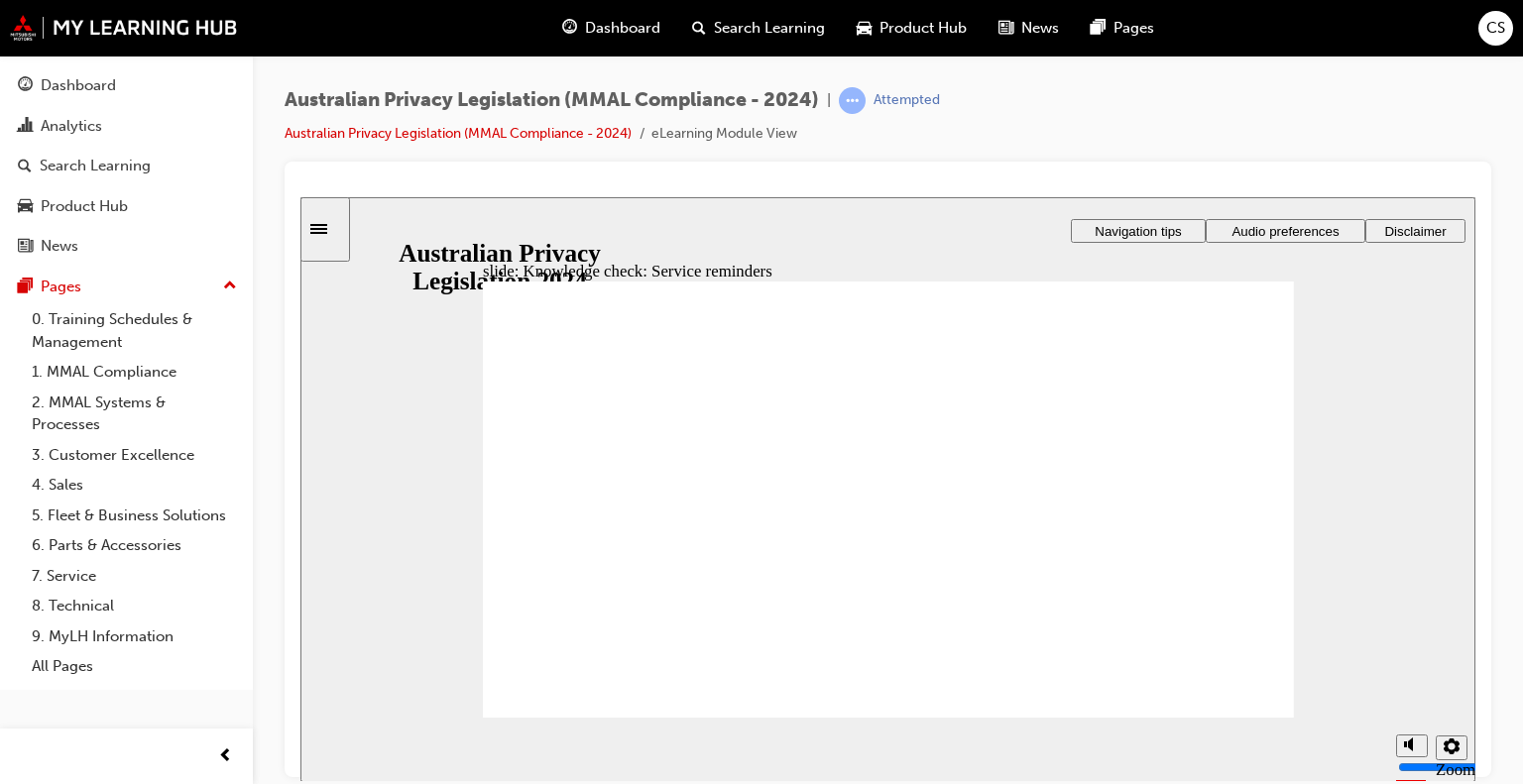 click 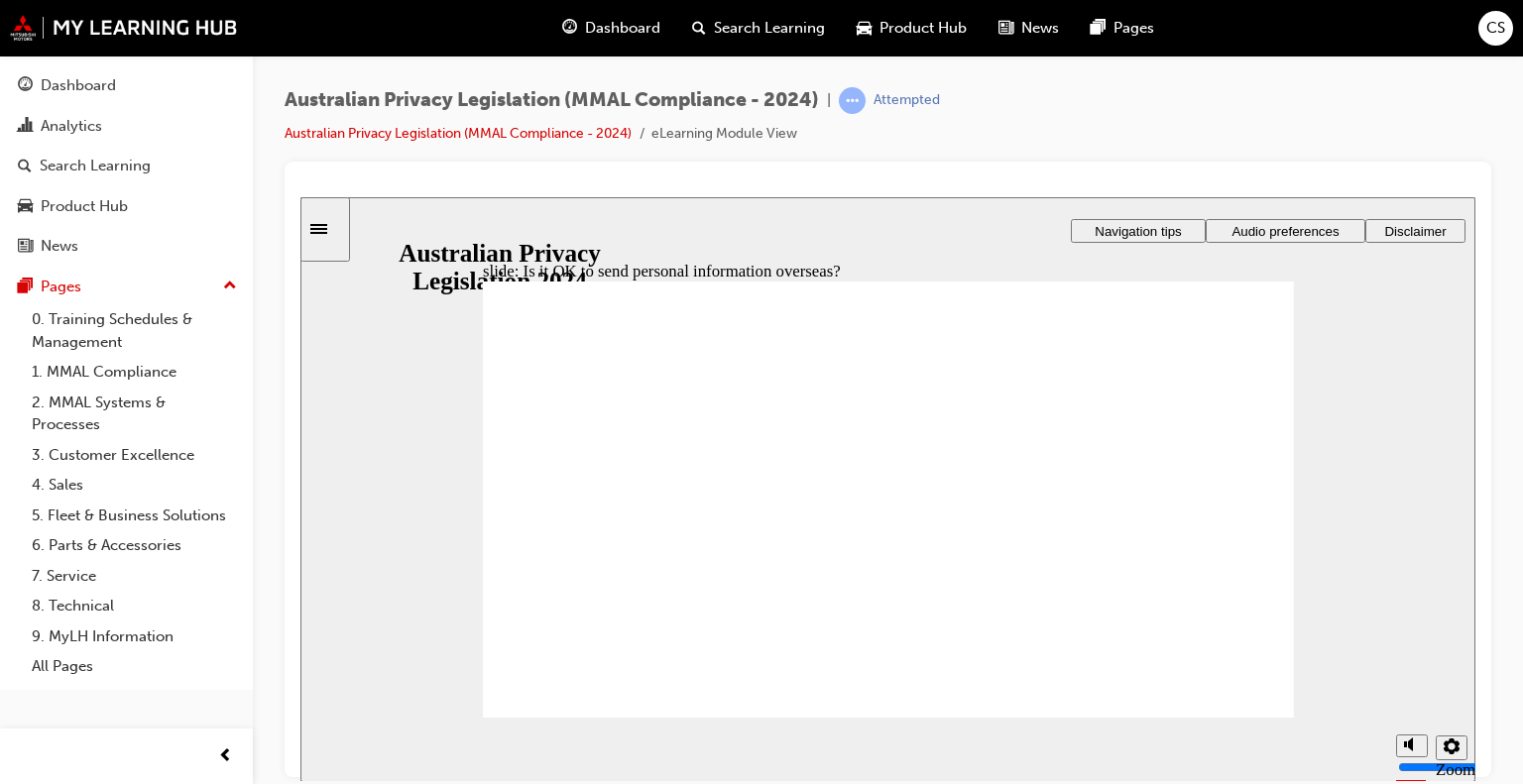 drag, startPoint x: 1005, startPoint y: 564, endPoint x: 1107, endPoint y: 583, distance: 103.75452 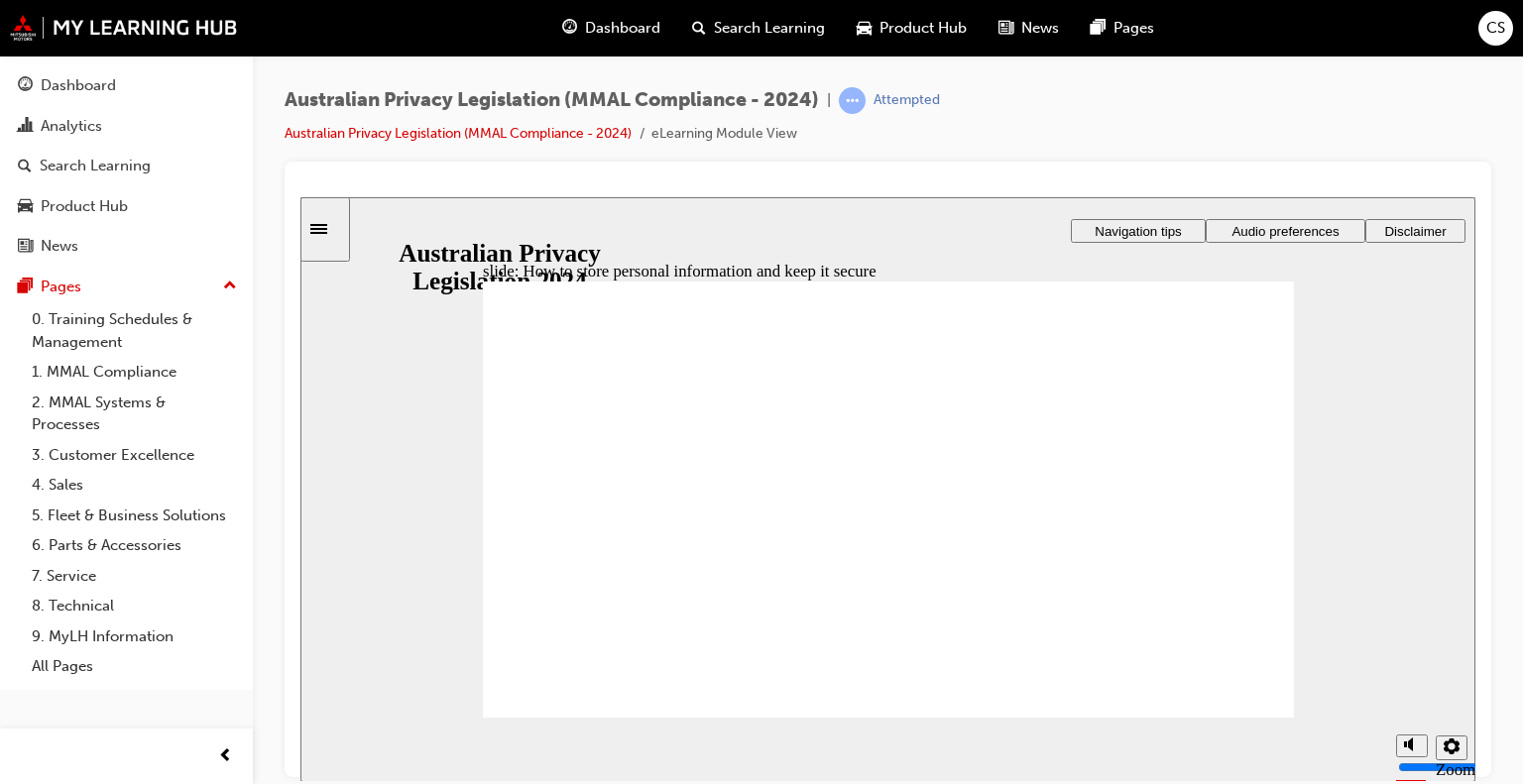 click 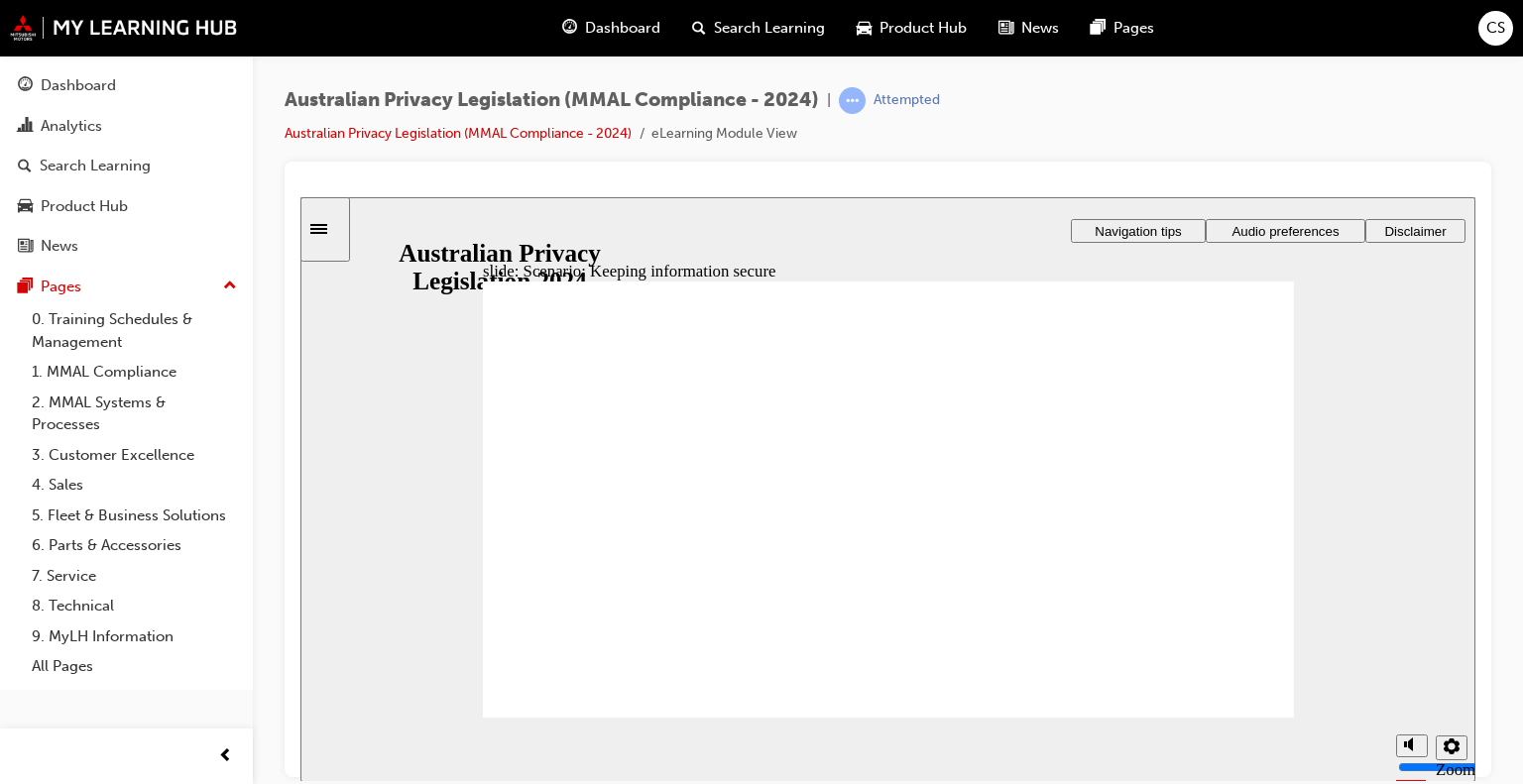 radio on "true" 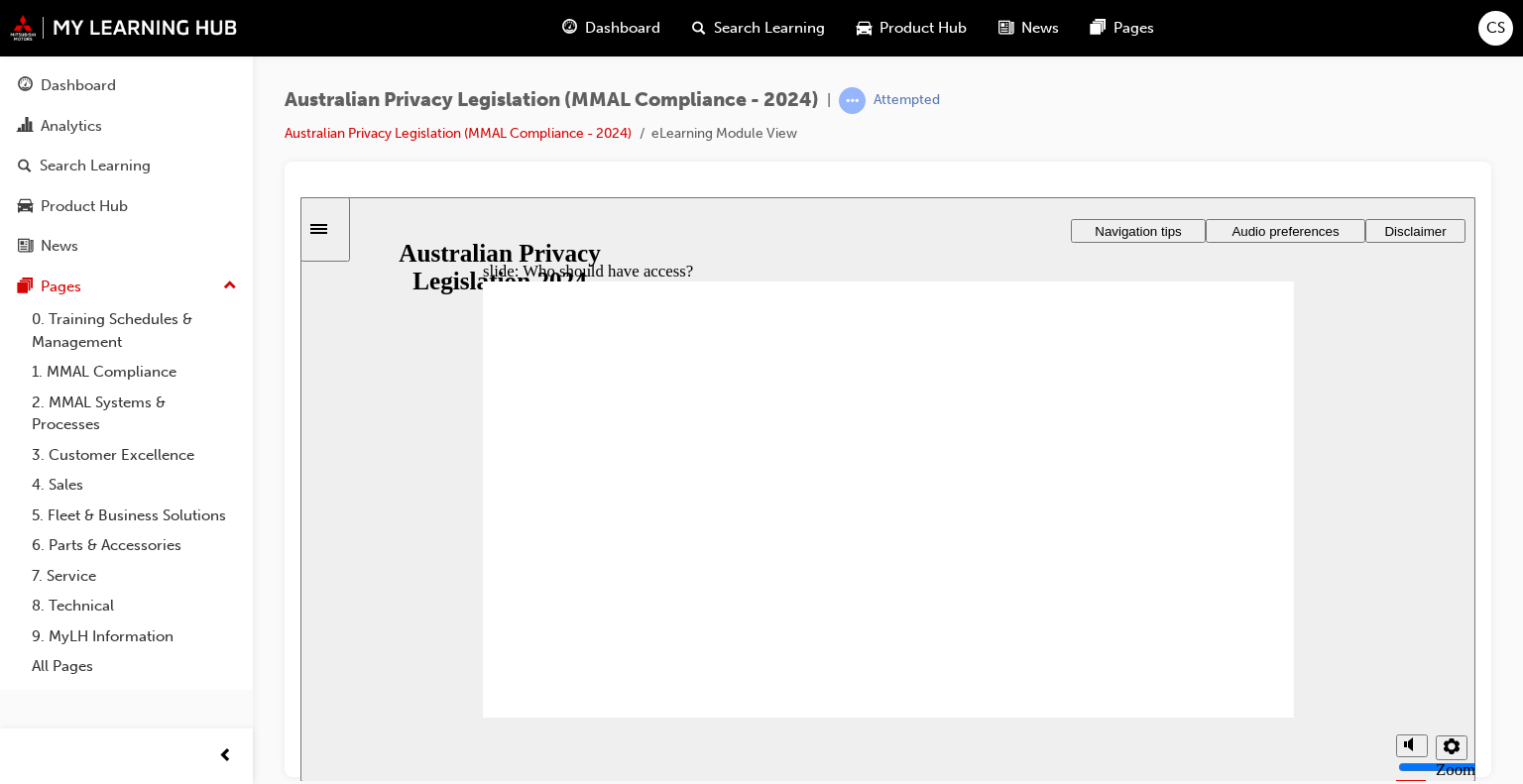 click 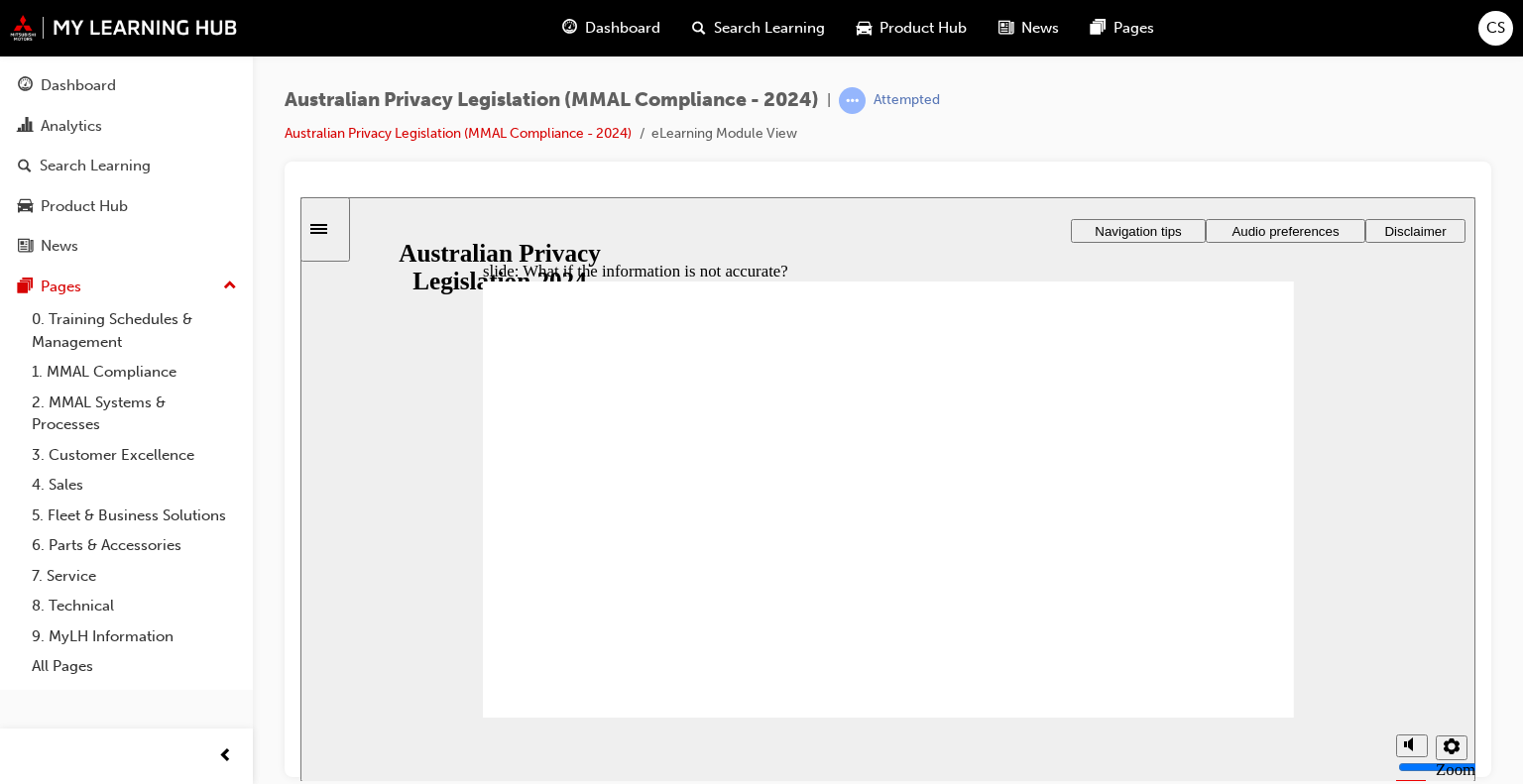 click 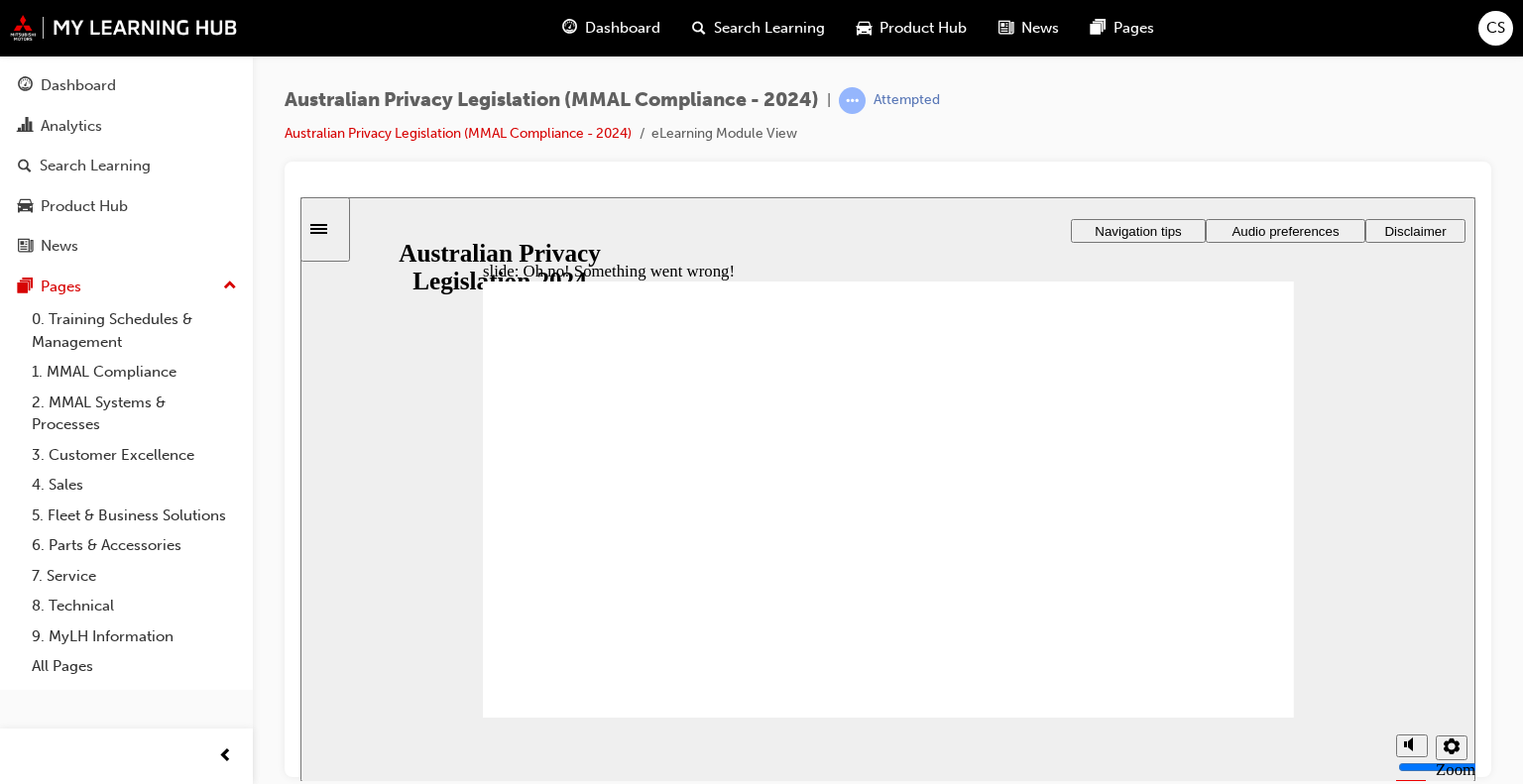drag, startPoint x: 686, startPoint y: 462, endPoint x: 793, endPoint y: 449, distance: 107.786827 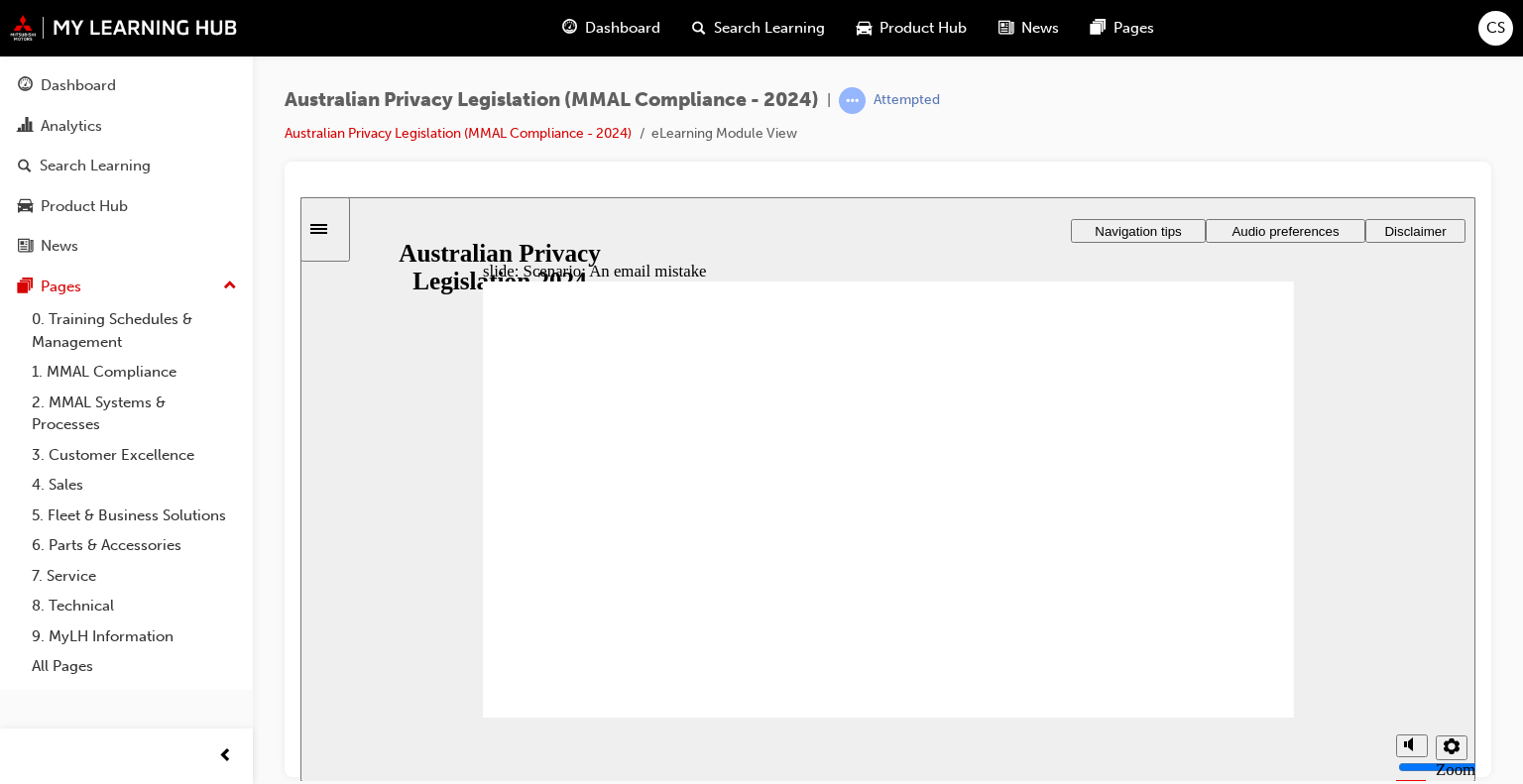 radio on "true" 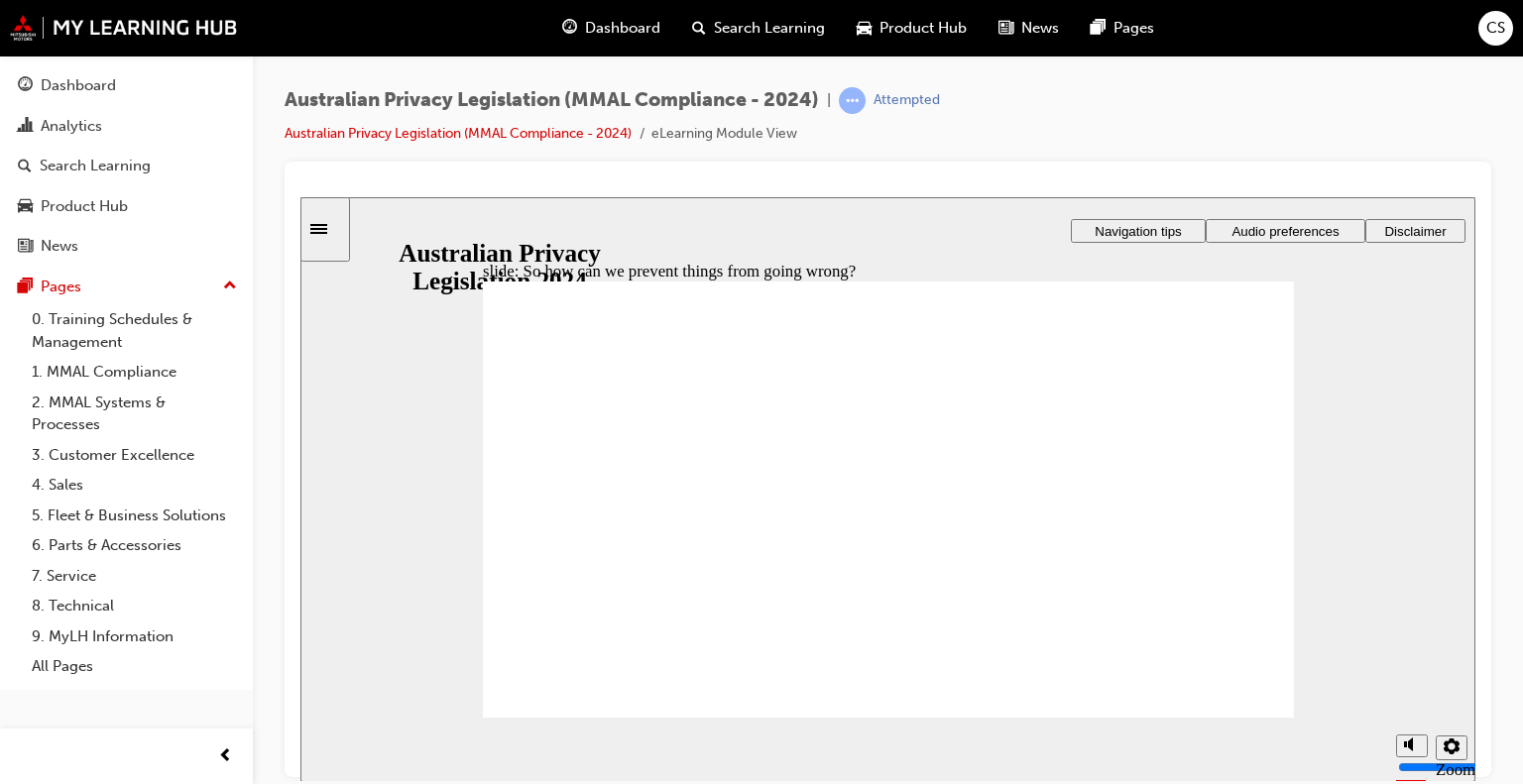 drag, startPoint x: 600, startPoint y: 440, endPoint x: 686, endPoint y: 442, distance: 86.02325 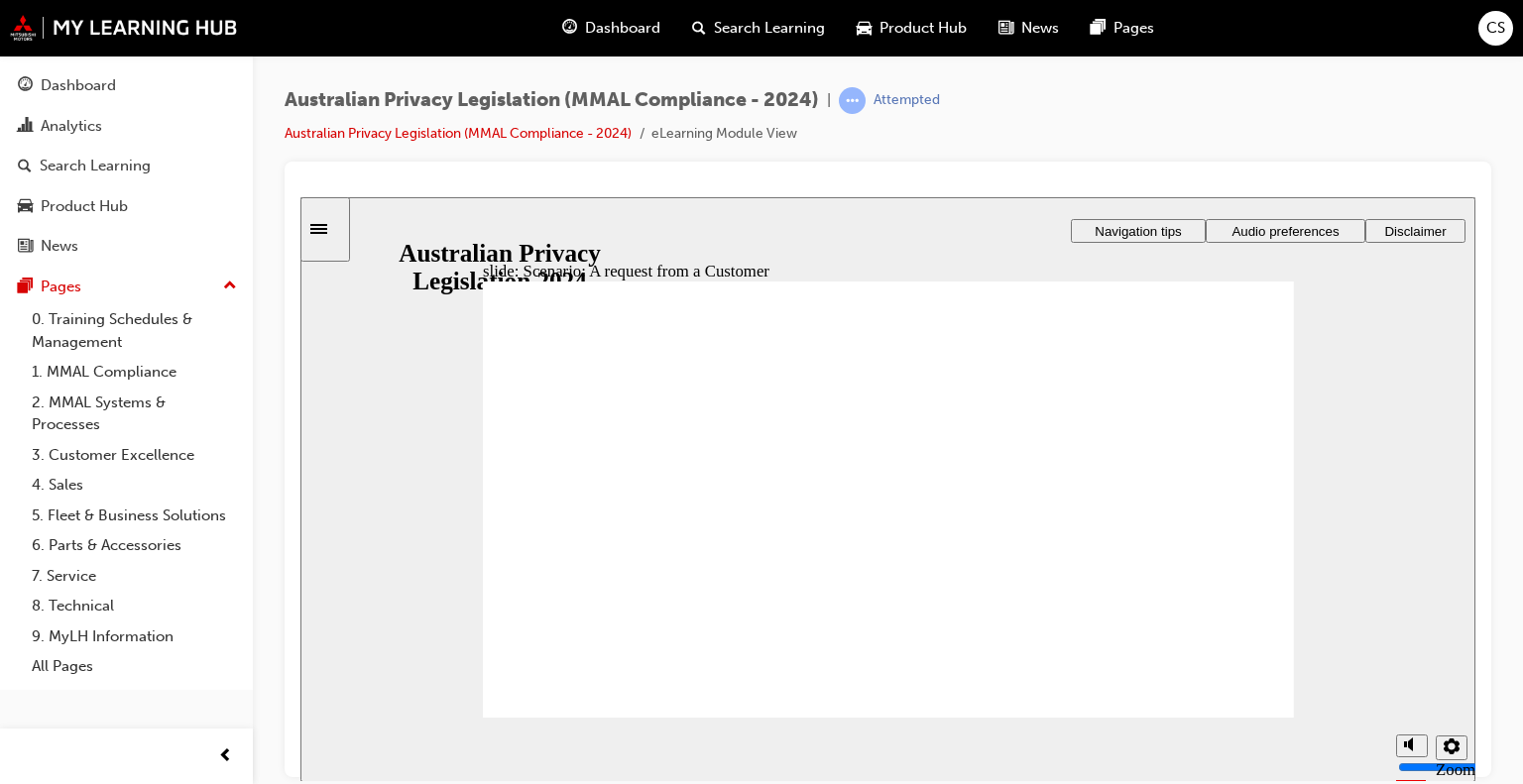 radio on "true" 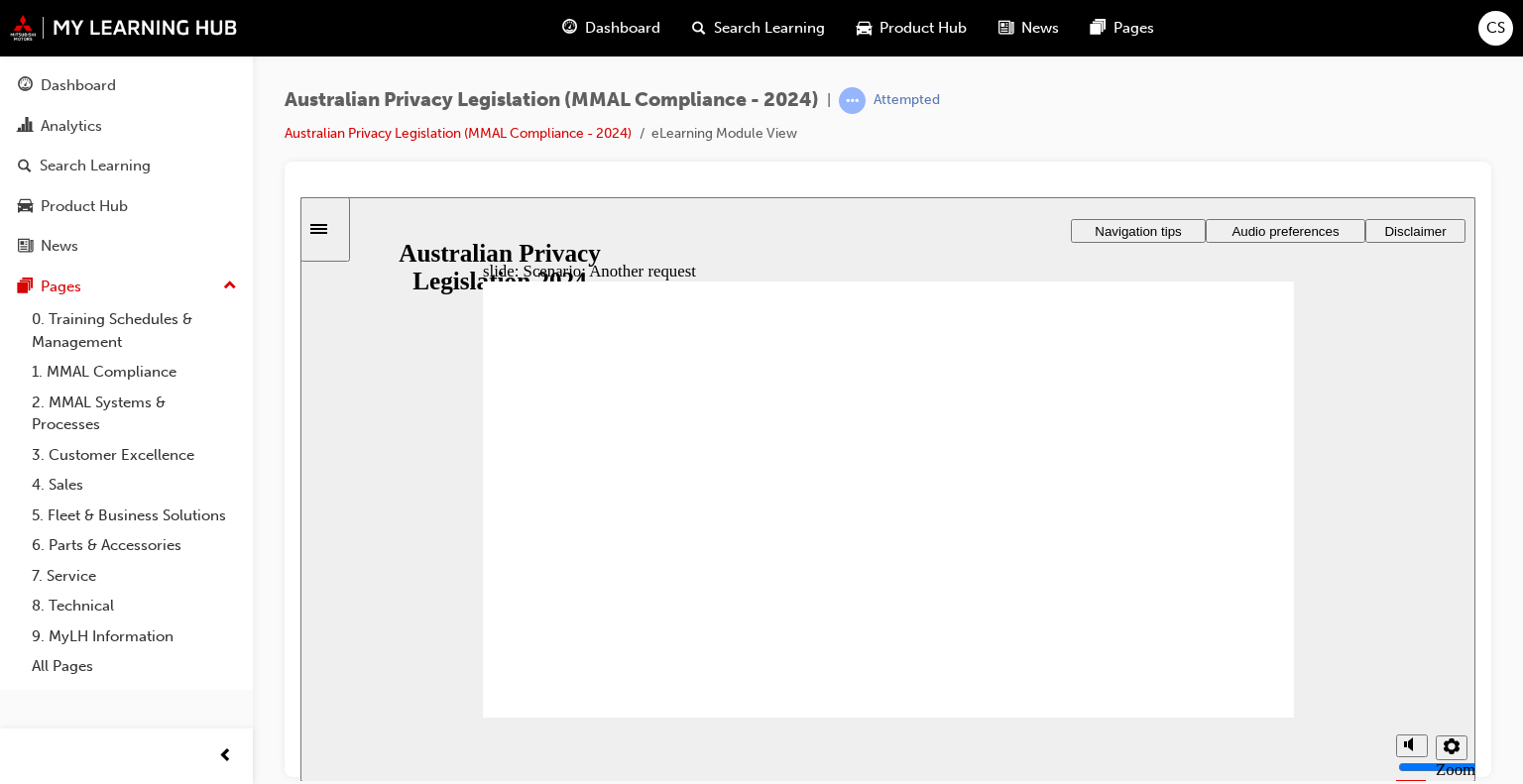 radio on "true" 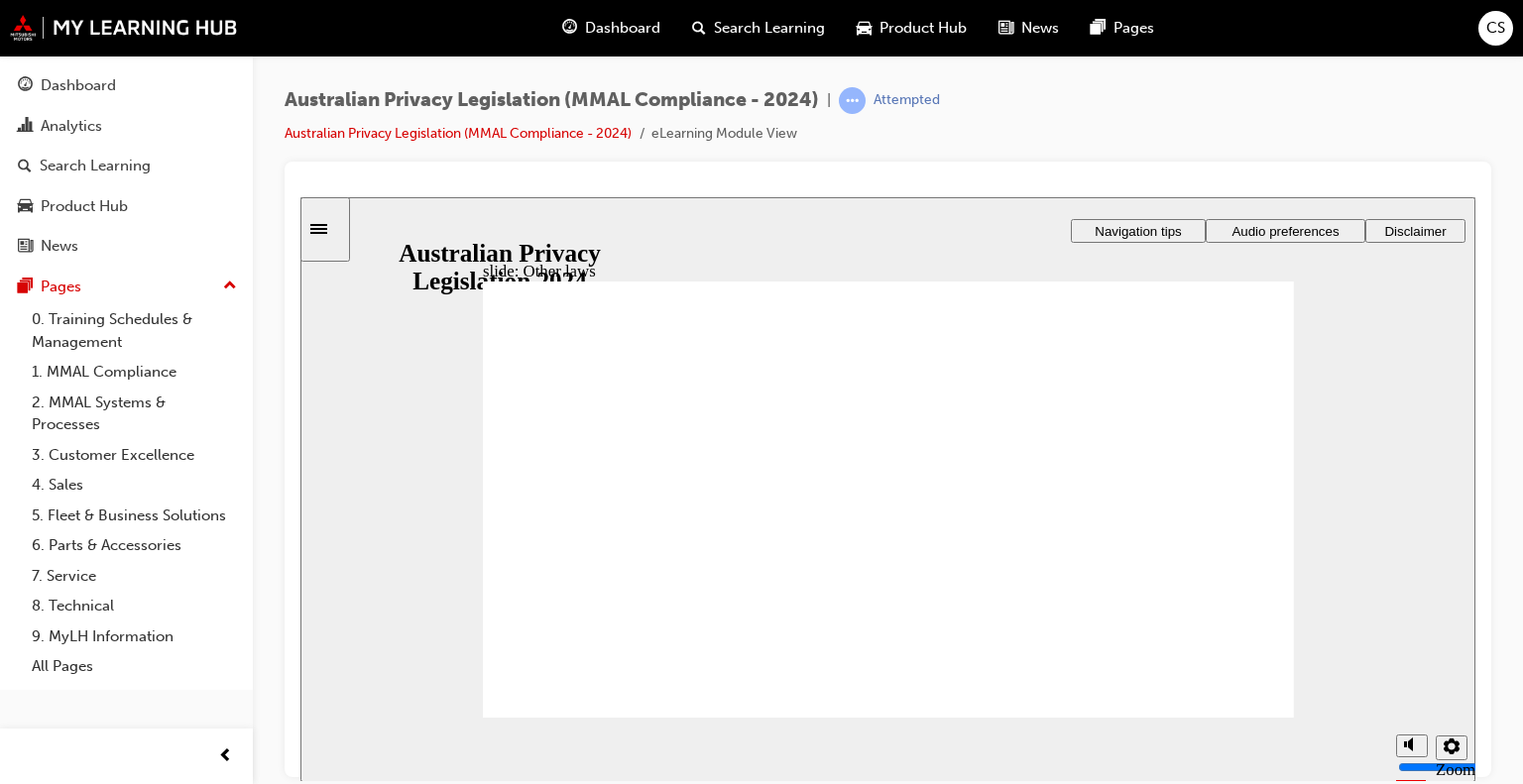 click 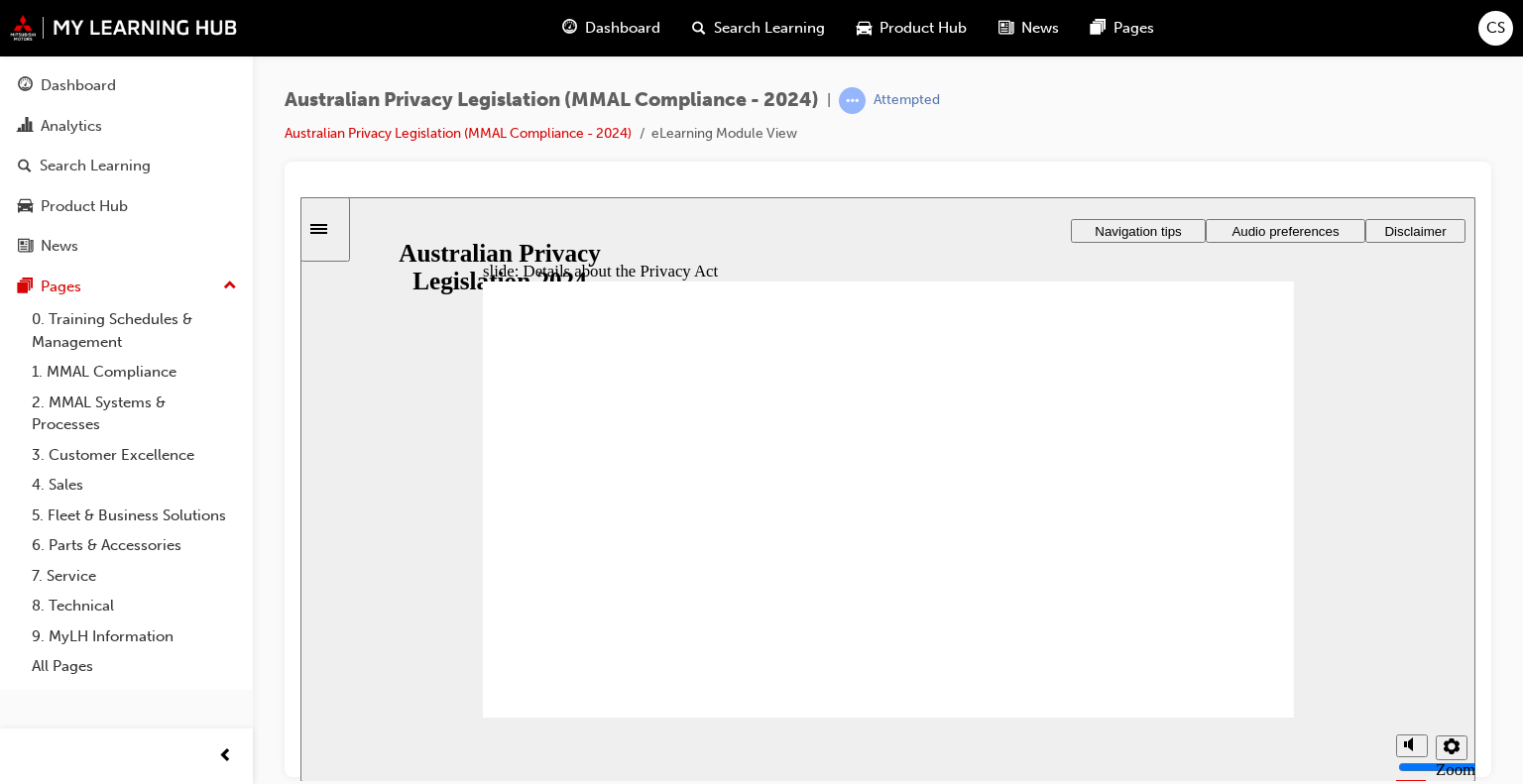 click 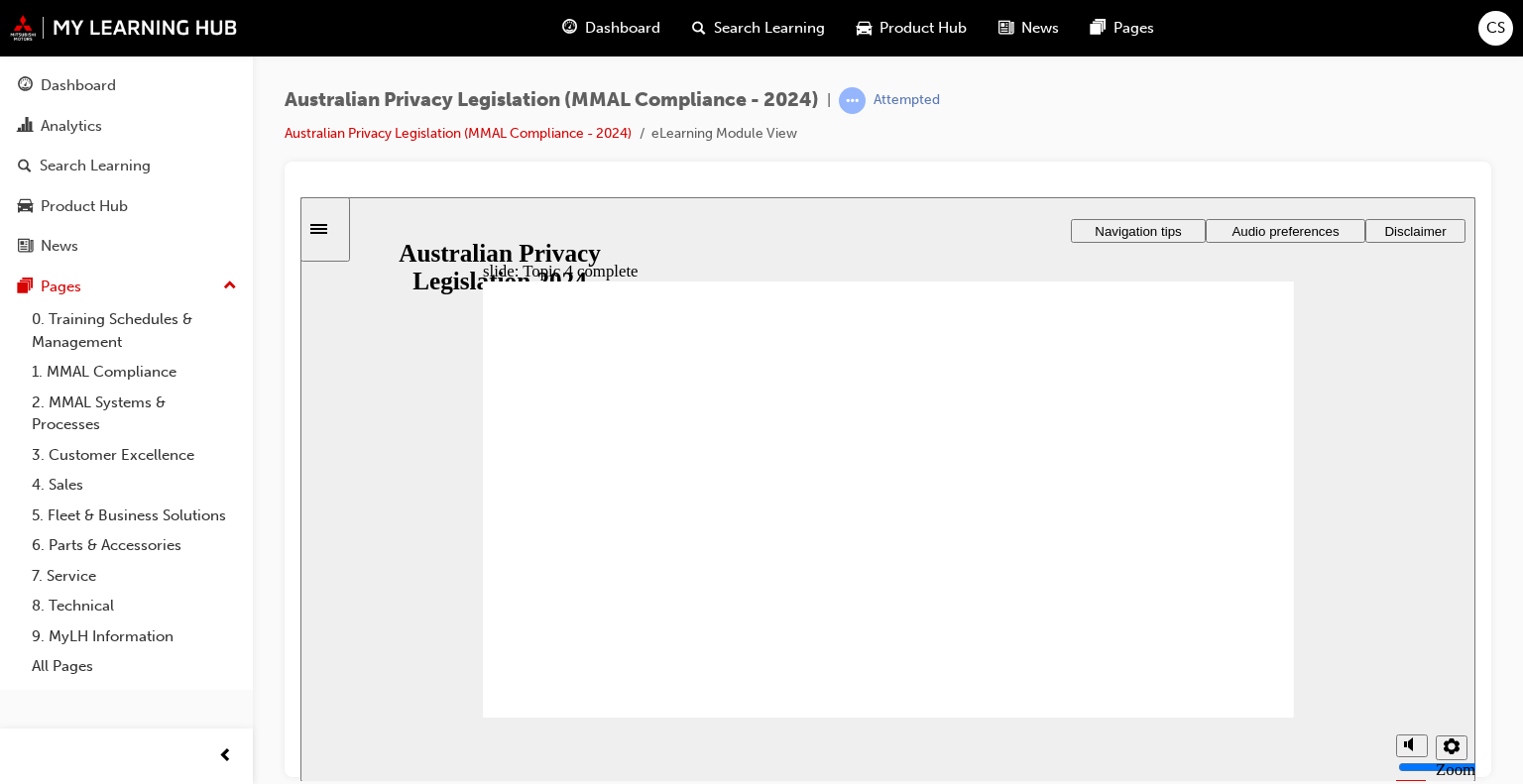 click 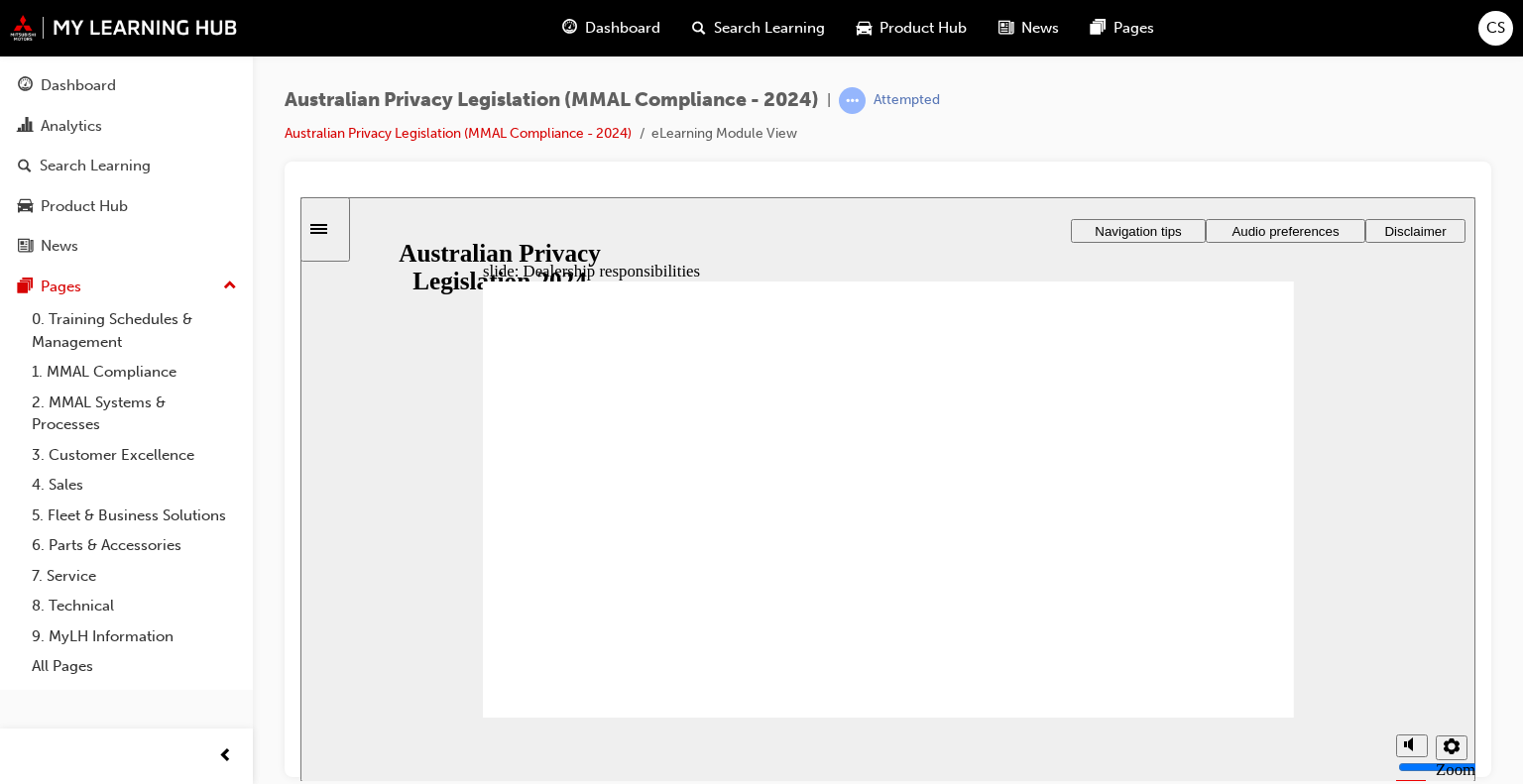 click 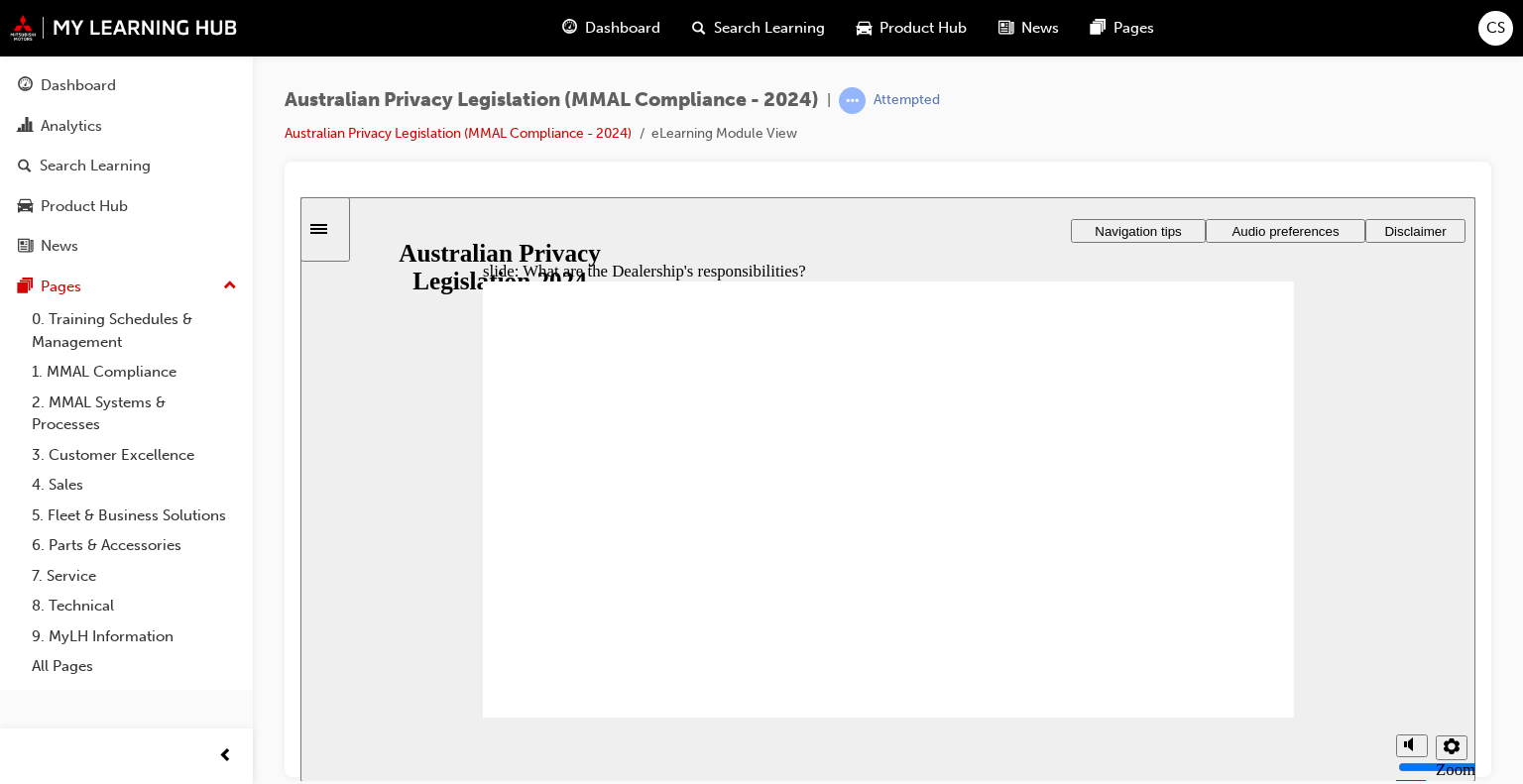 drag, startPoint x: 566, startPoint y: 456, endPoint x: 669, endPoint y: 417, distance: 110.13628 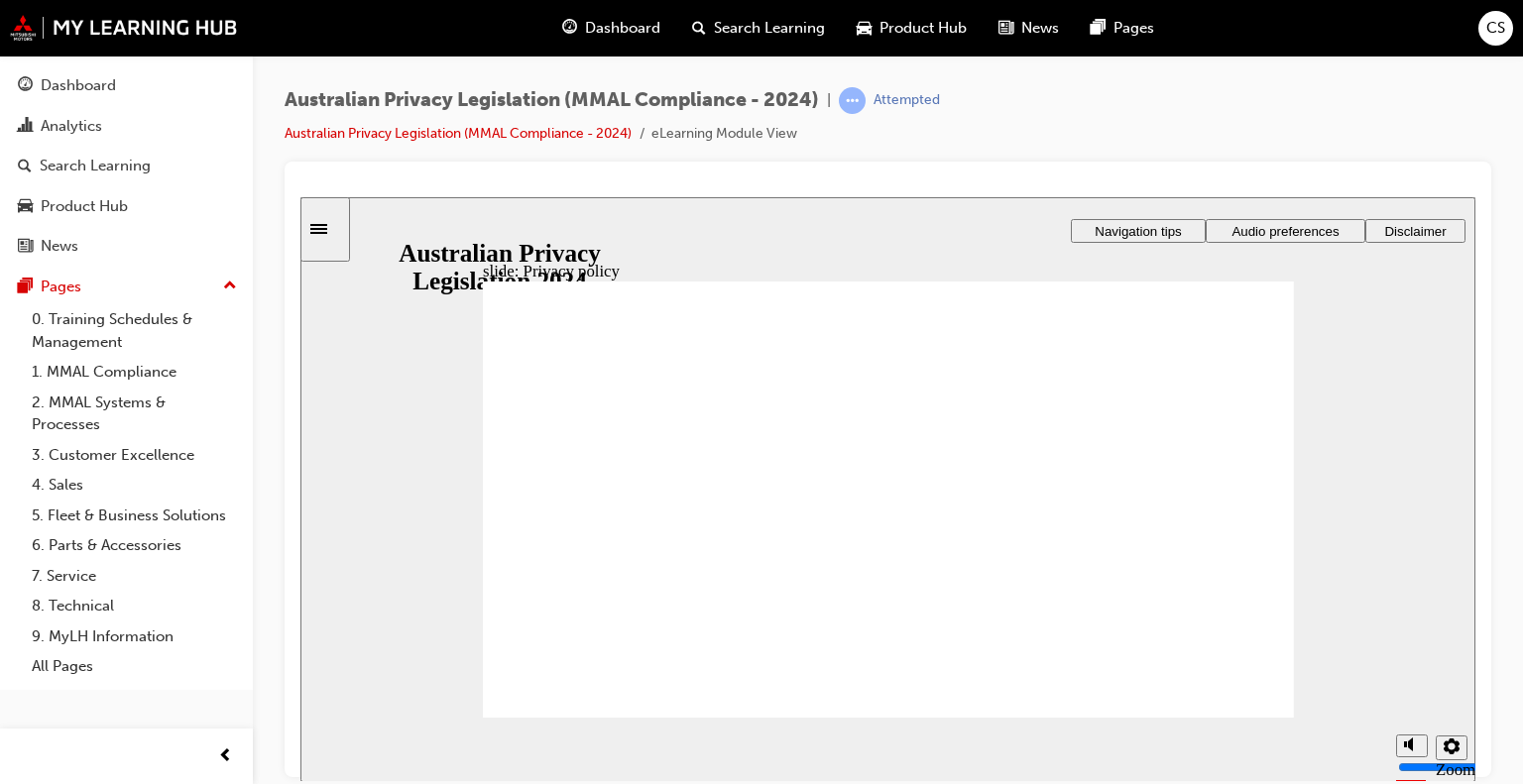 click 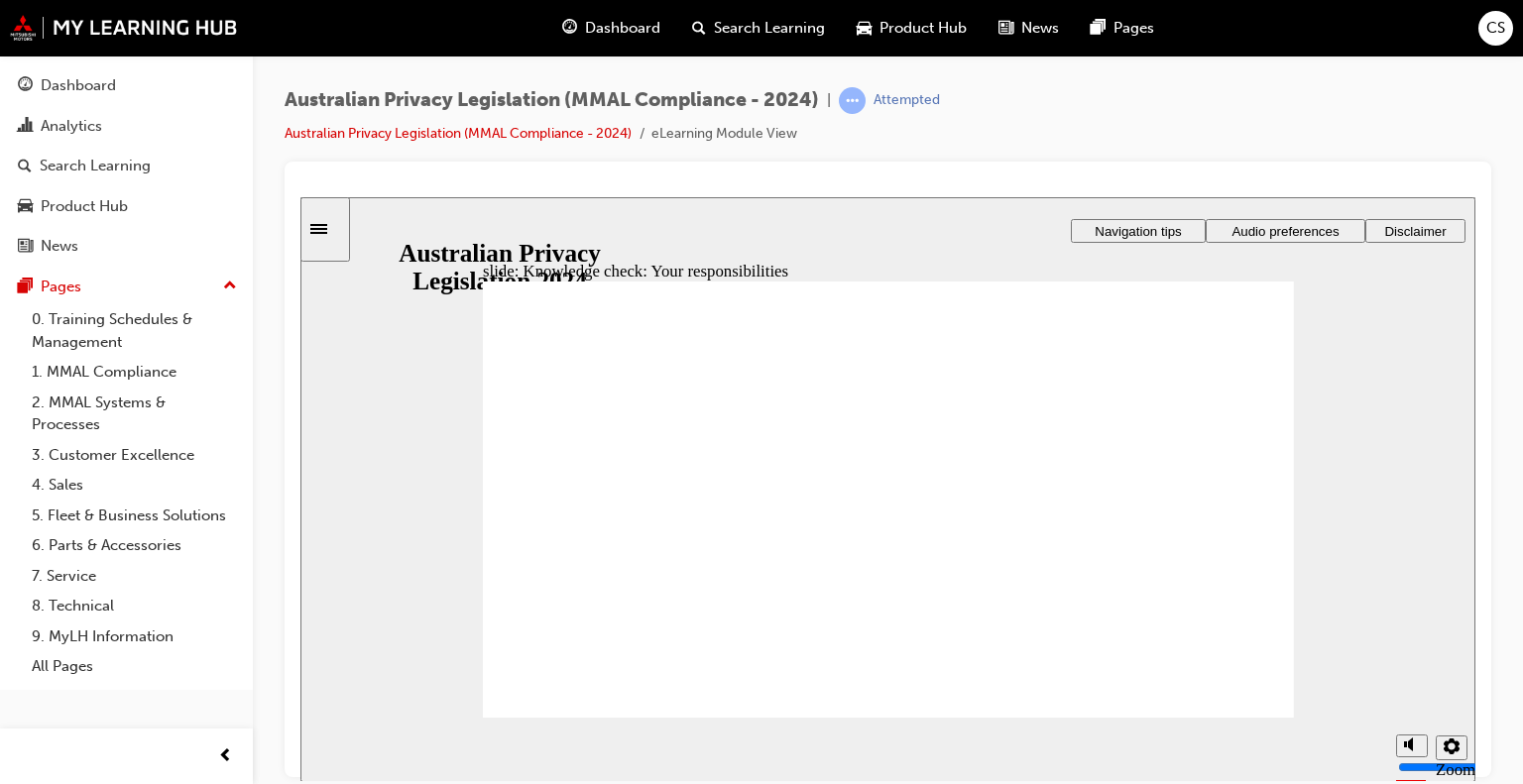 checkbox on "true" 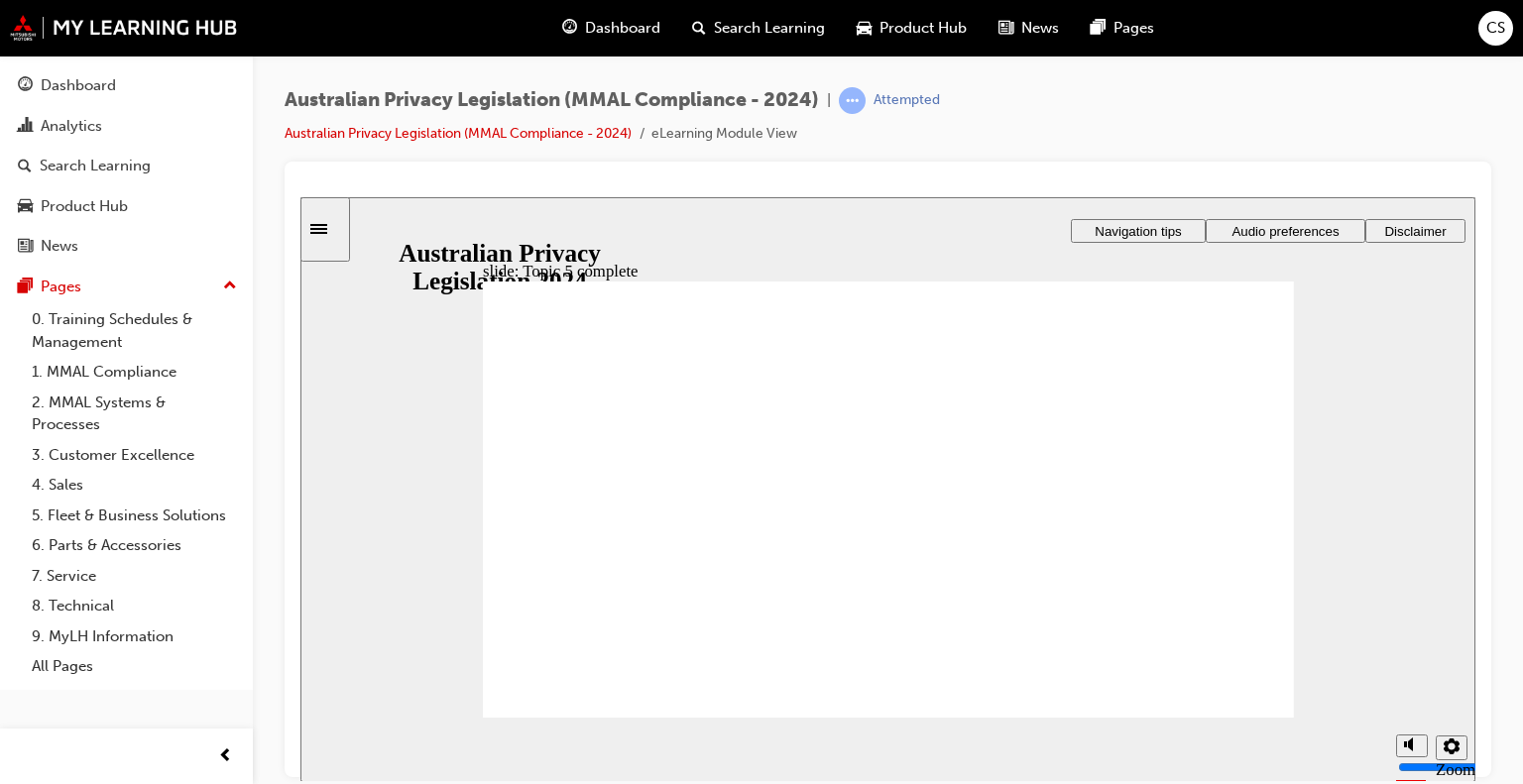 click 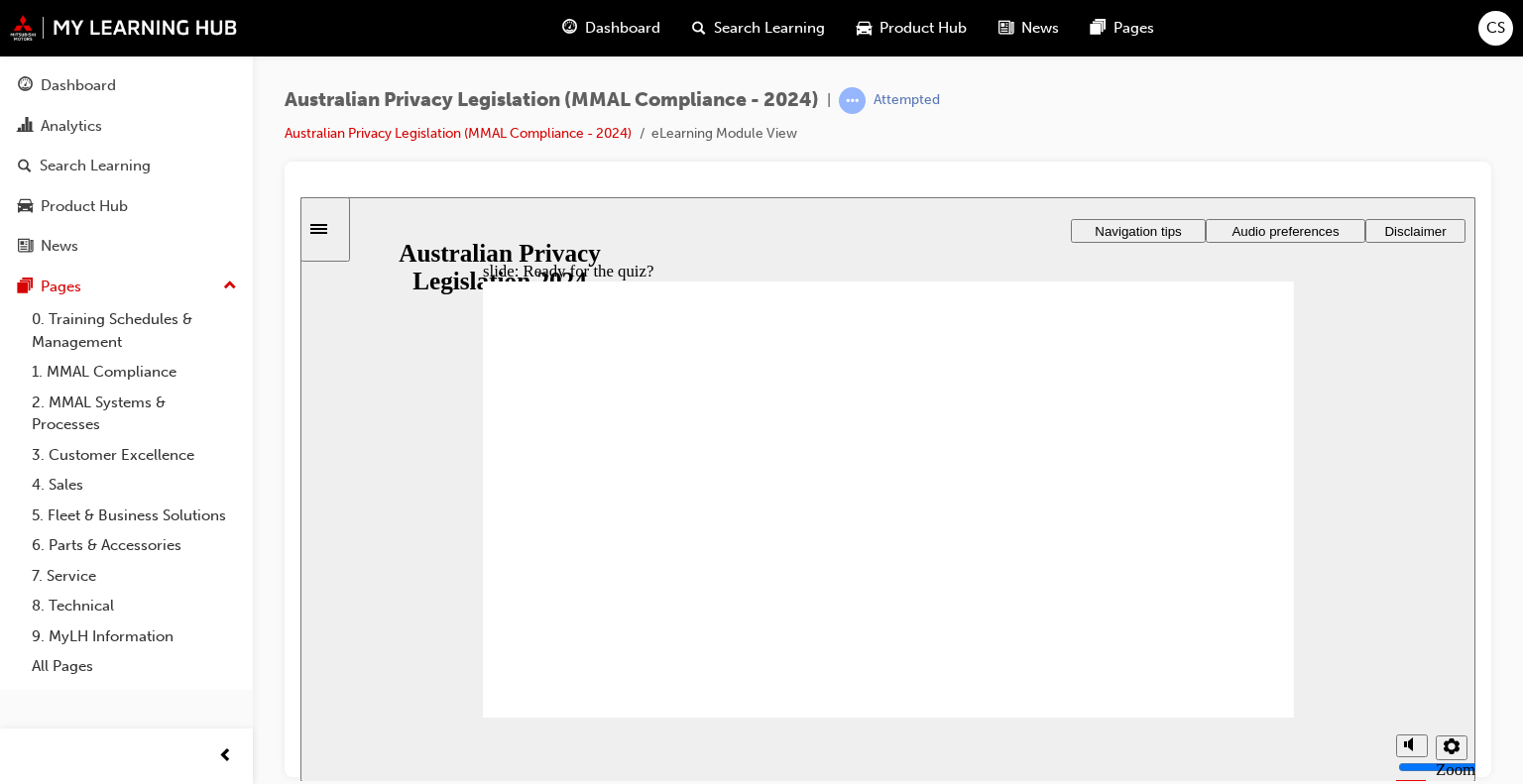 click 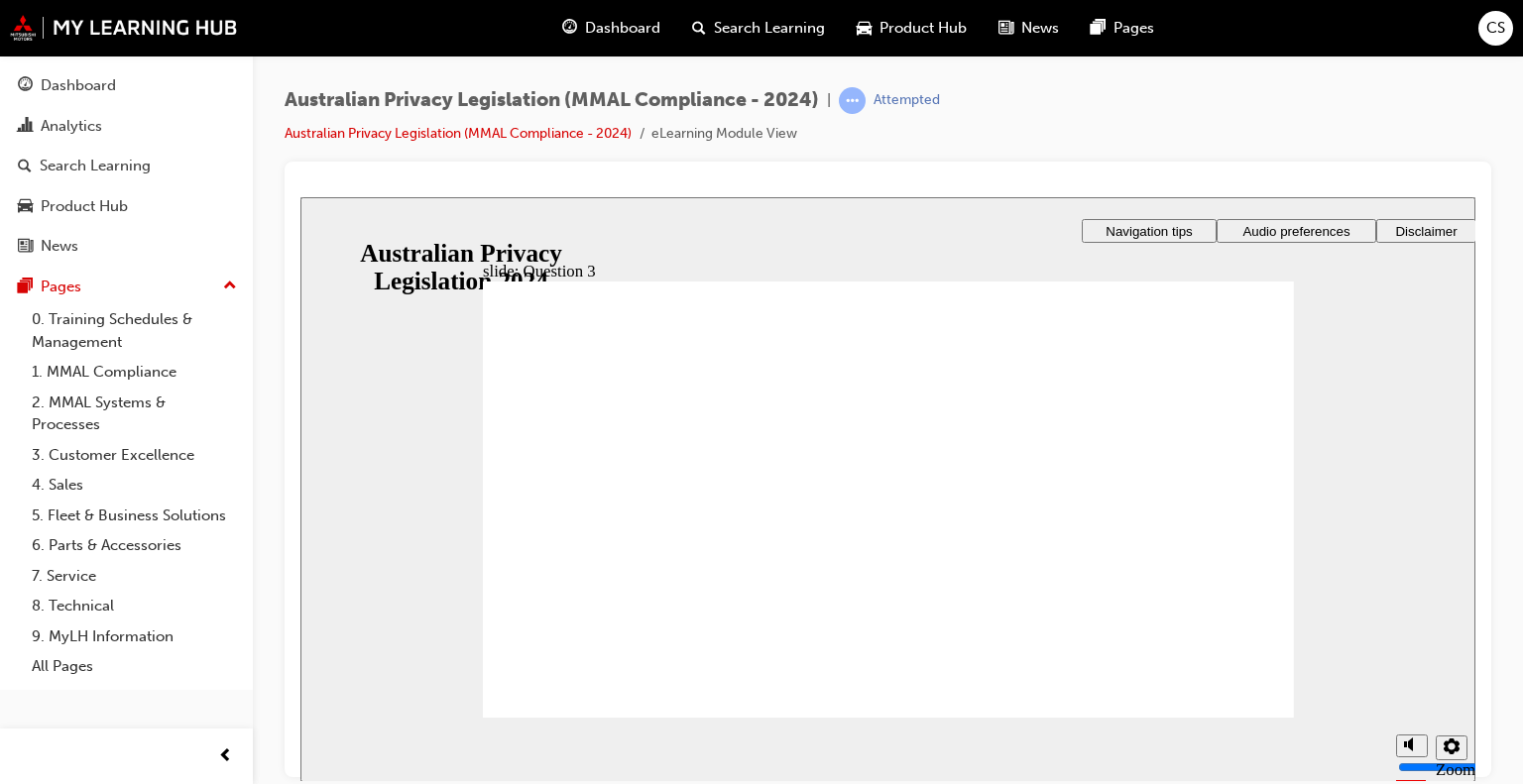 checkbox on "true" 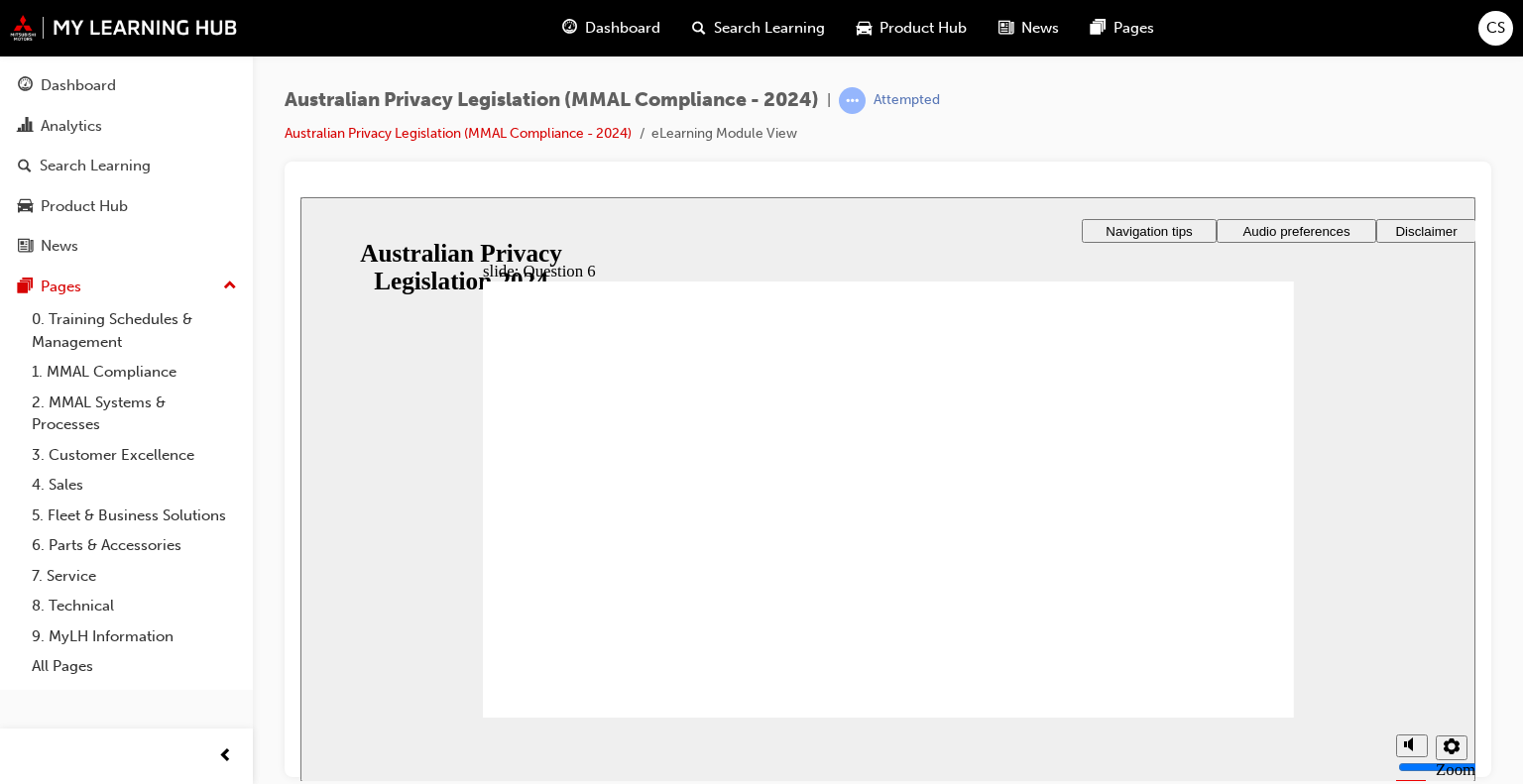 radio on "true" 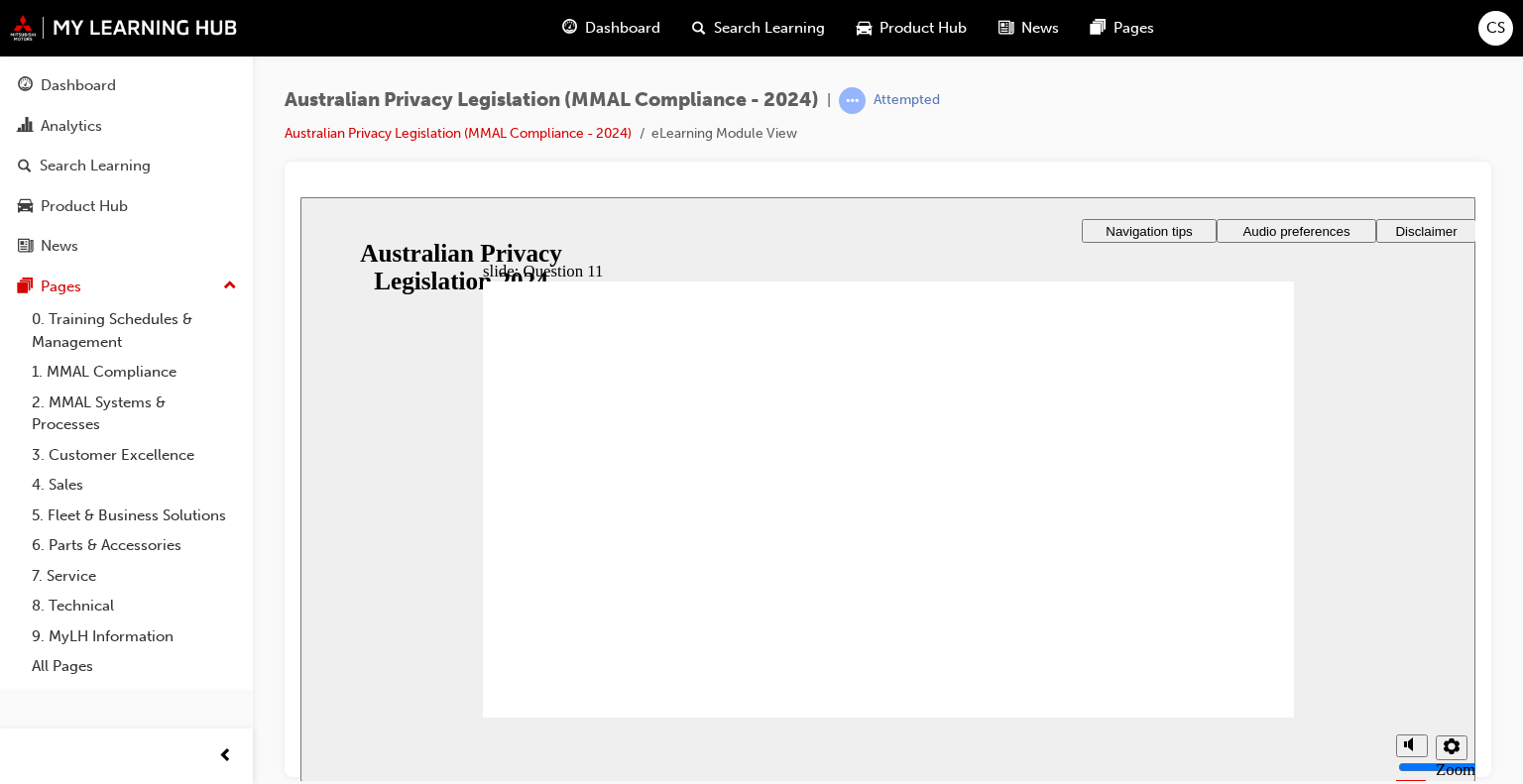 radio on "true" 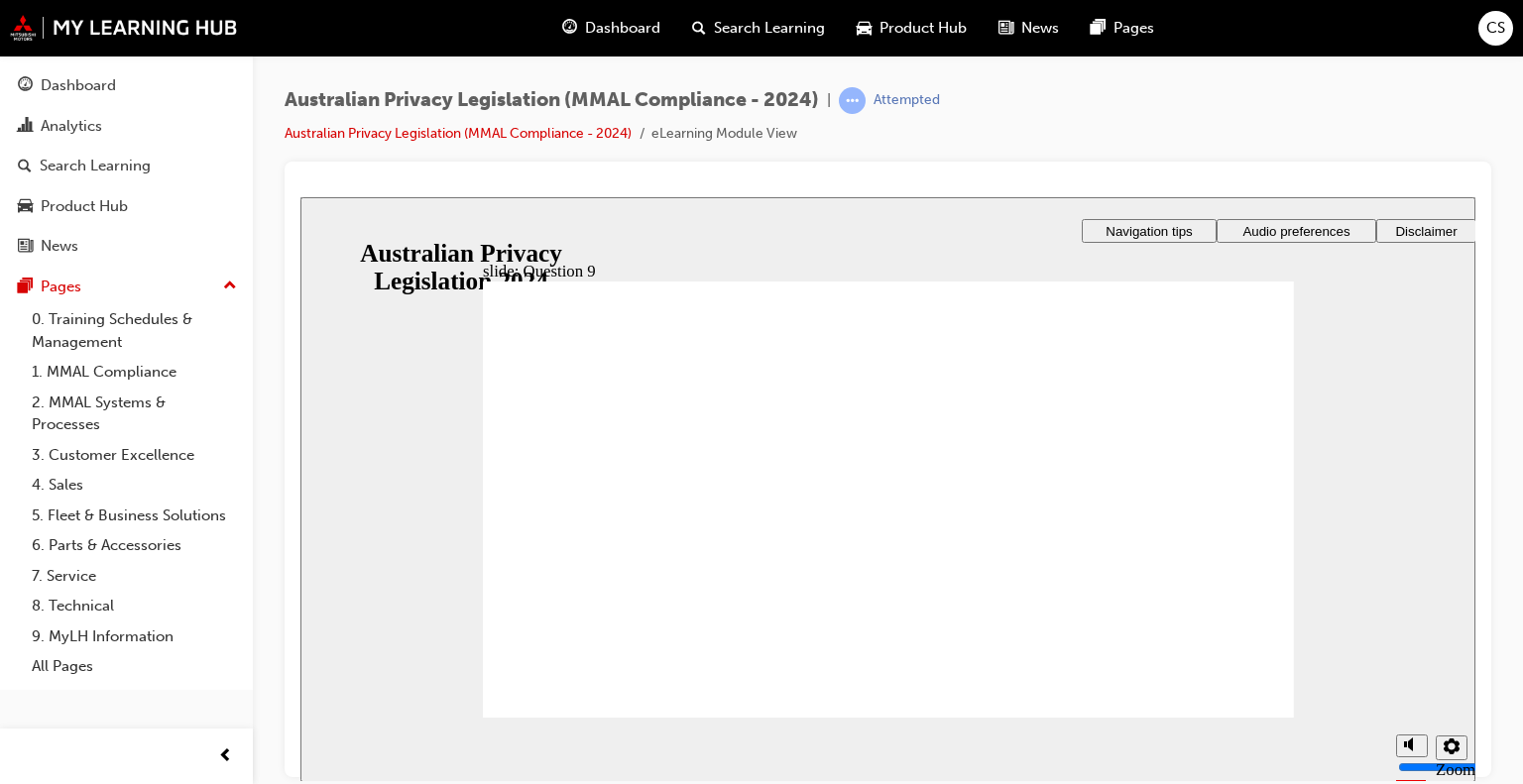 radio on "false" 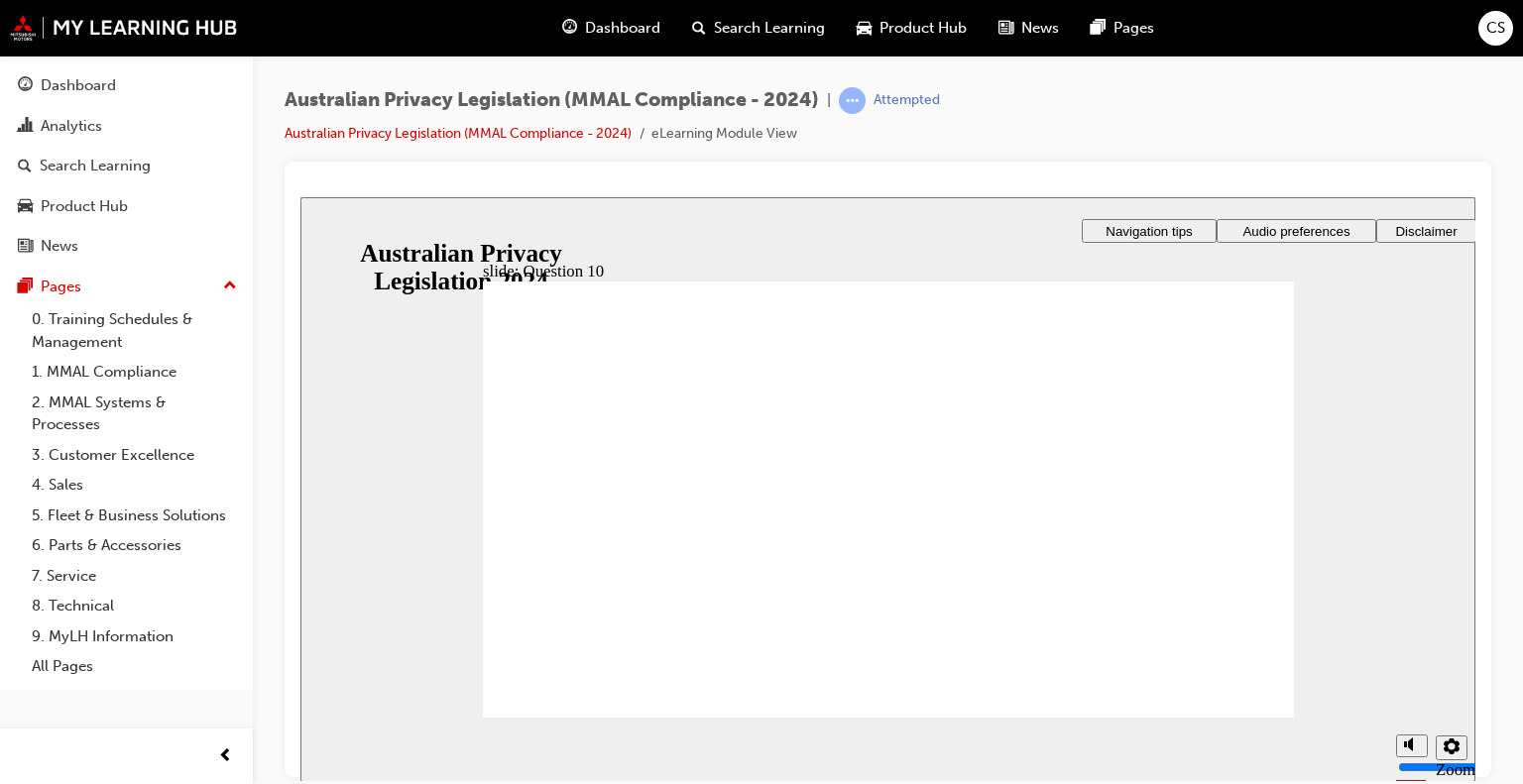radio on "true" 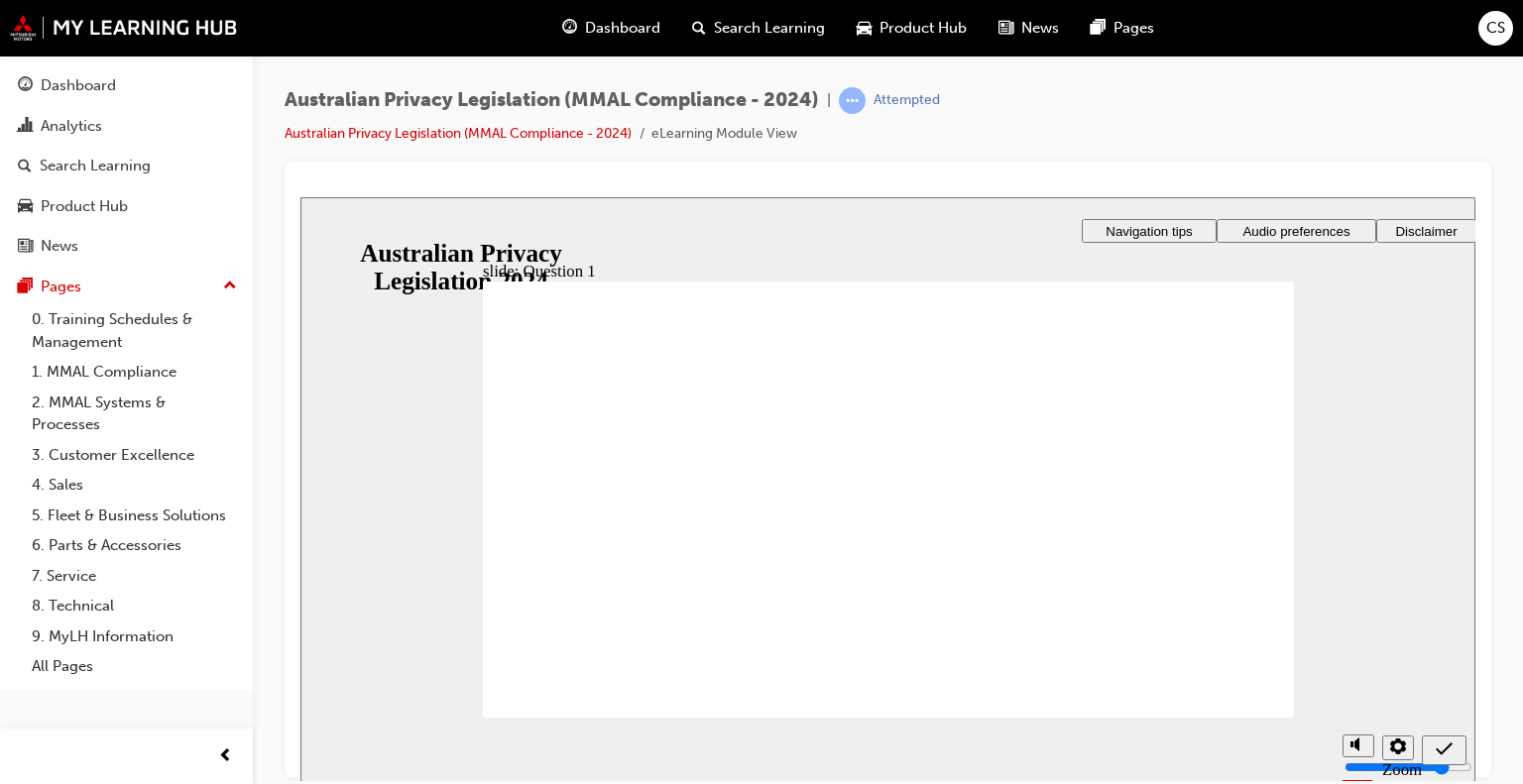 radio on "true" 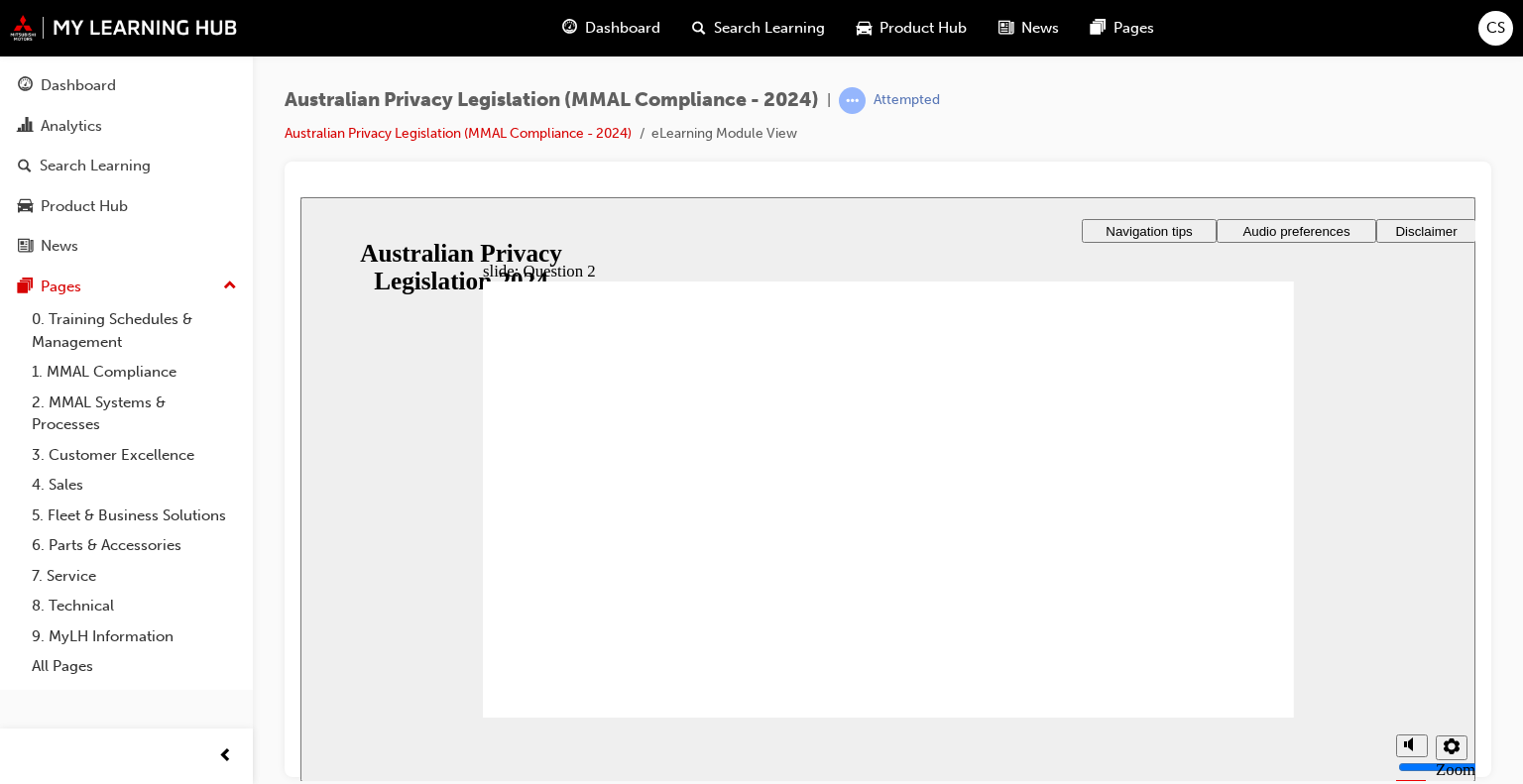 radio on "true" 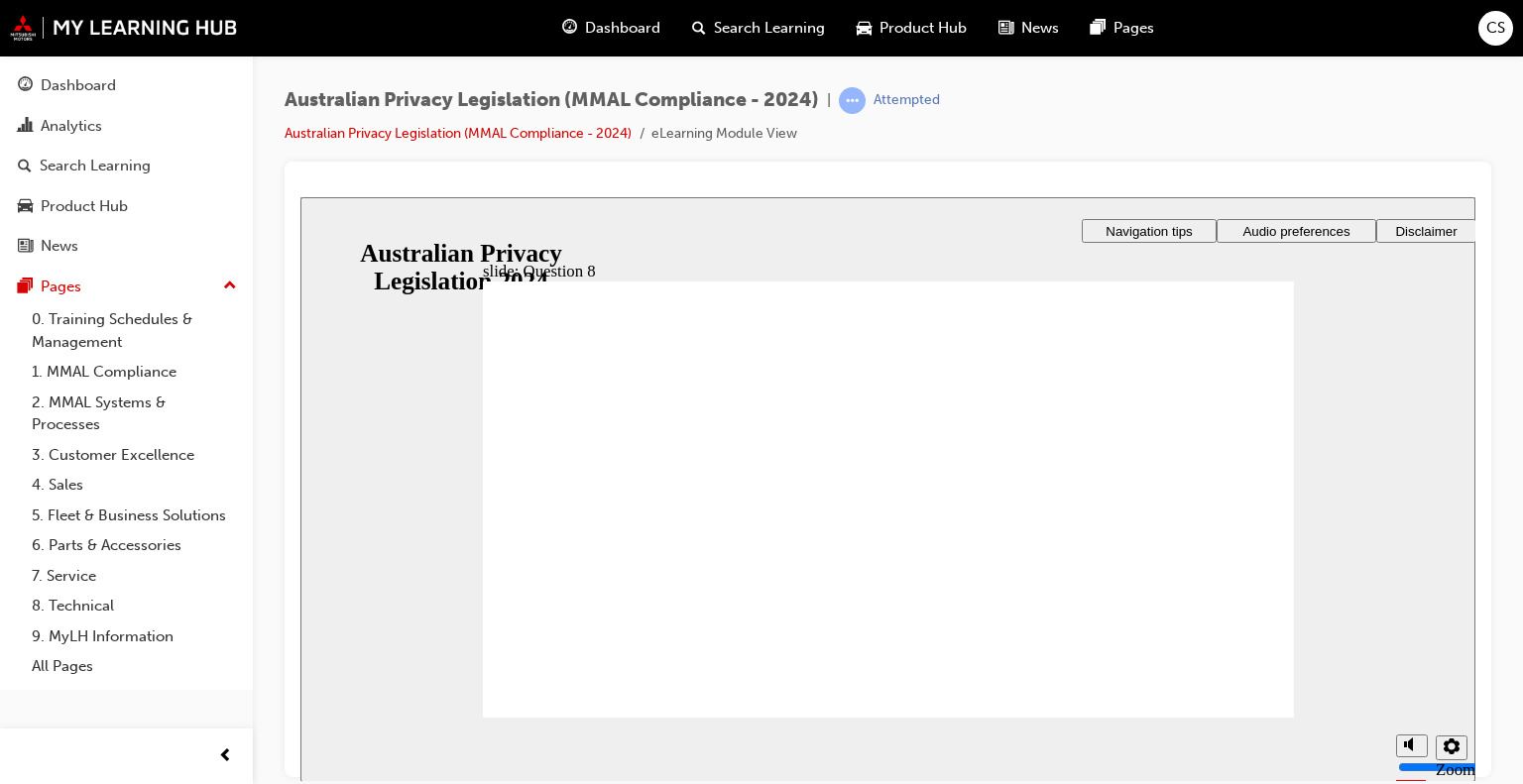 radio on "true" 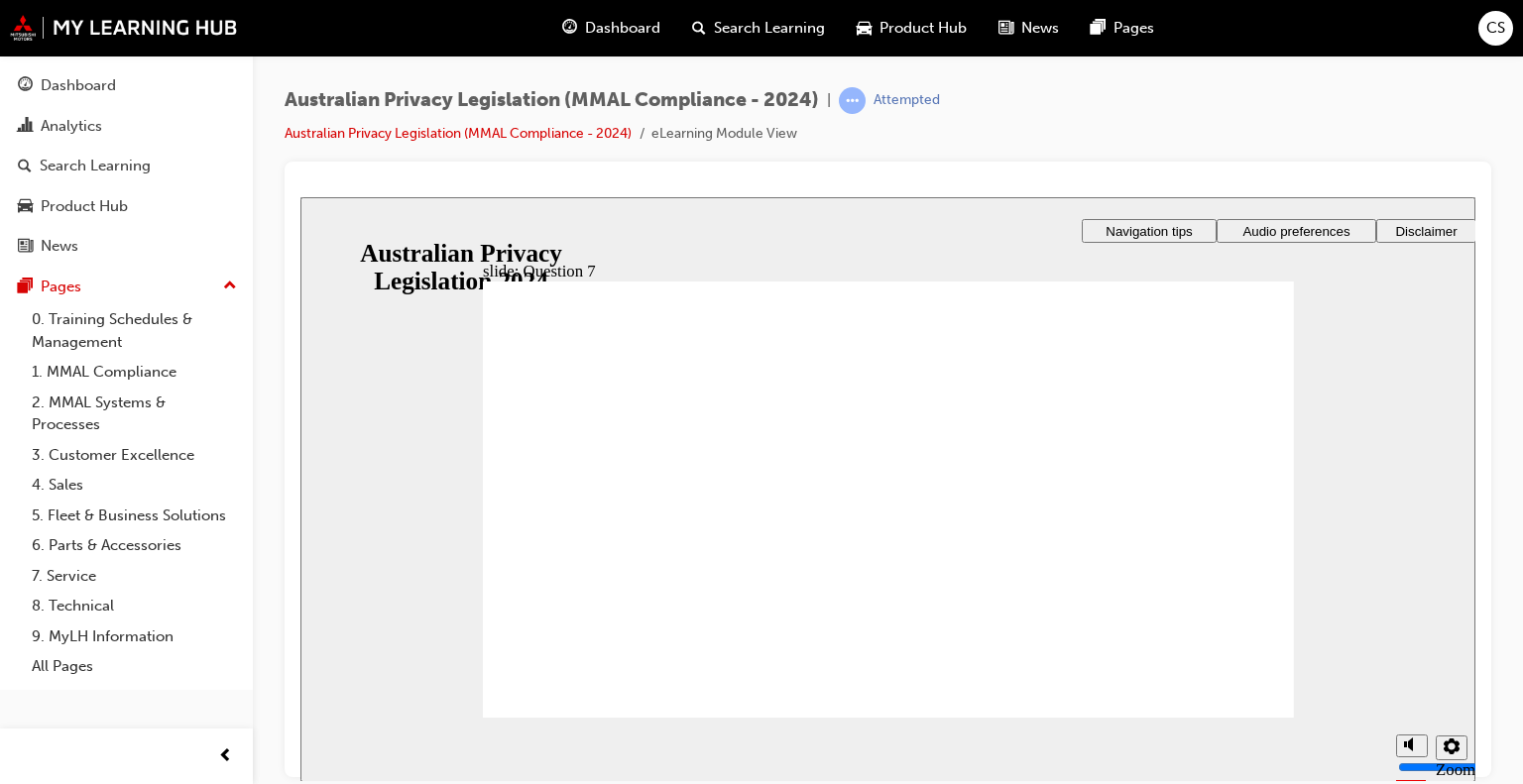 radio on "true" 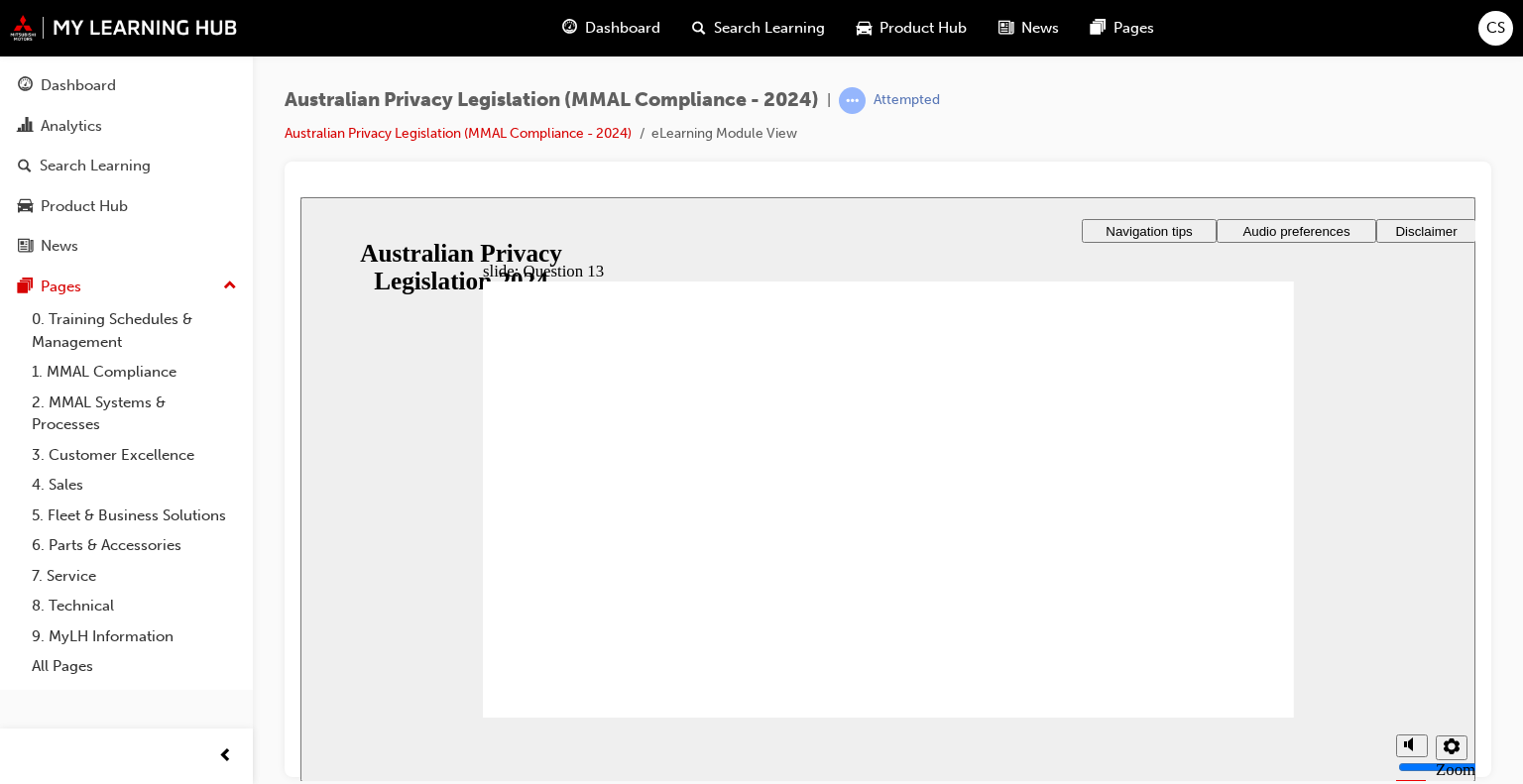 drag, startPoint x: 517, startPoint y: 576, endPoint x: 537, endPoint y: 612, distance: 41.182521 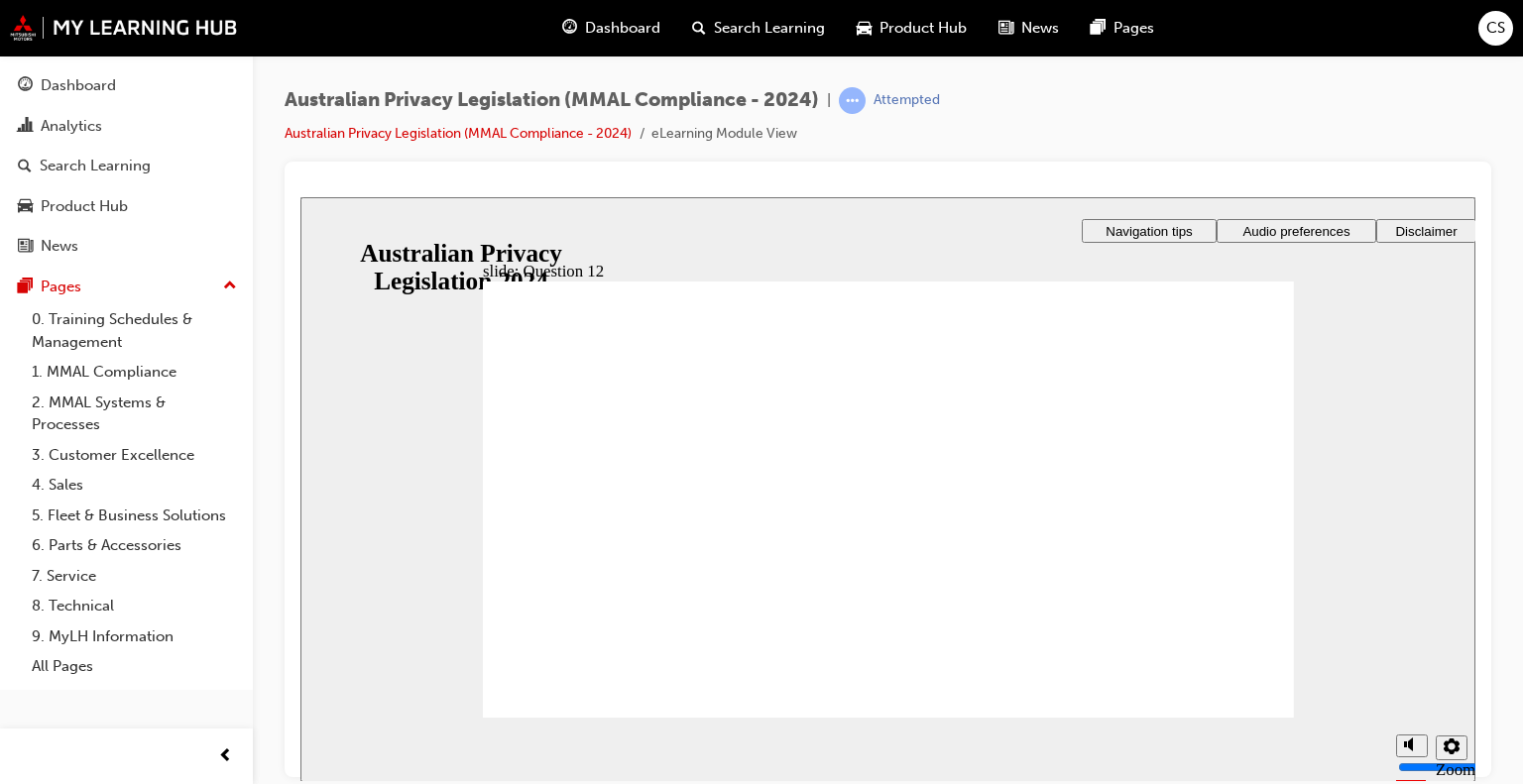 checkbox on "true" 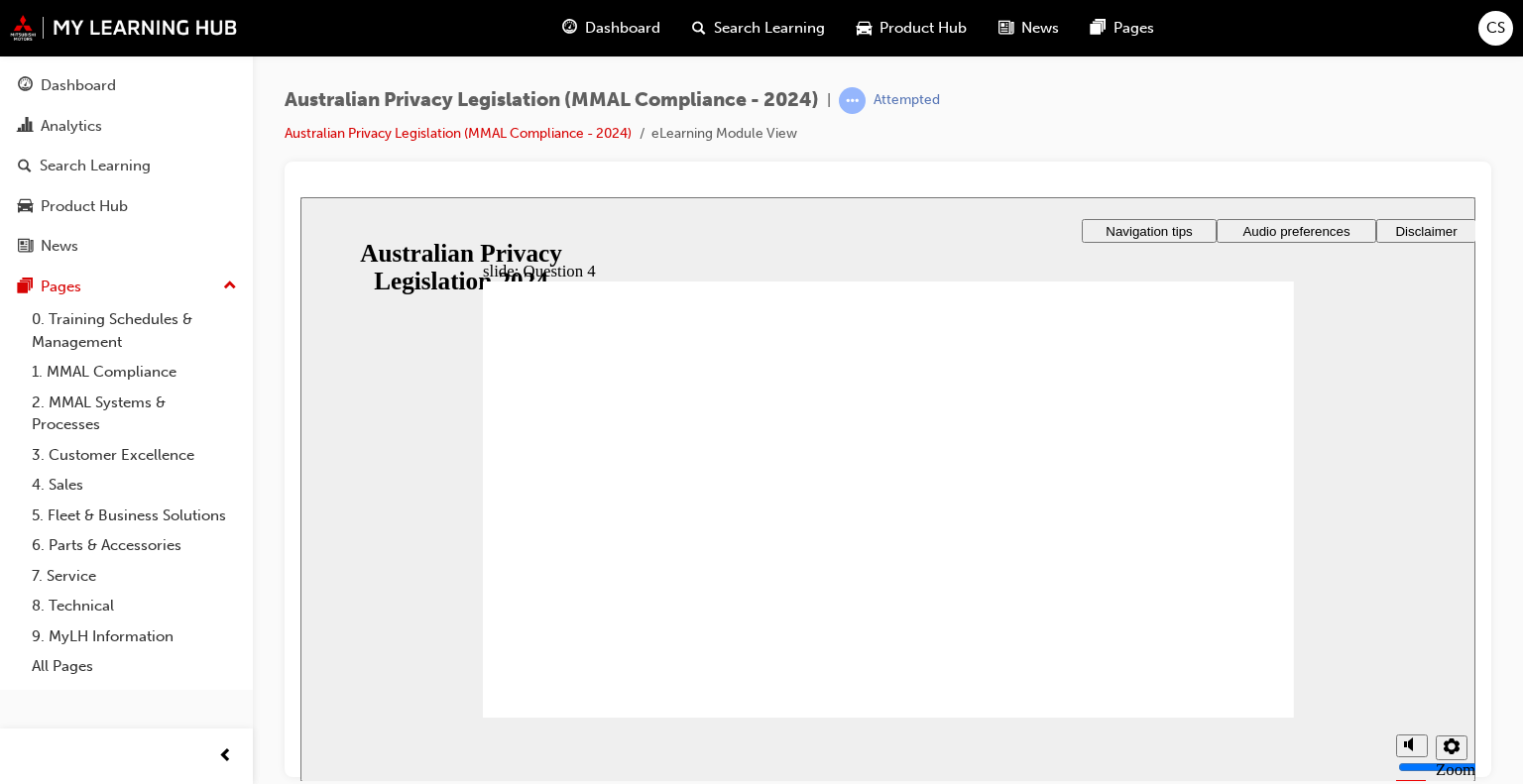 radio on "true" 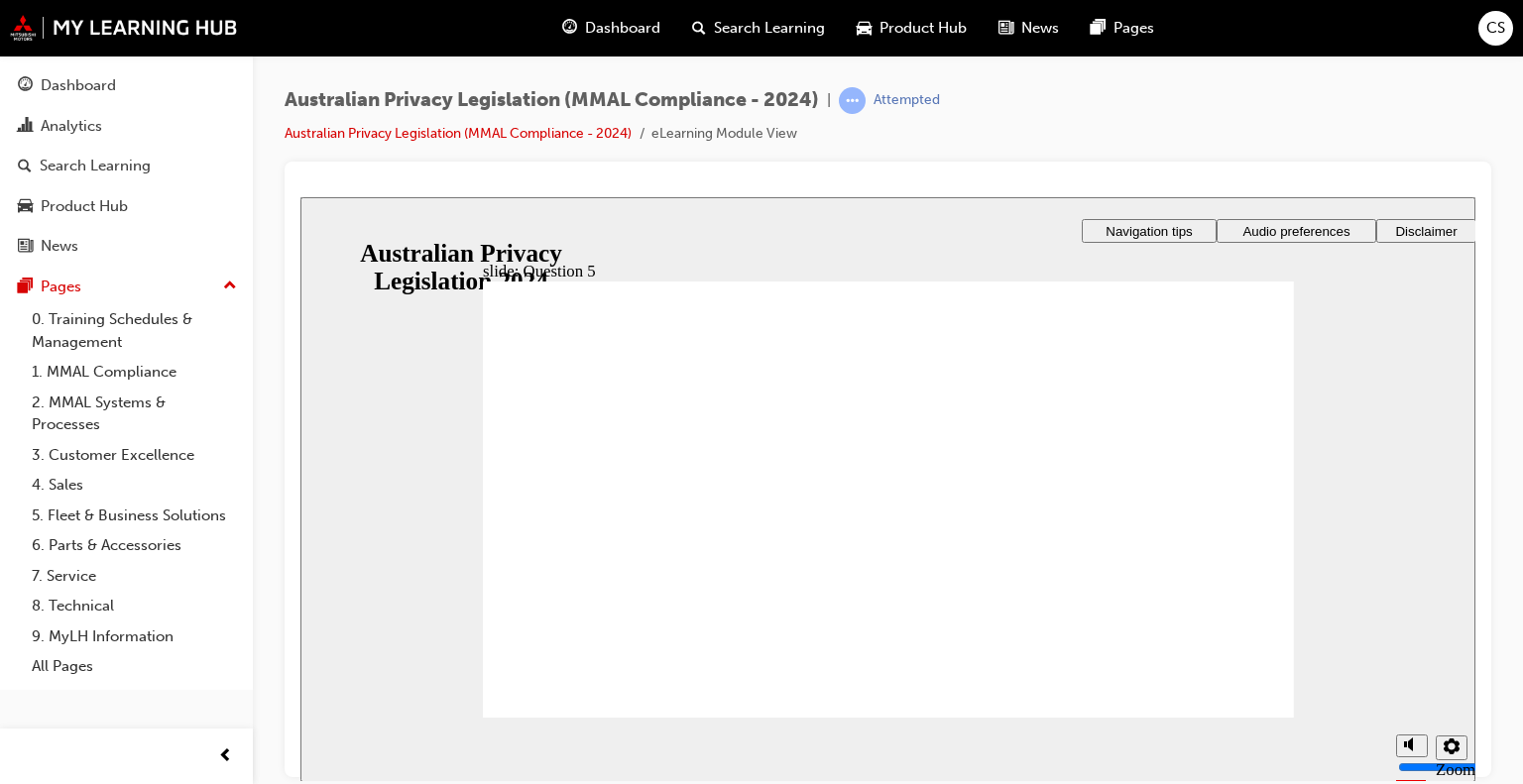 radio on "true" 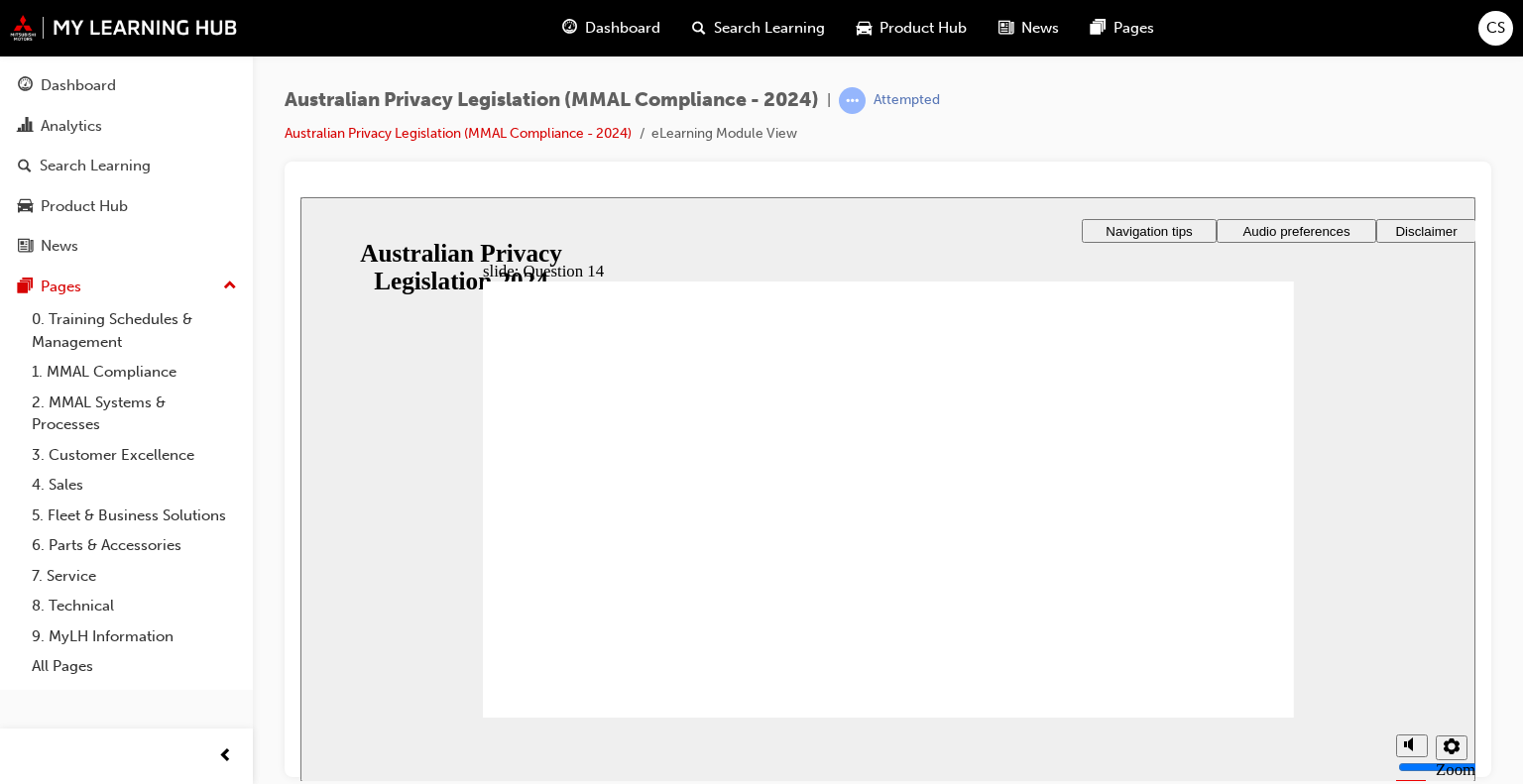 radio on "true" 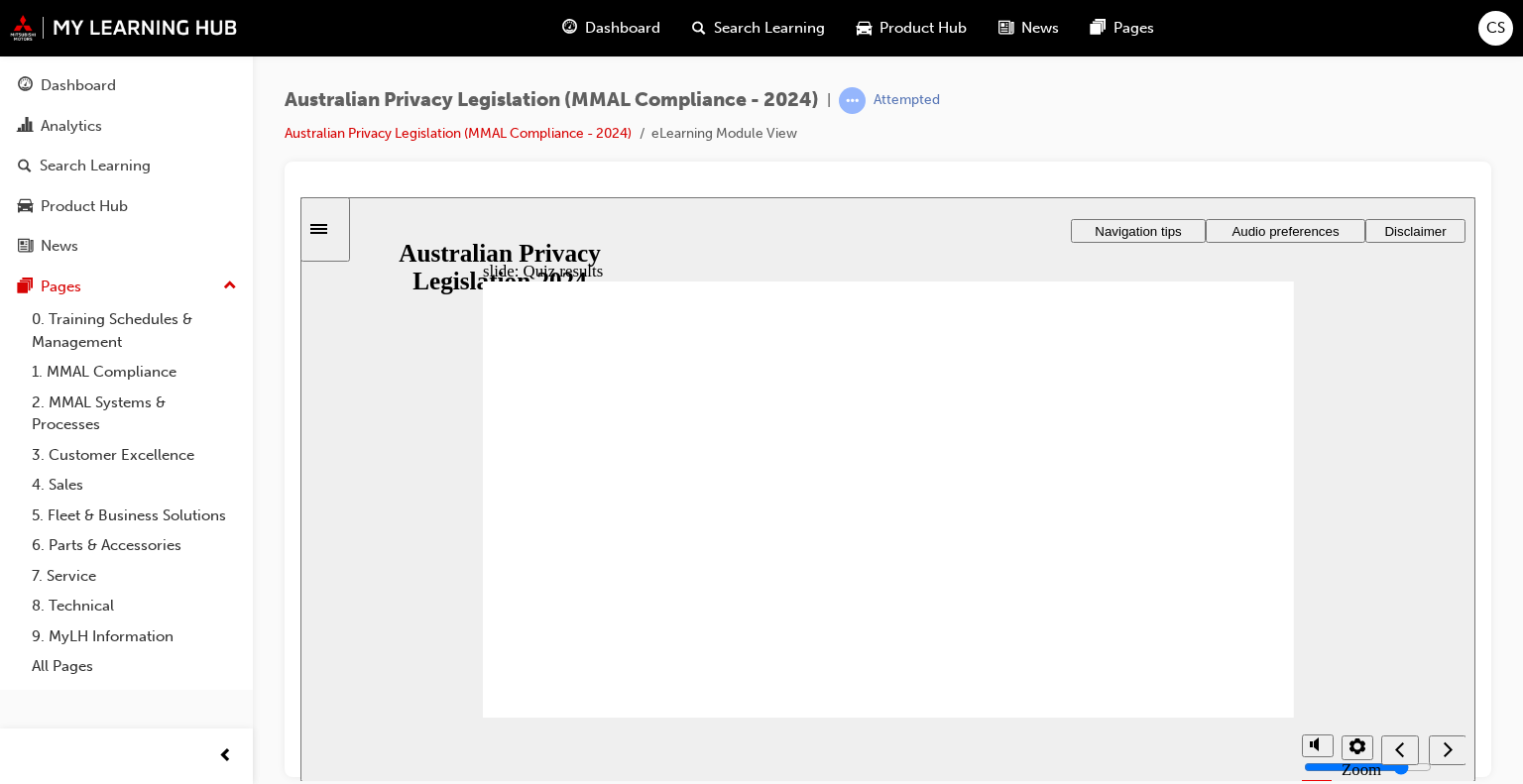 drag, startPoint x: 841, startPoint y: 651, endPoint x: 795, endPoint y: 653, distance: 46.043458 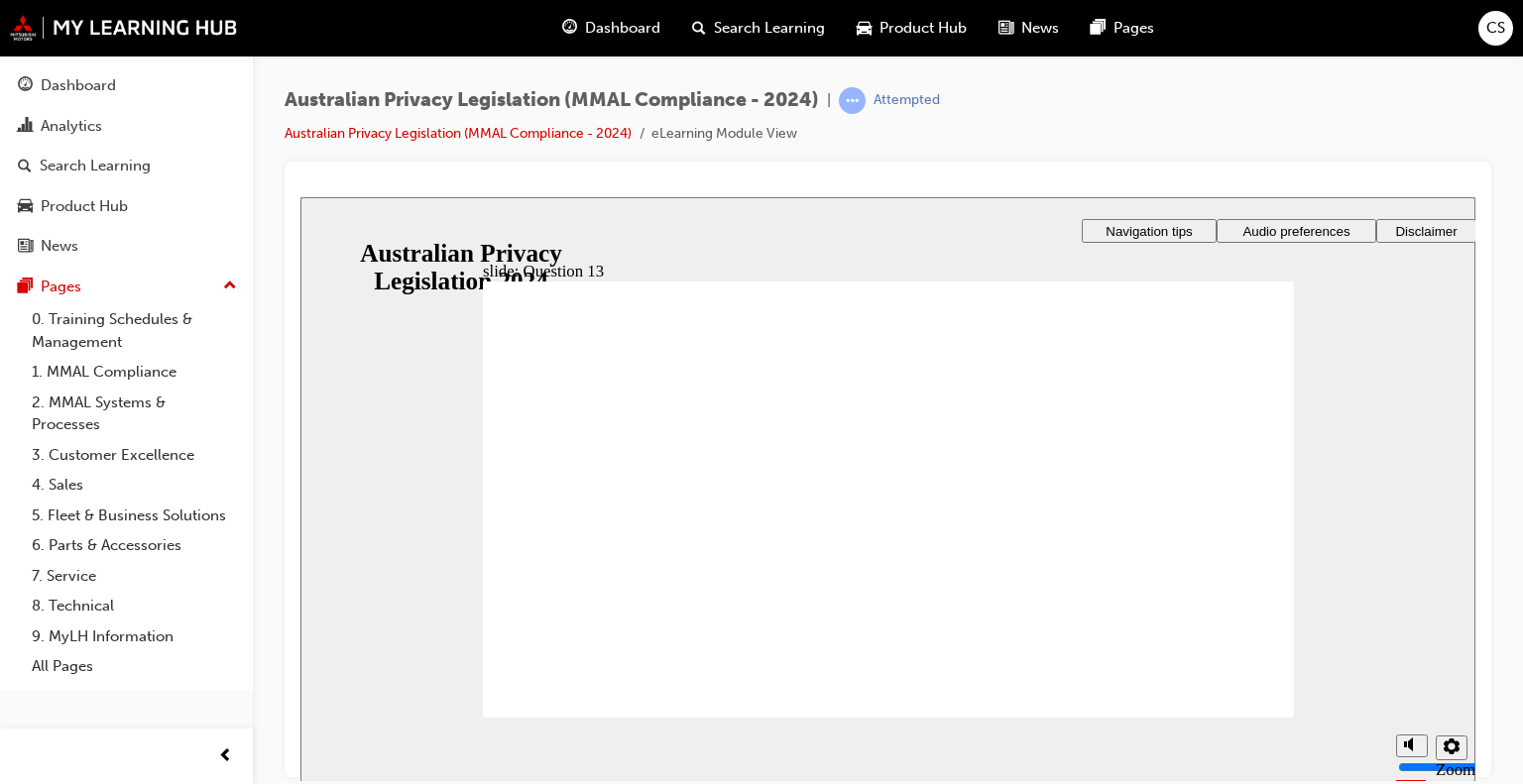 radio on "true" 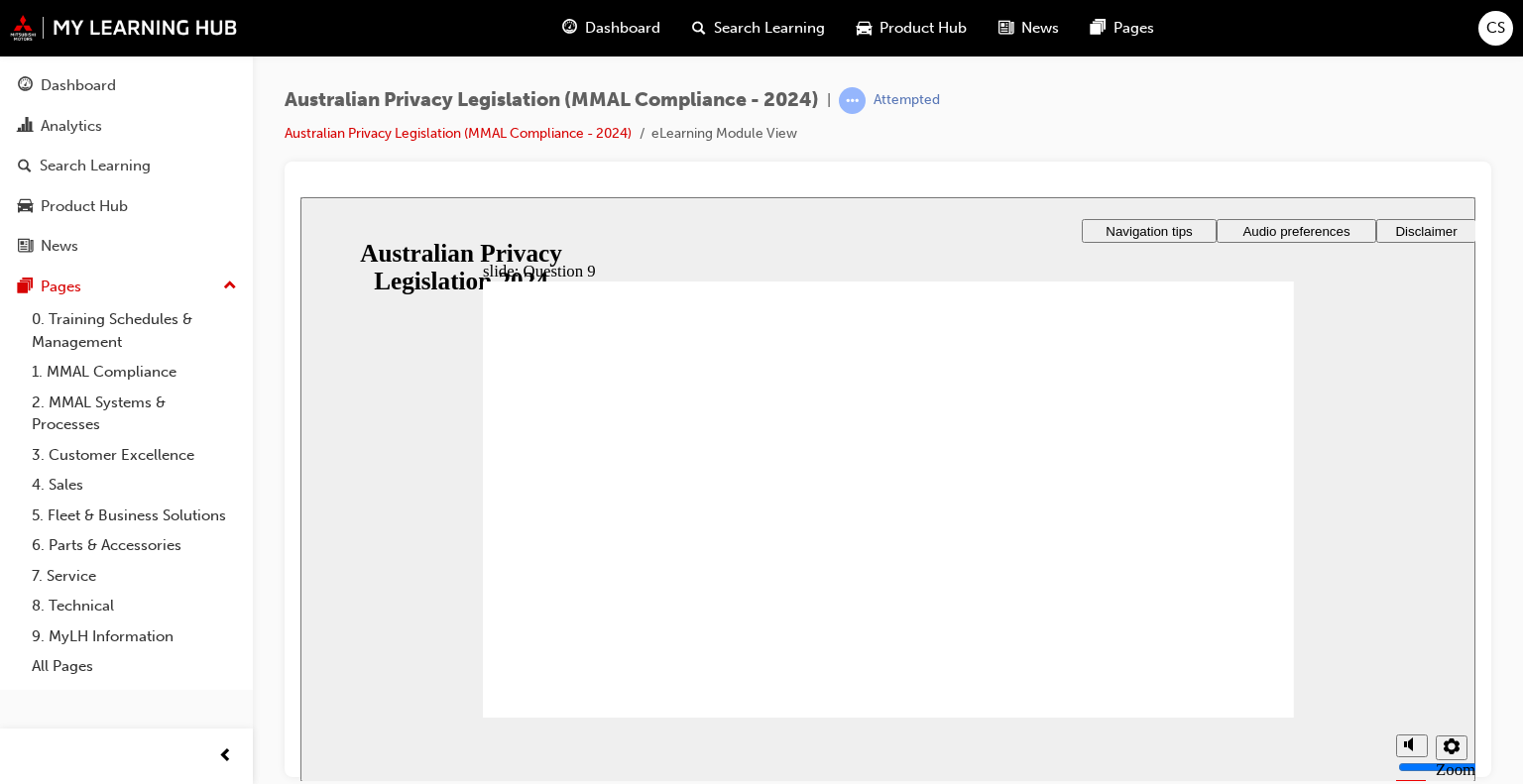 radio on "true" 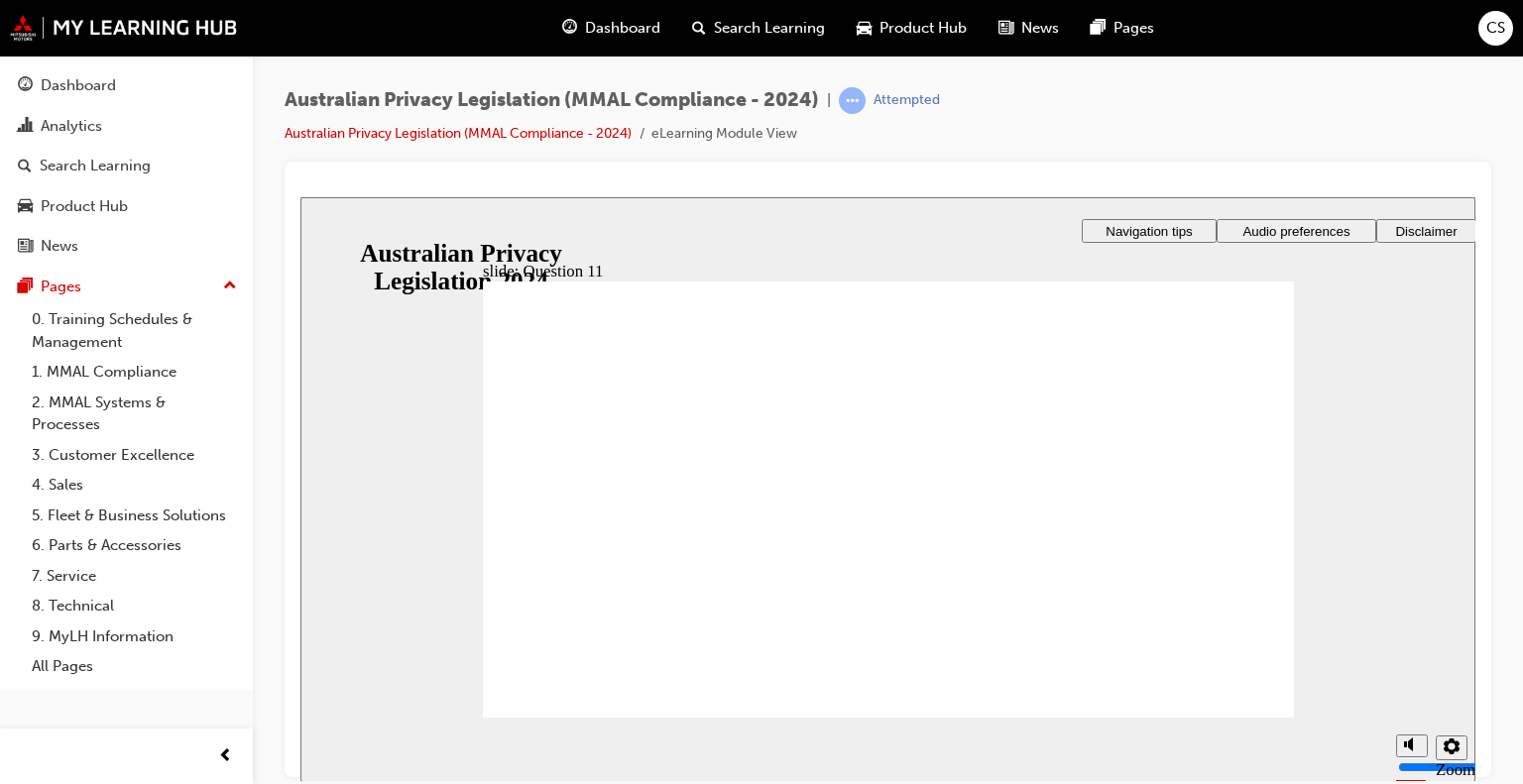 radio on "true" 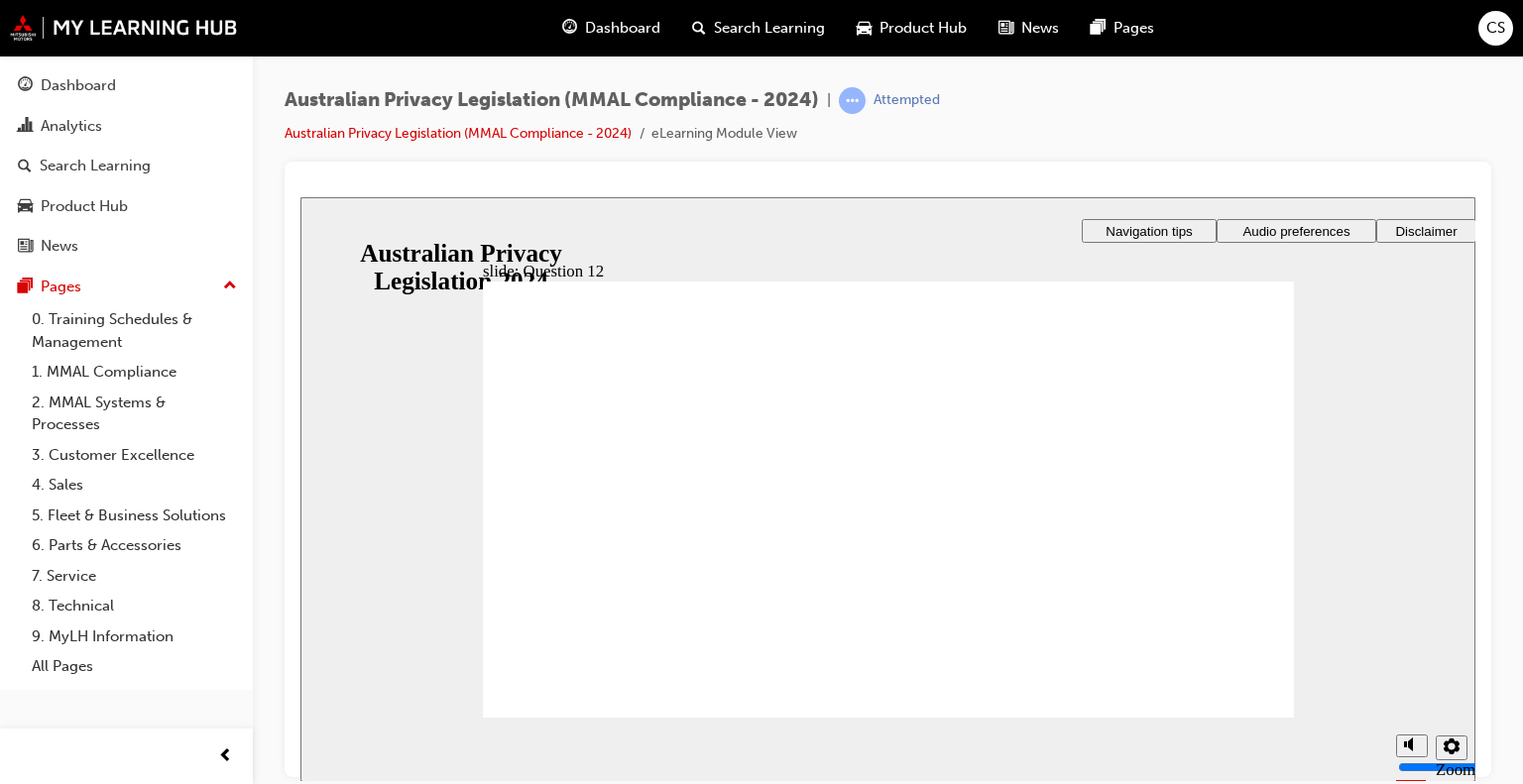 checkbox on "true" 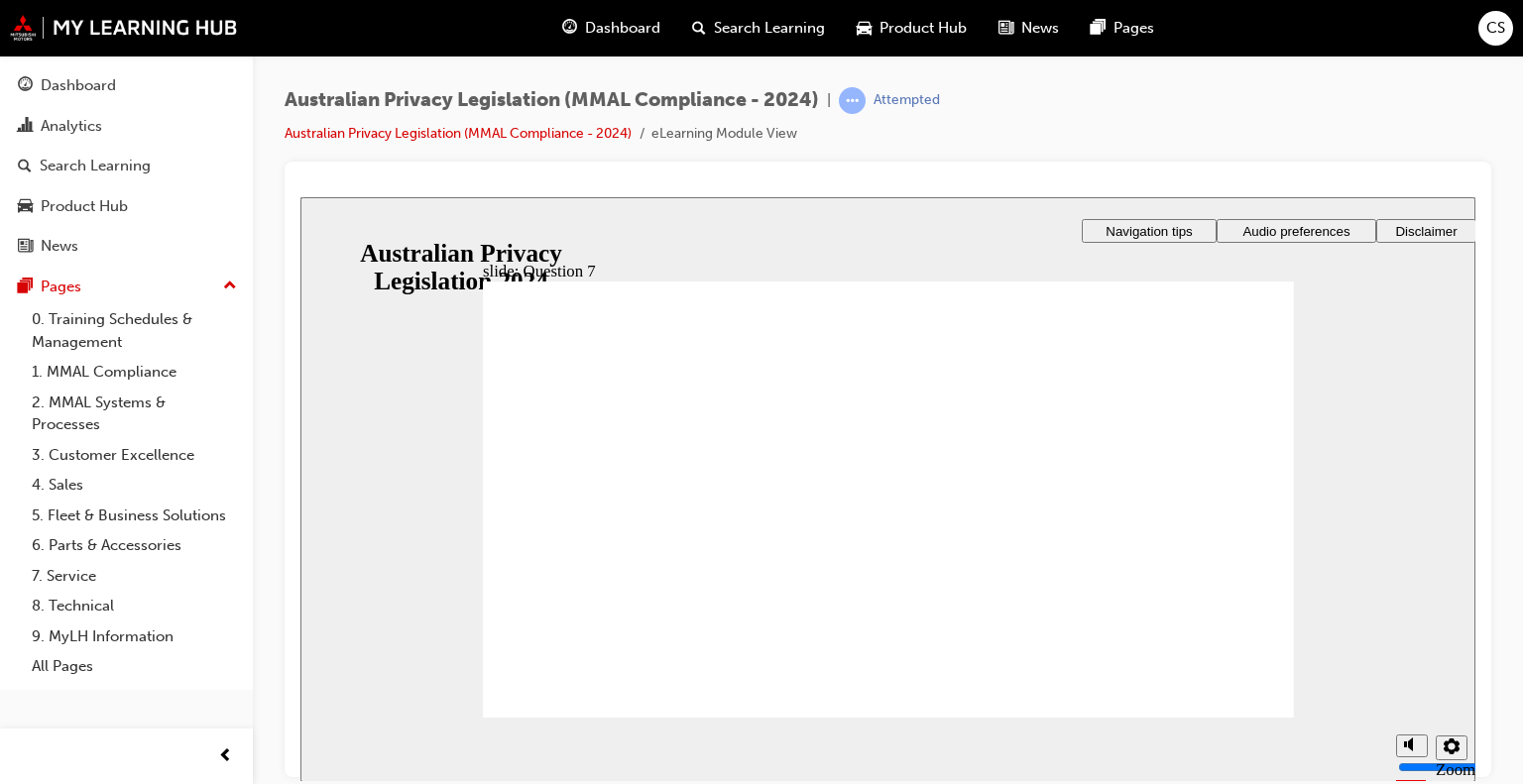 drag, startPoint x: 1111, startPoint y: 699, endPoint x: 887, endPoint y: 485, distance: 309.79348 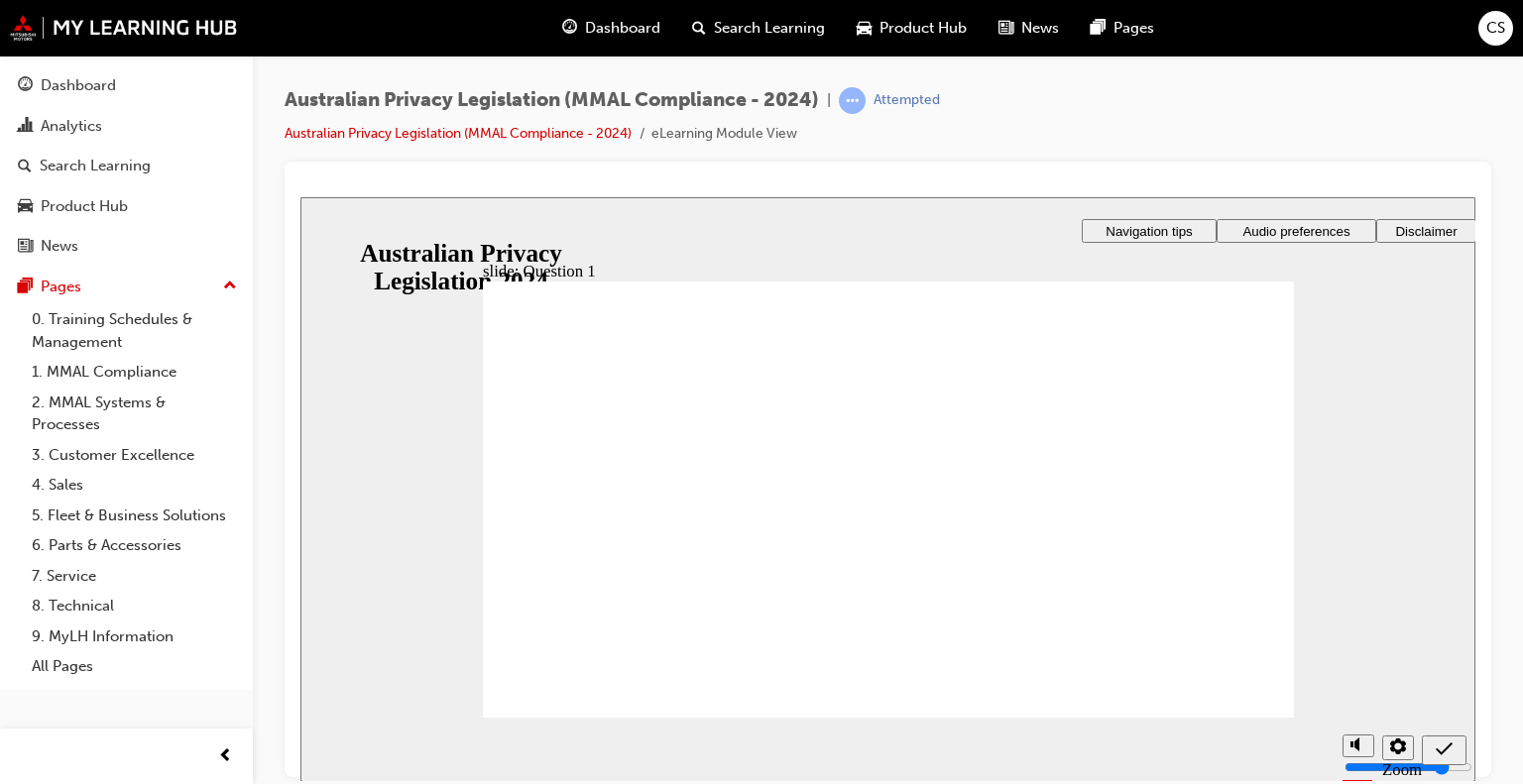 radio on "true" 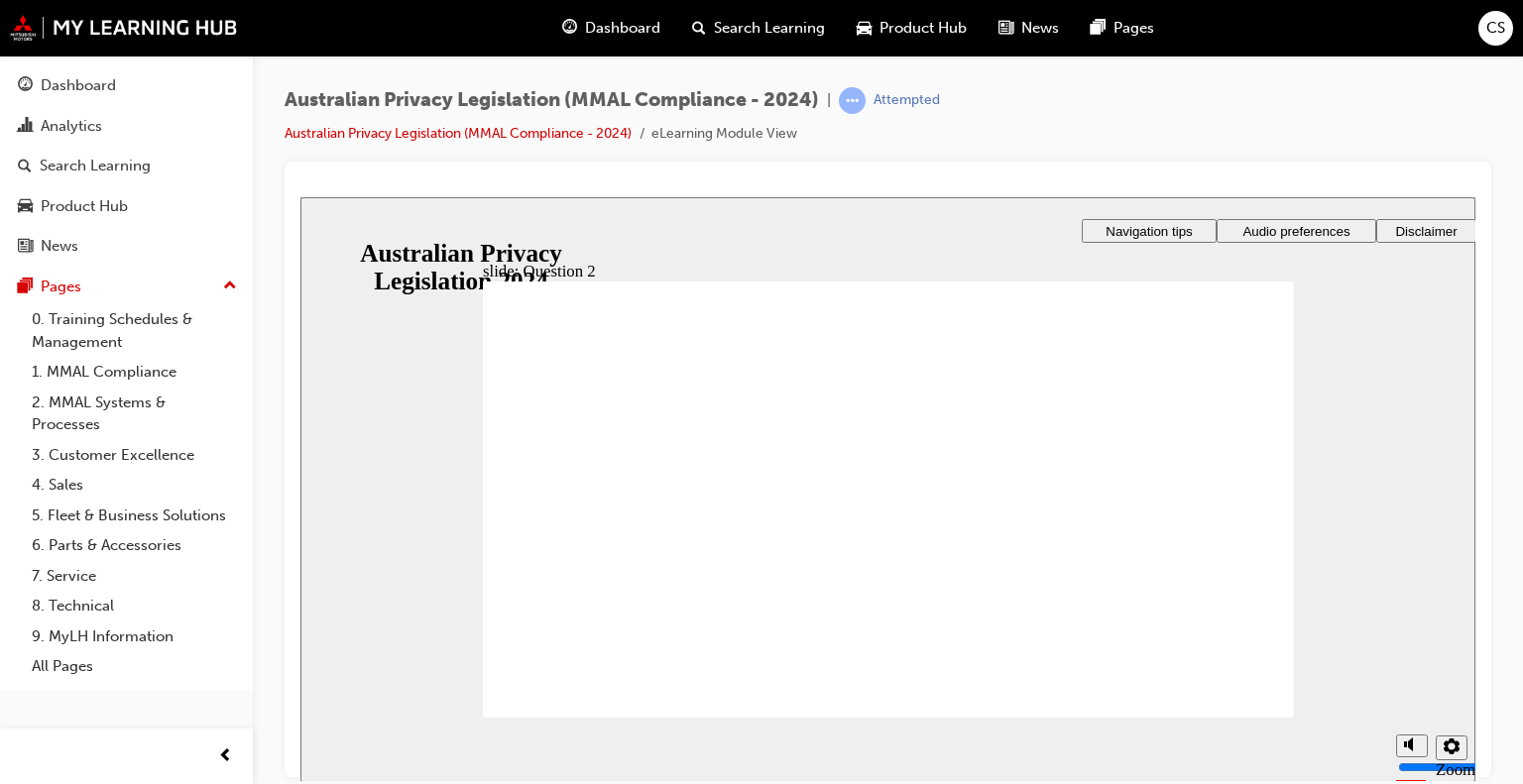 radio on "true" 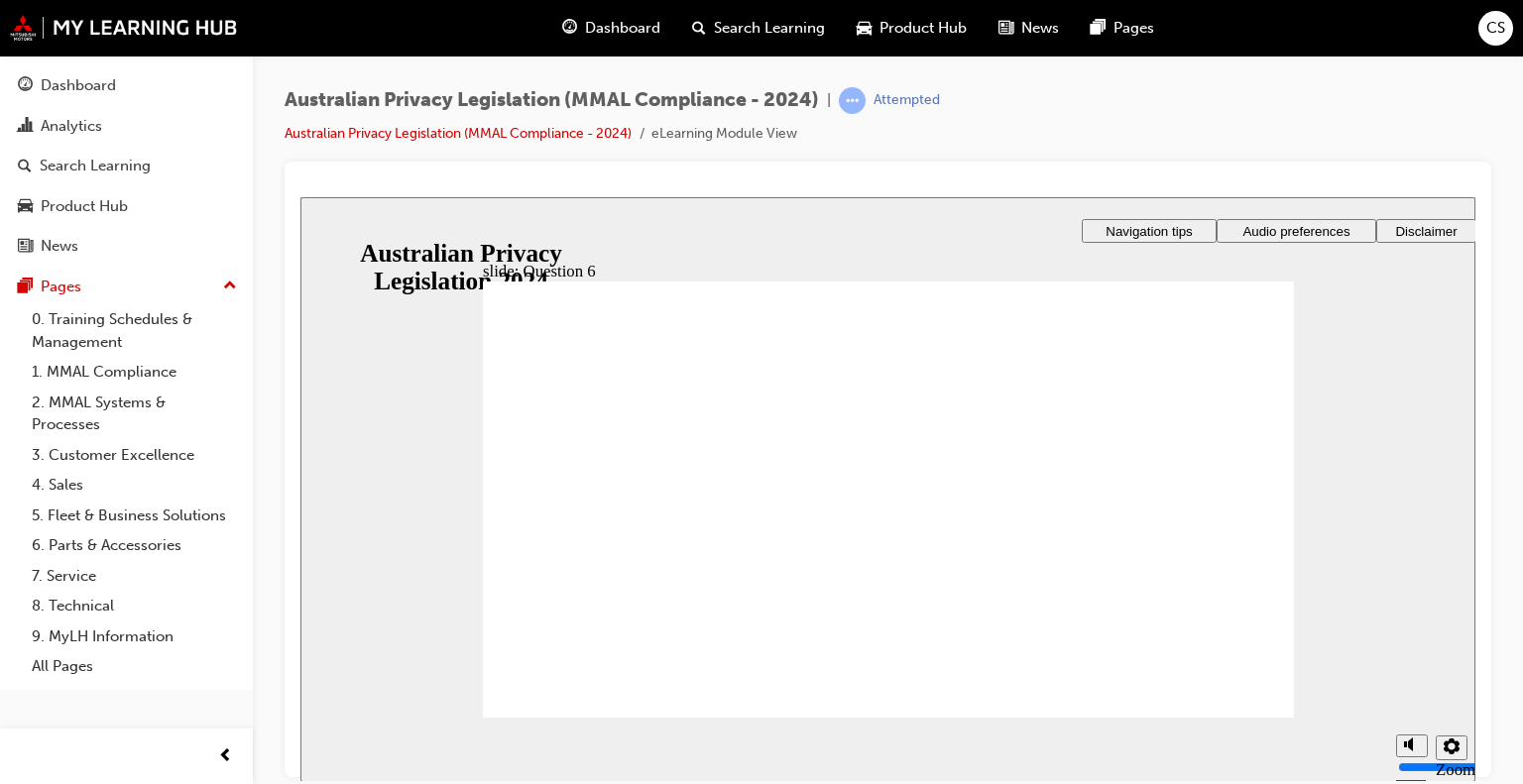 radio on "true" 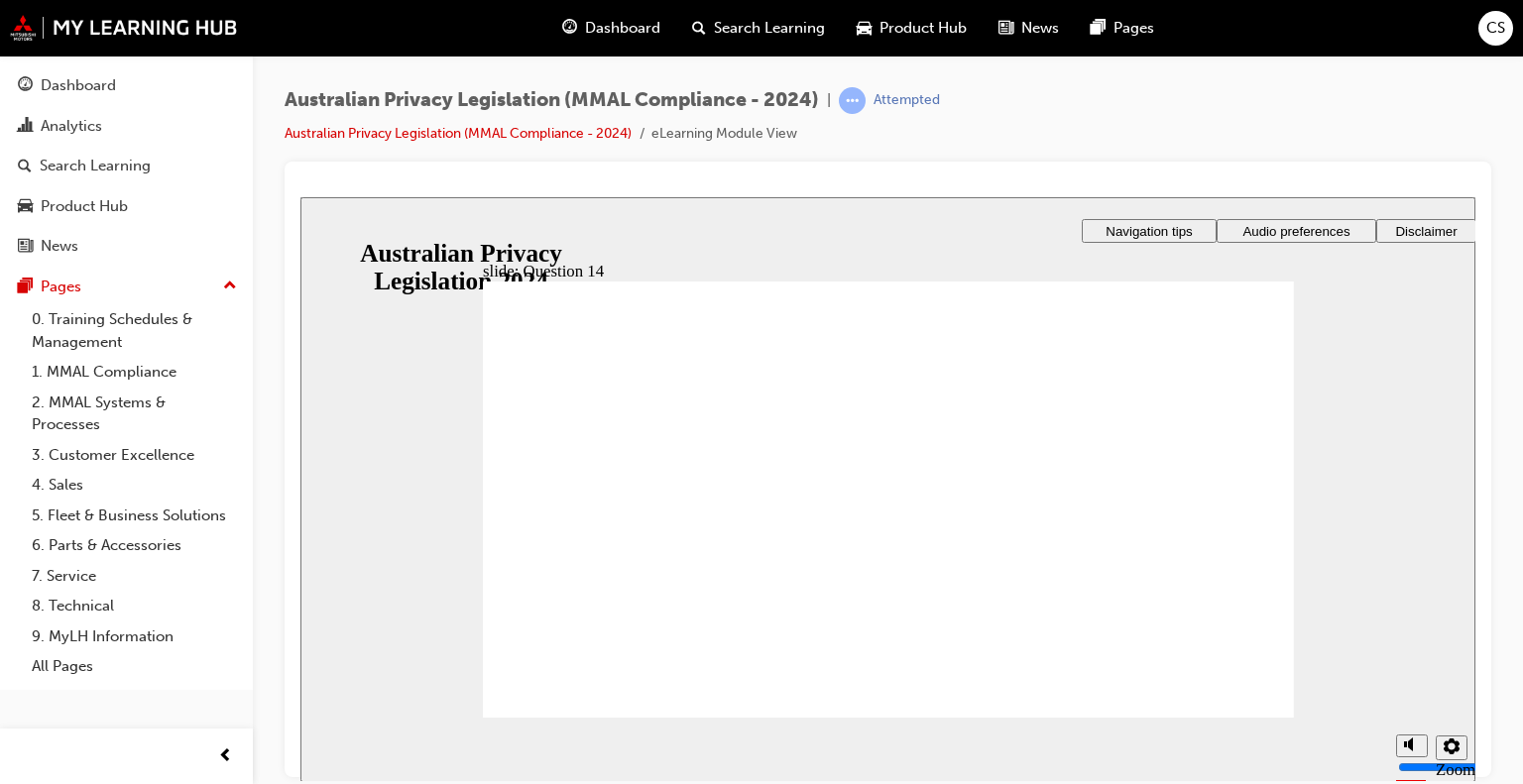 radio on "true" 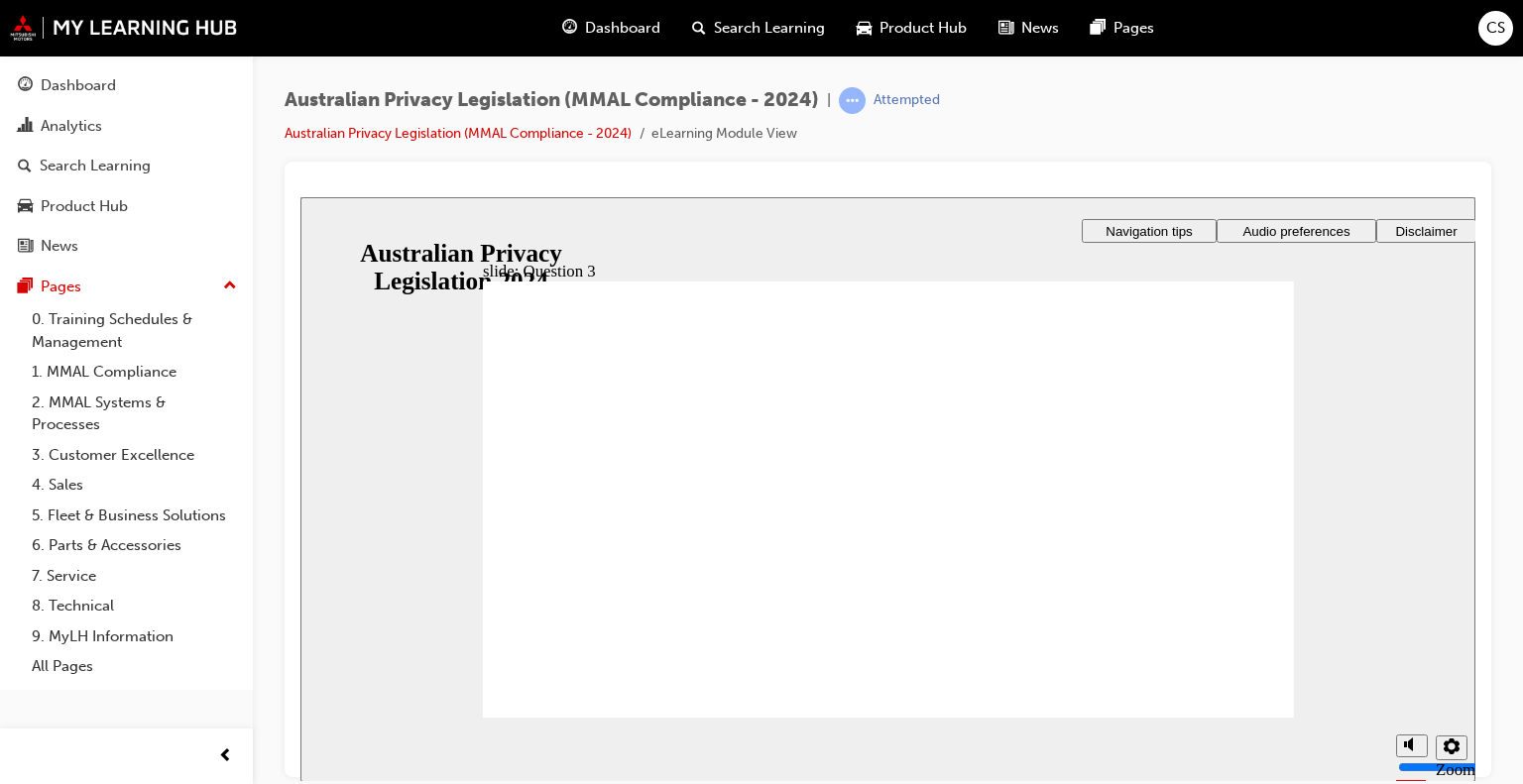 checkbox on "true" 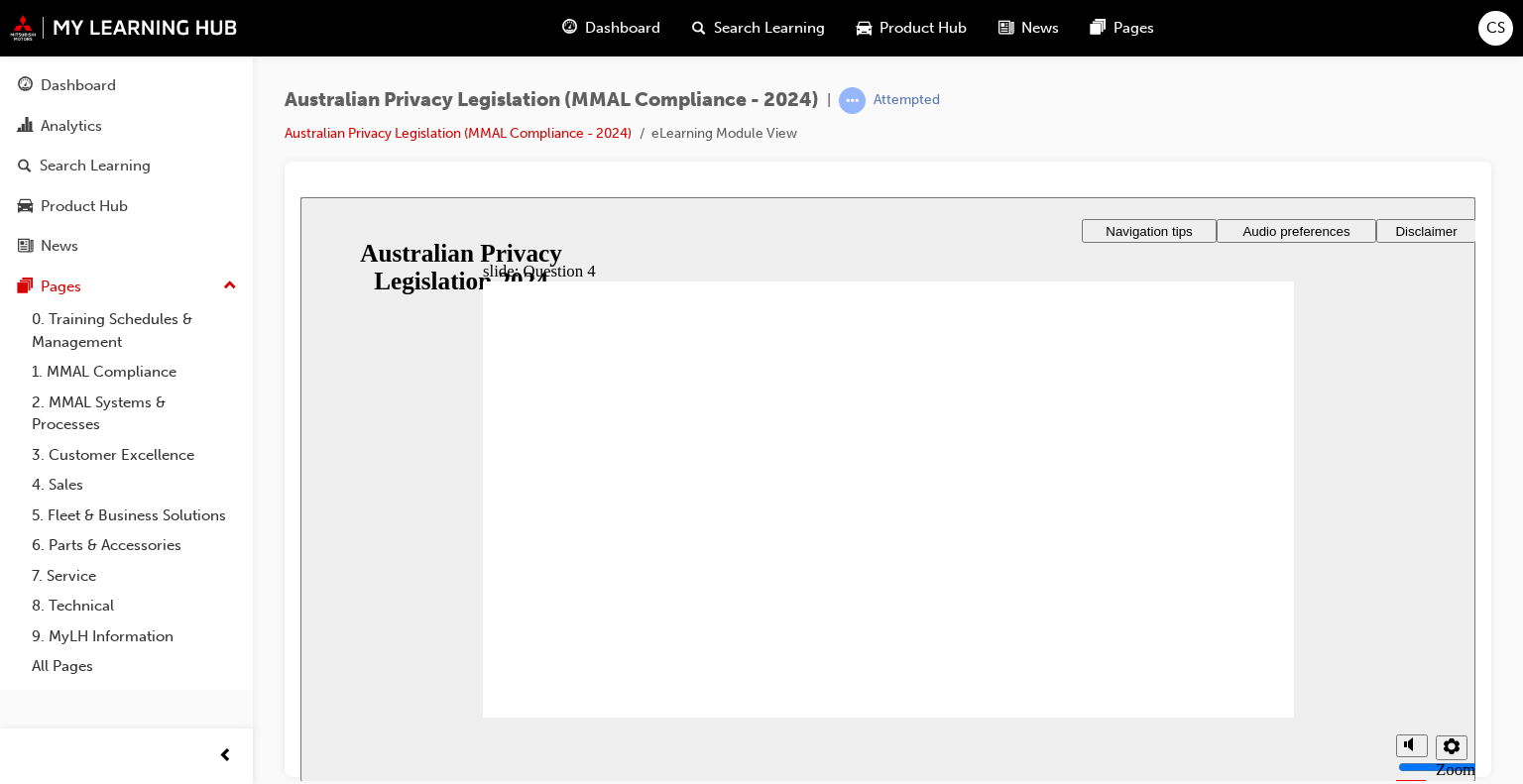 radio on "true" 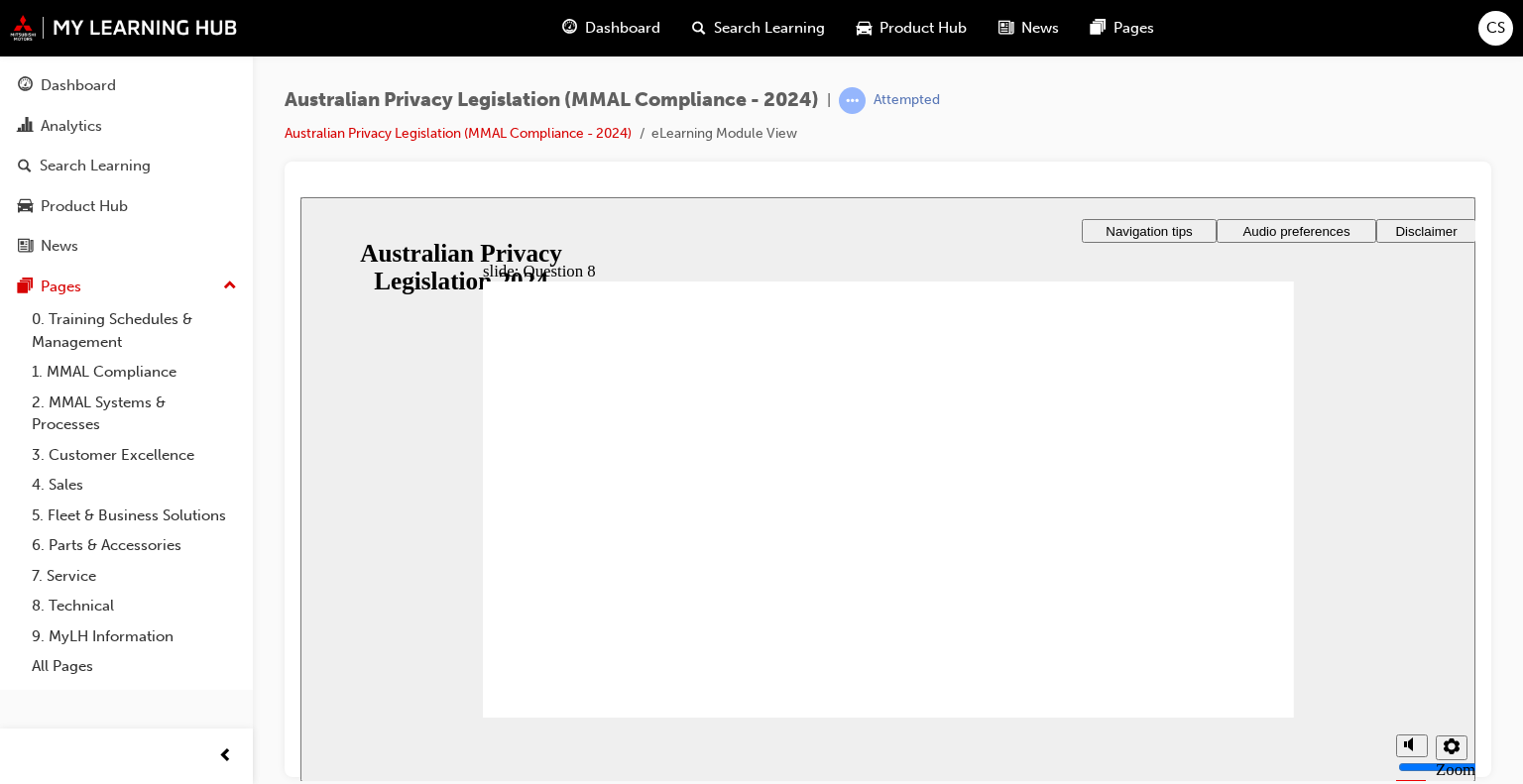radio on "true" 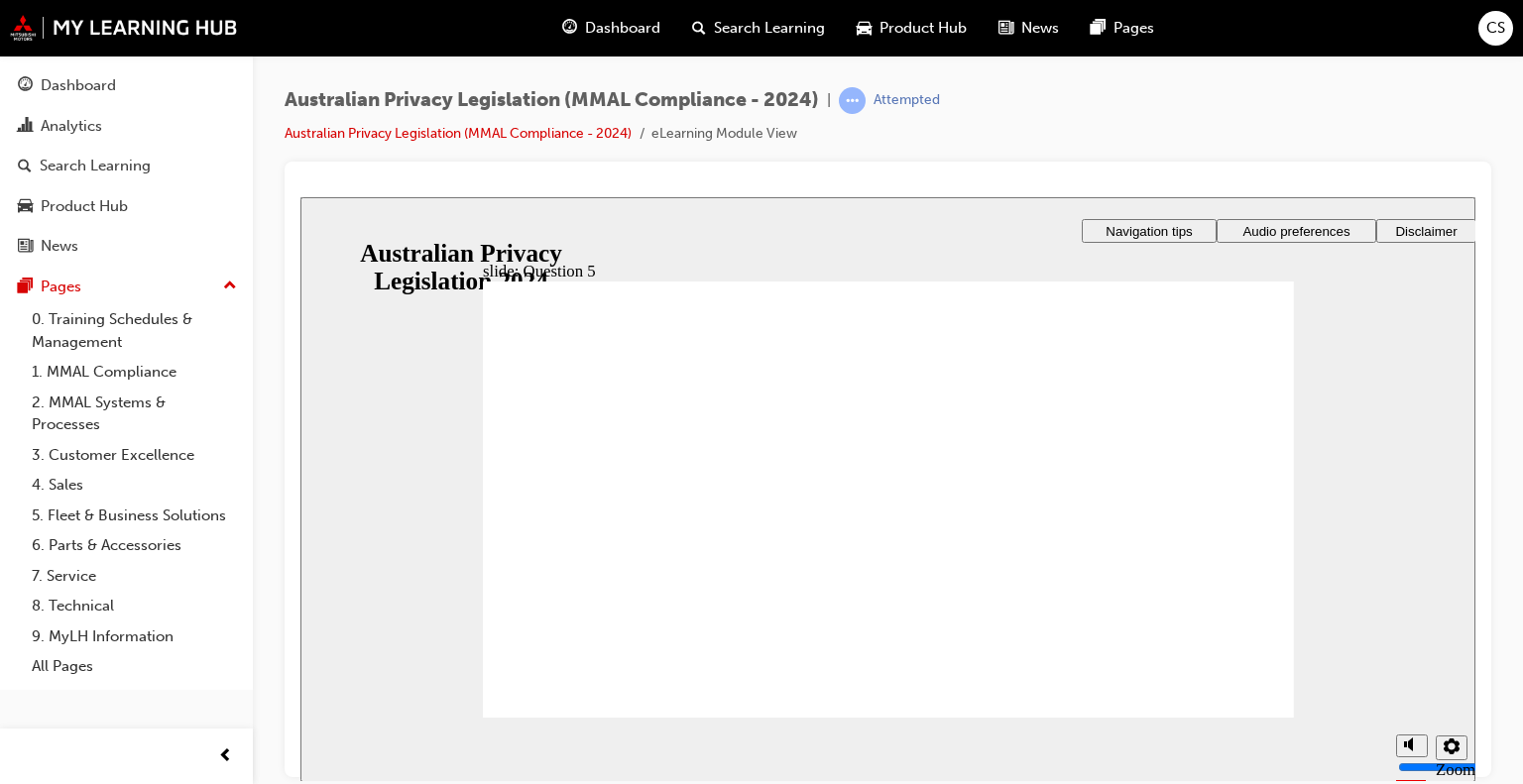 radio on "true" 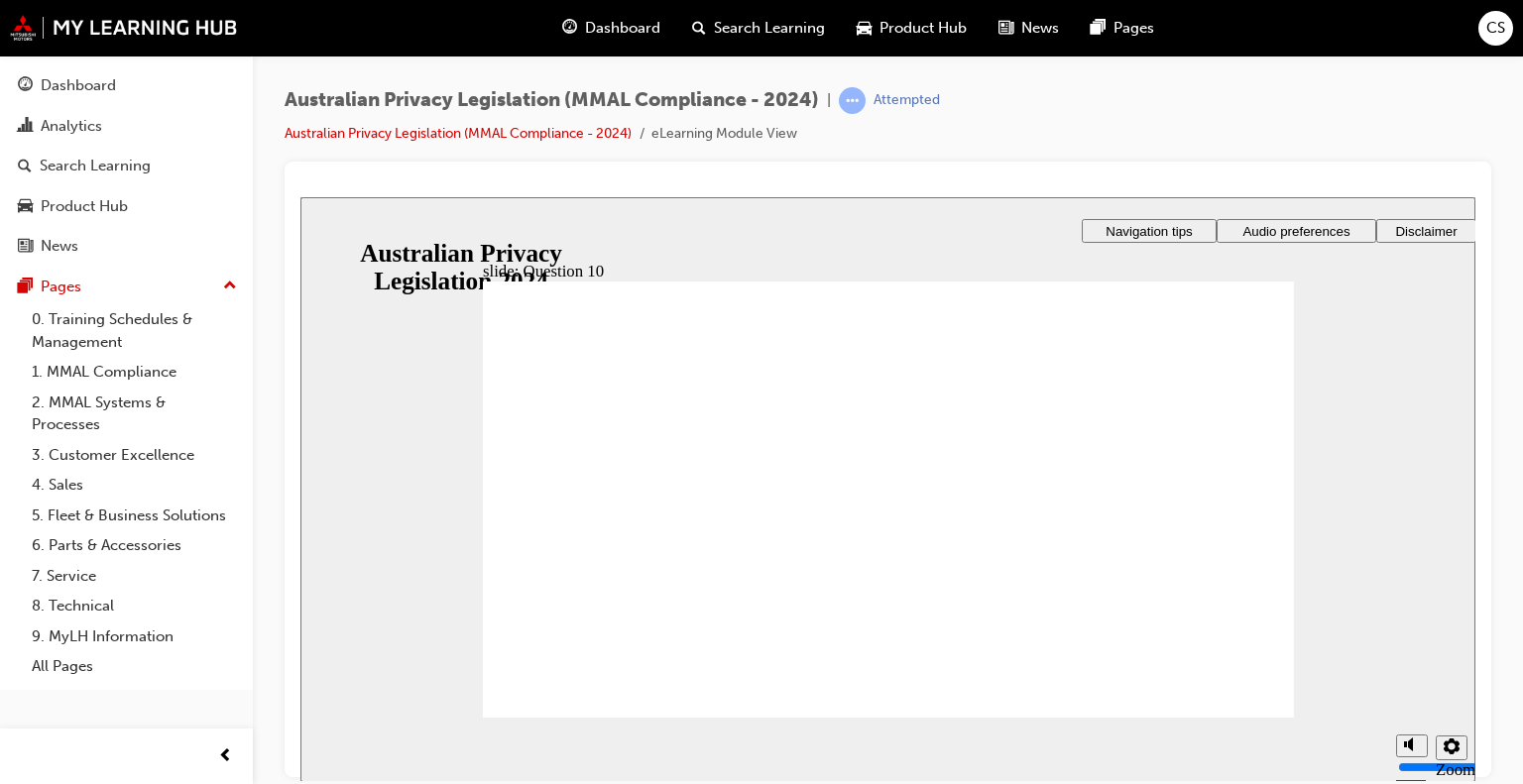 radio on "true" 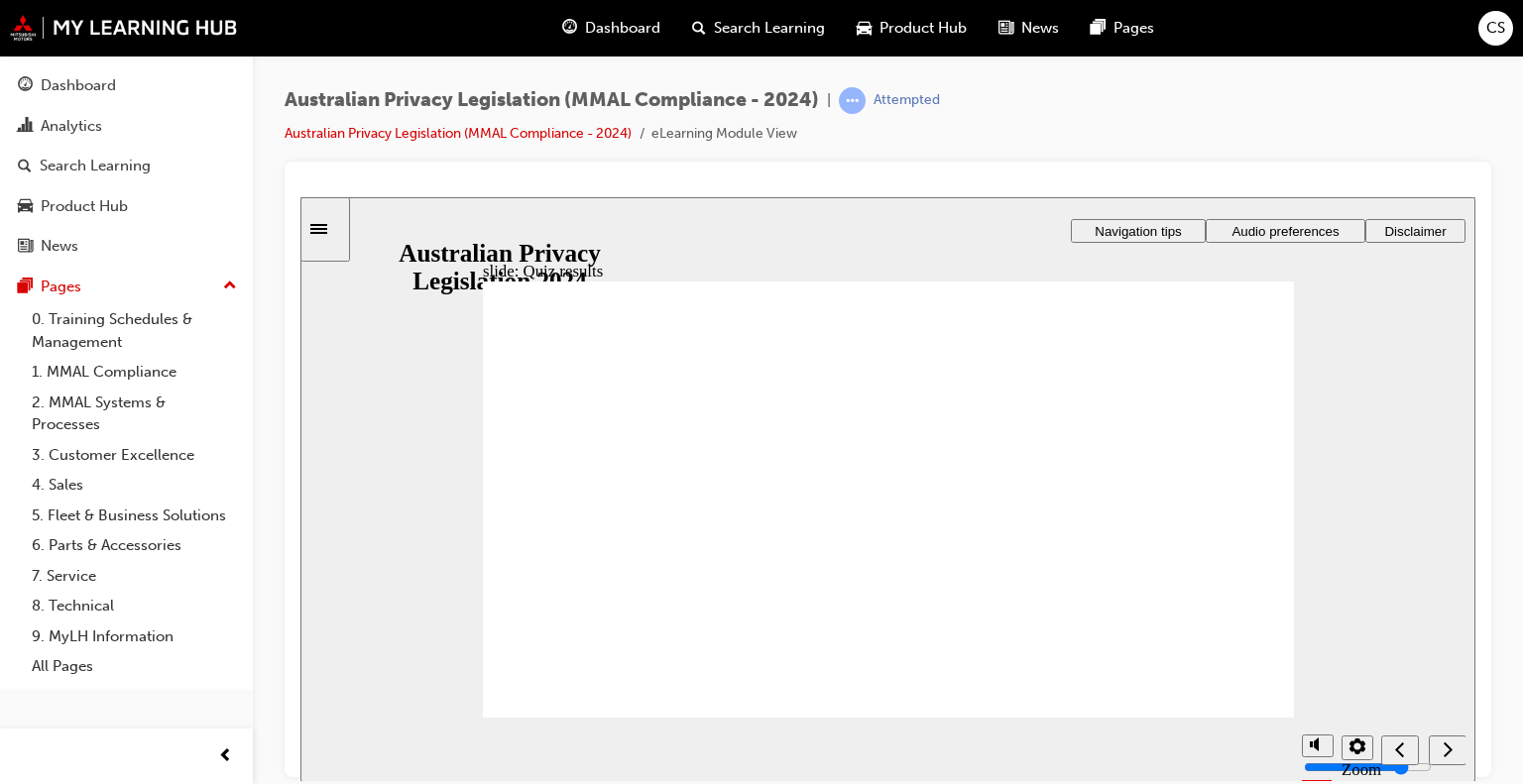 click on "Playback Speed
2
1.75" at bounding box center [887, 748] 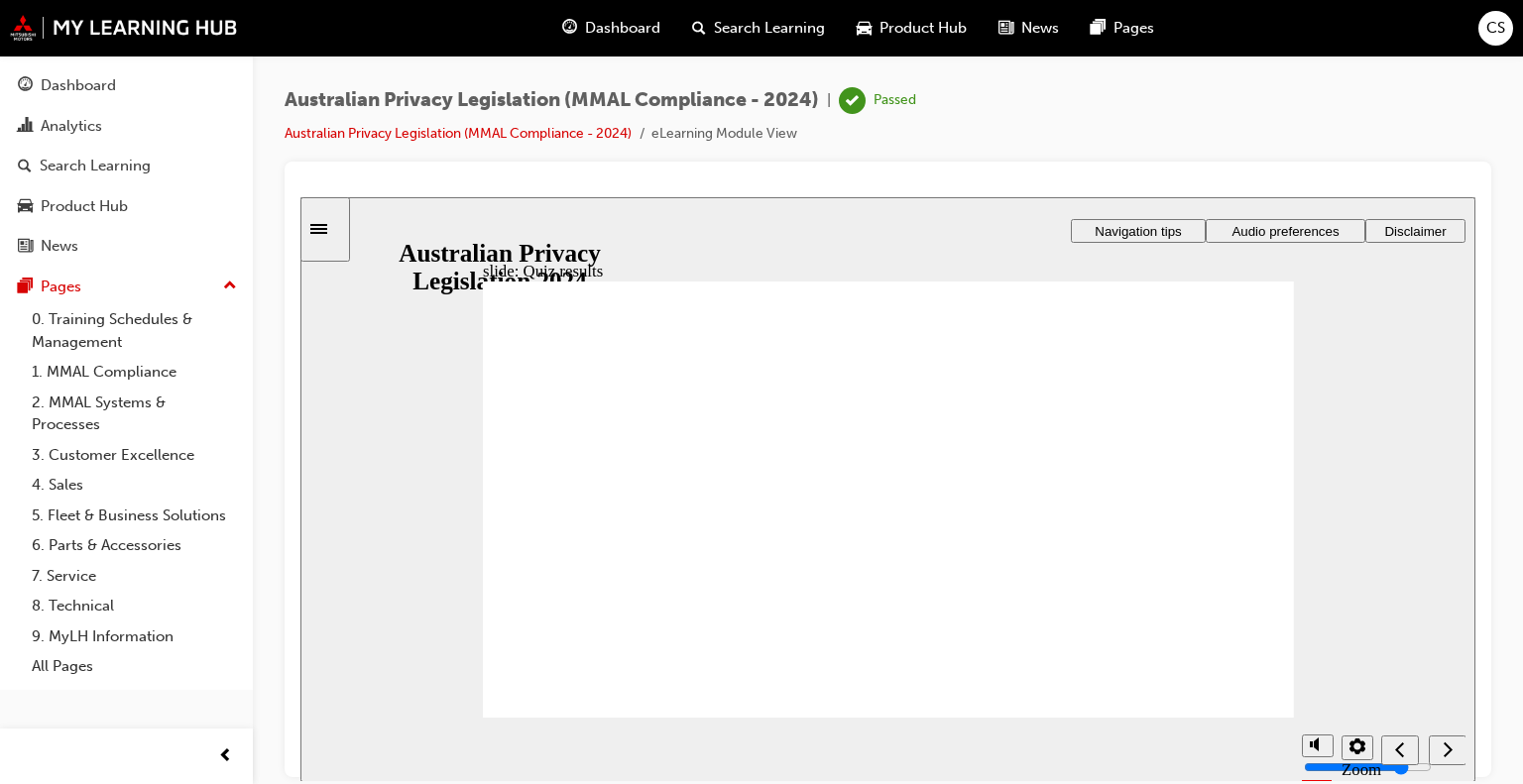 click 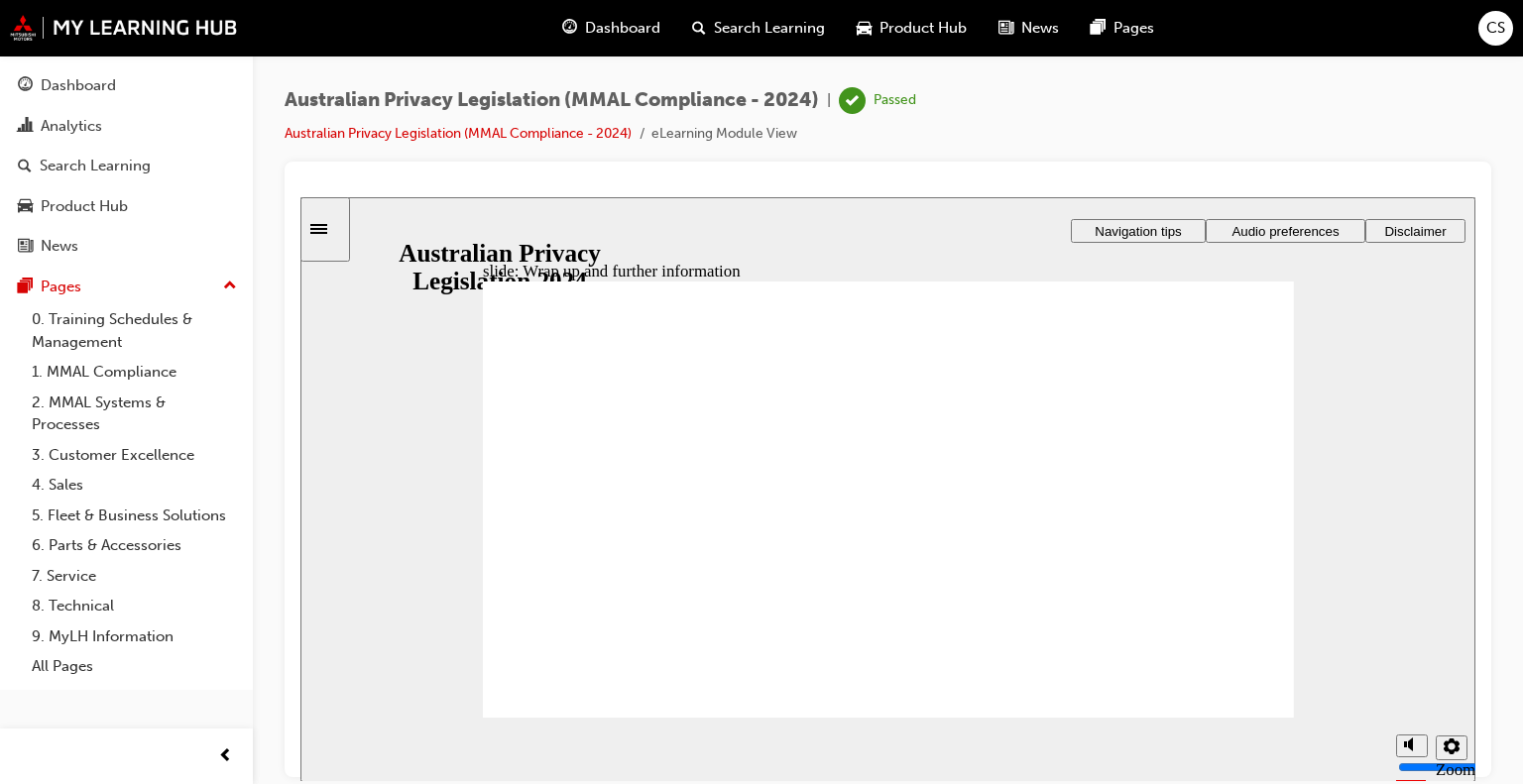 click 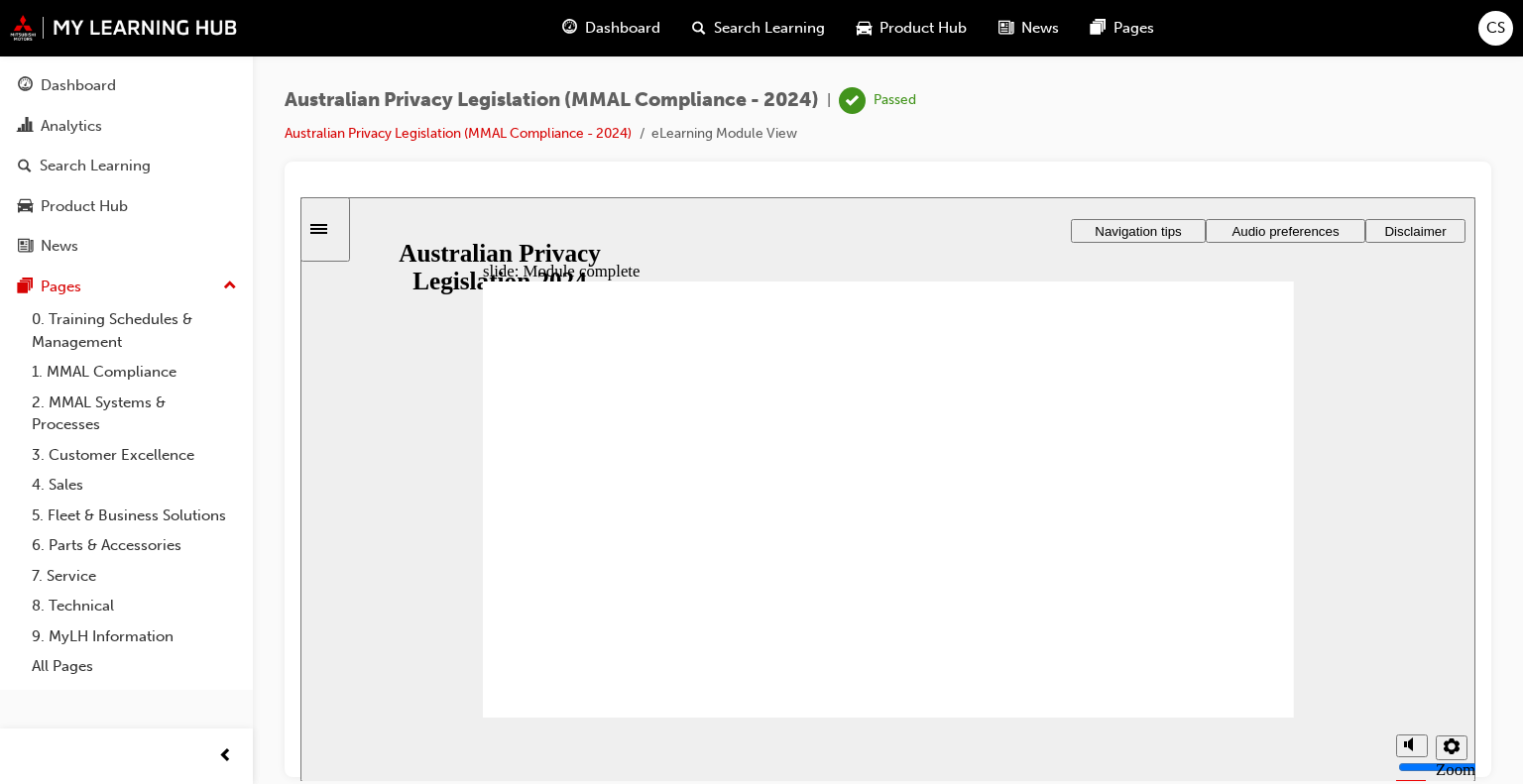 drag, startPoint x: 997, startPoint y: 626, endPoint x: 992, endPoint y: 611, distance: 15.811388 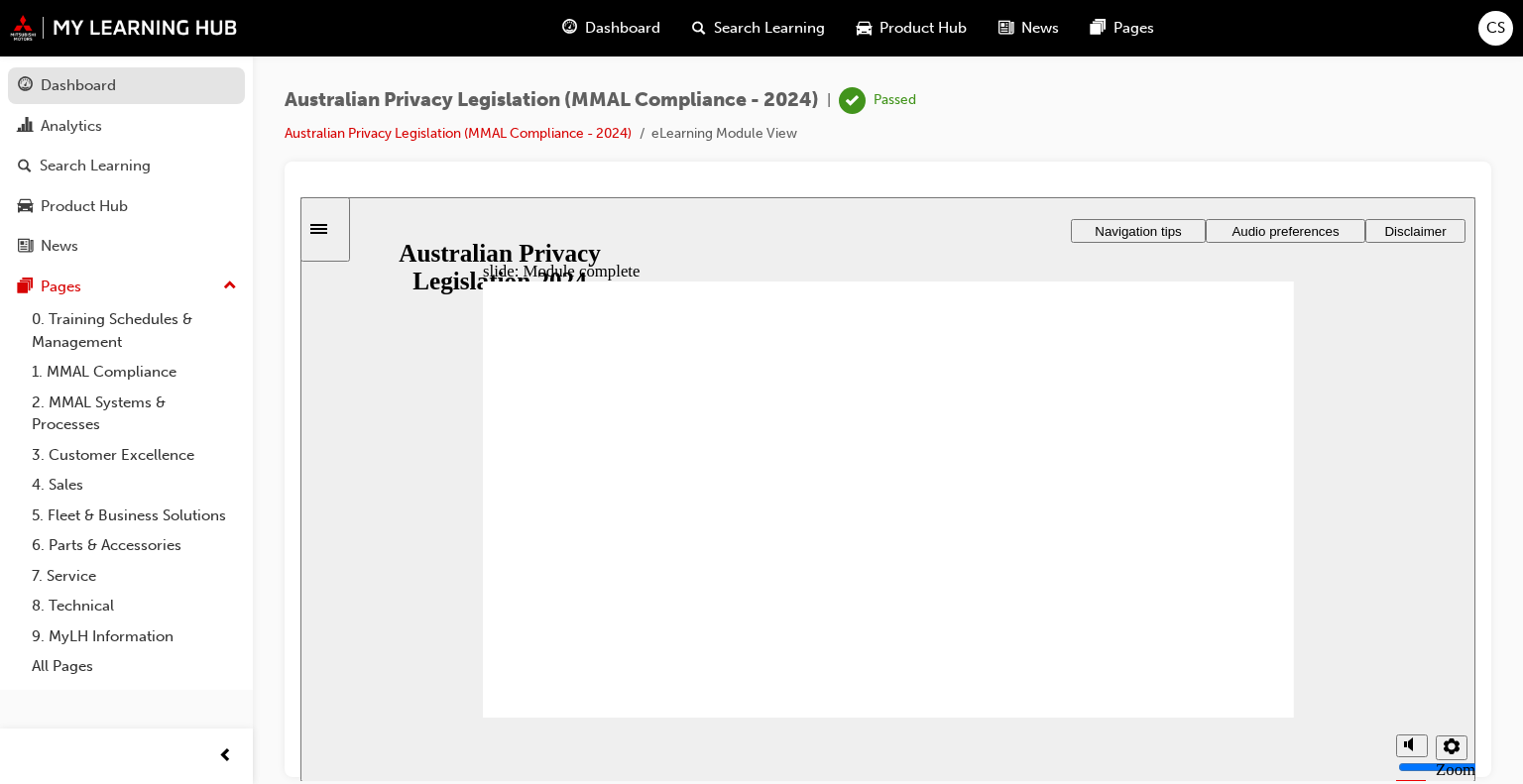 click on "Dashboard" at bounding box center [78, 85] 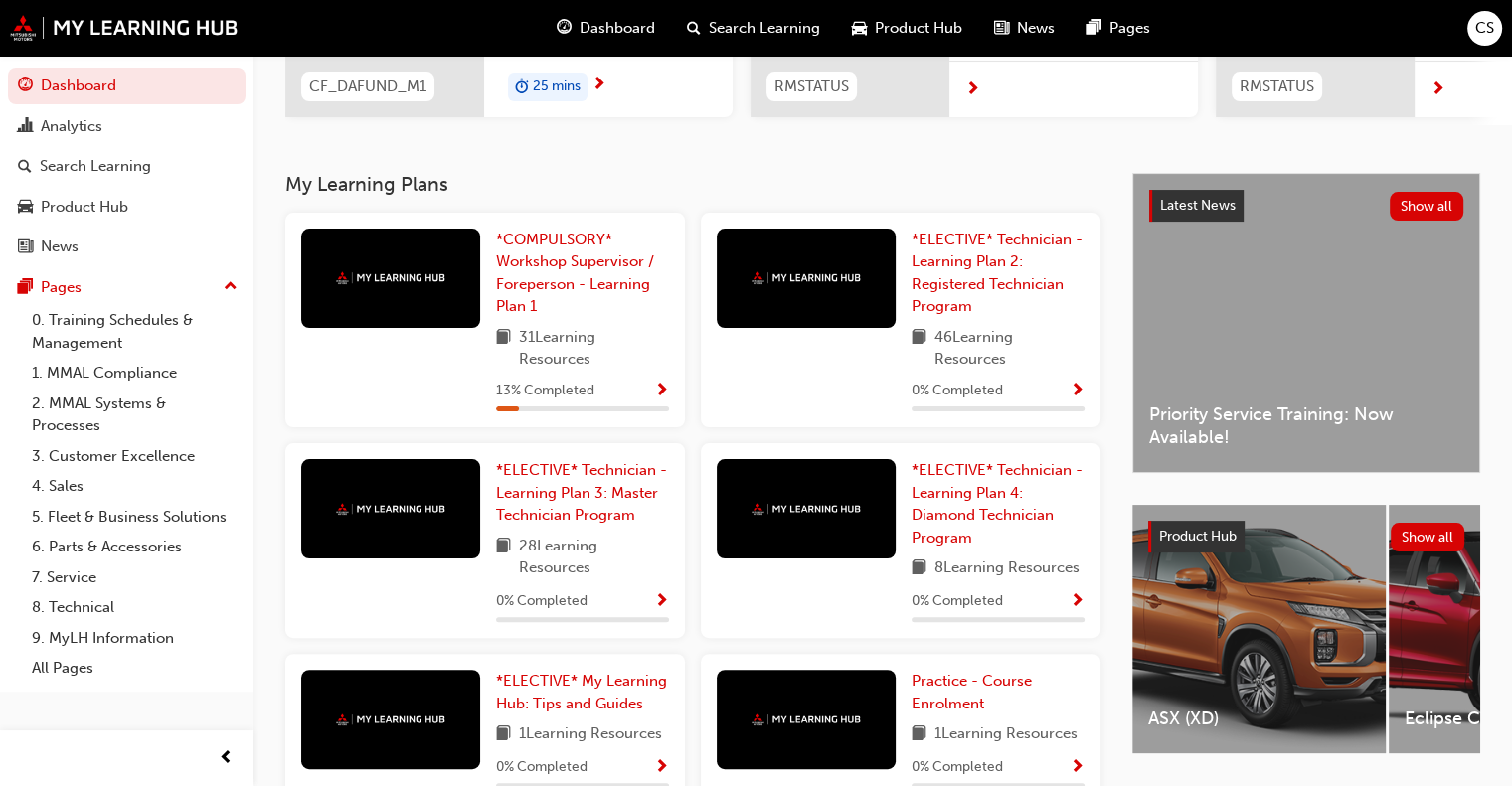 scroll, scrollTop: 298, scrollLeft: 0, axis: vertical 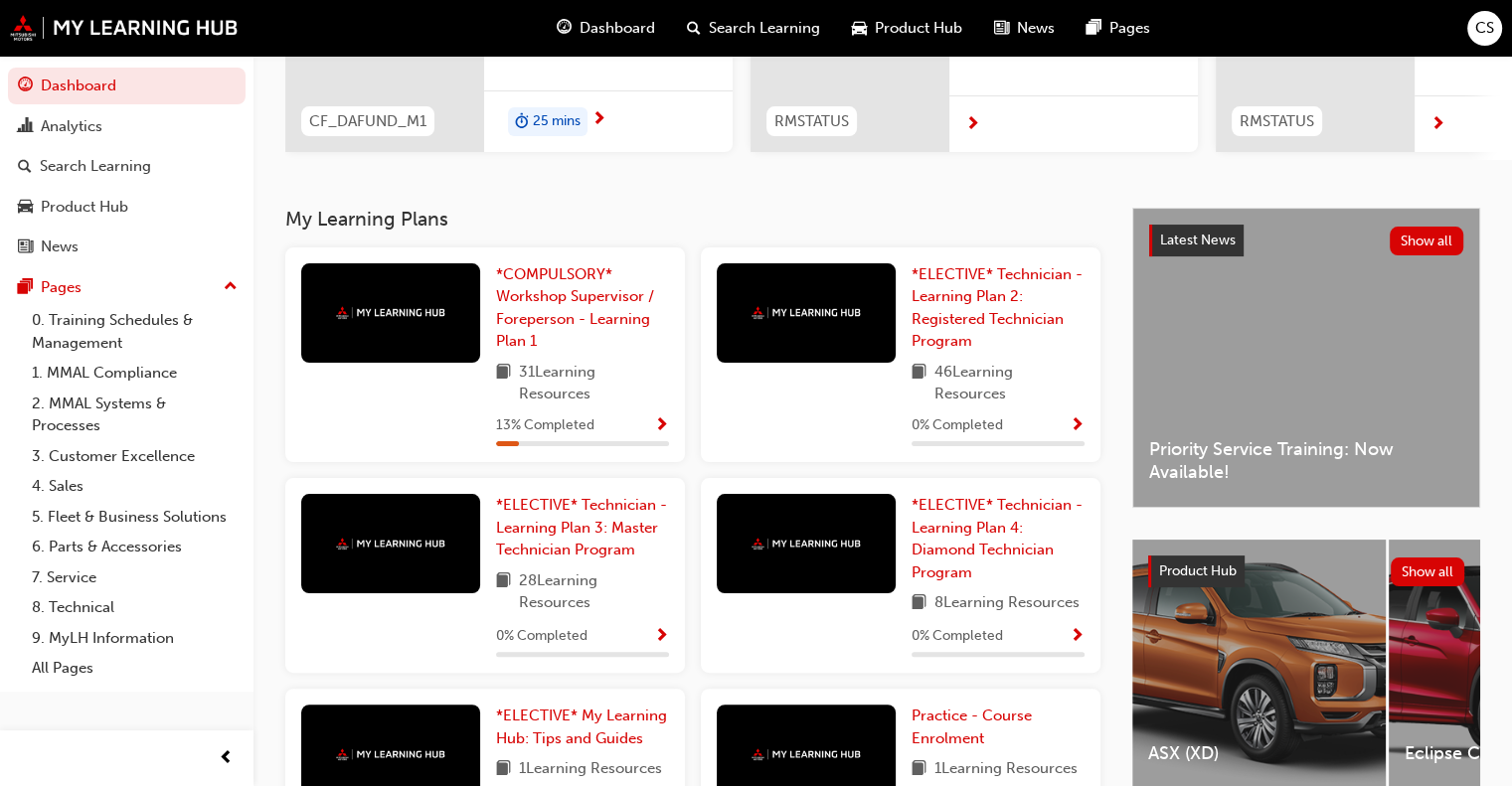 click at bounding box center [661, 426] 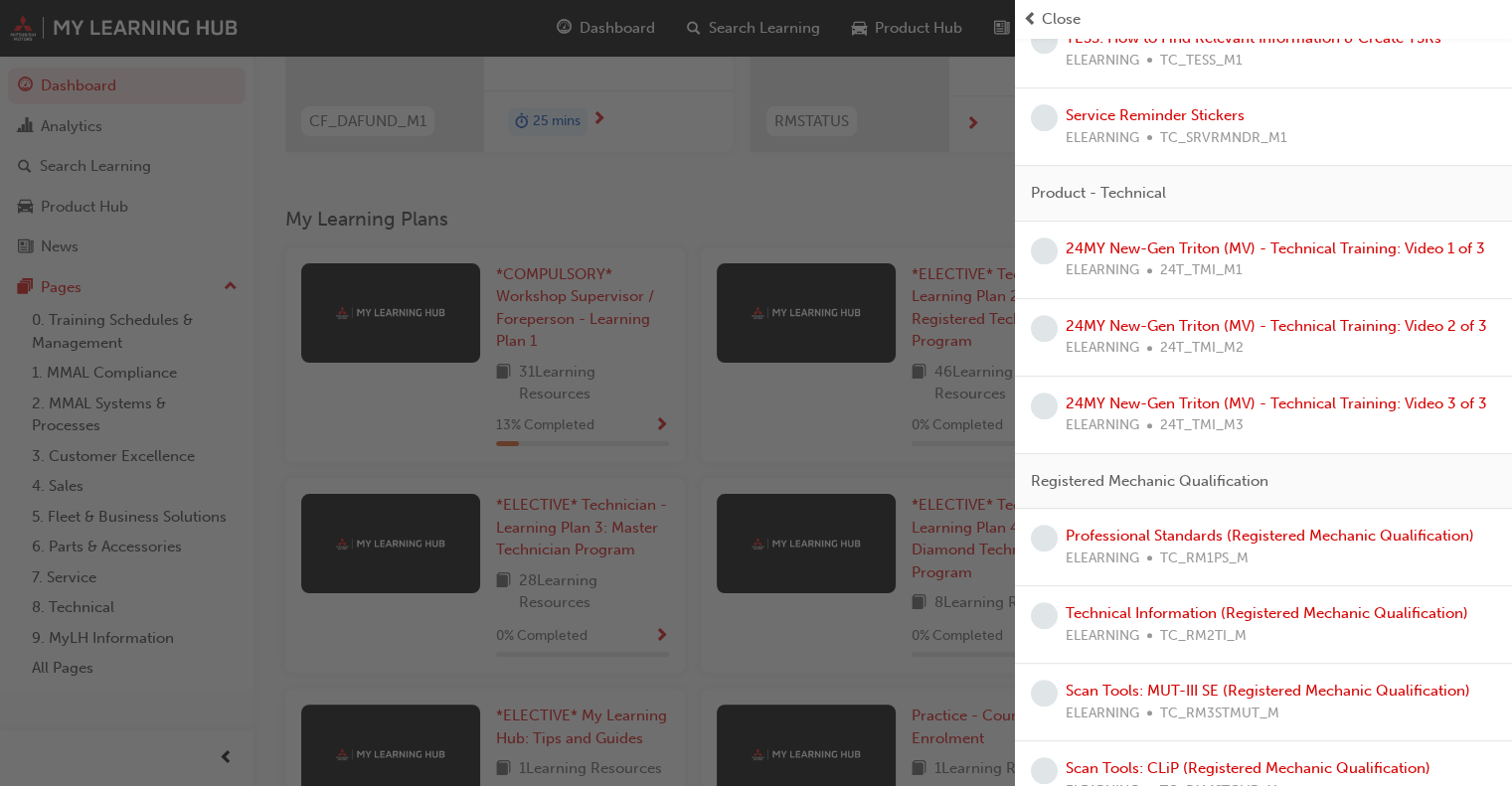 scroll, scrollTop: 0, scrollLeft: 0, axis: both 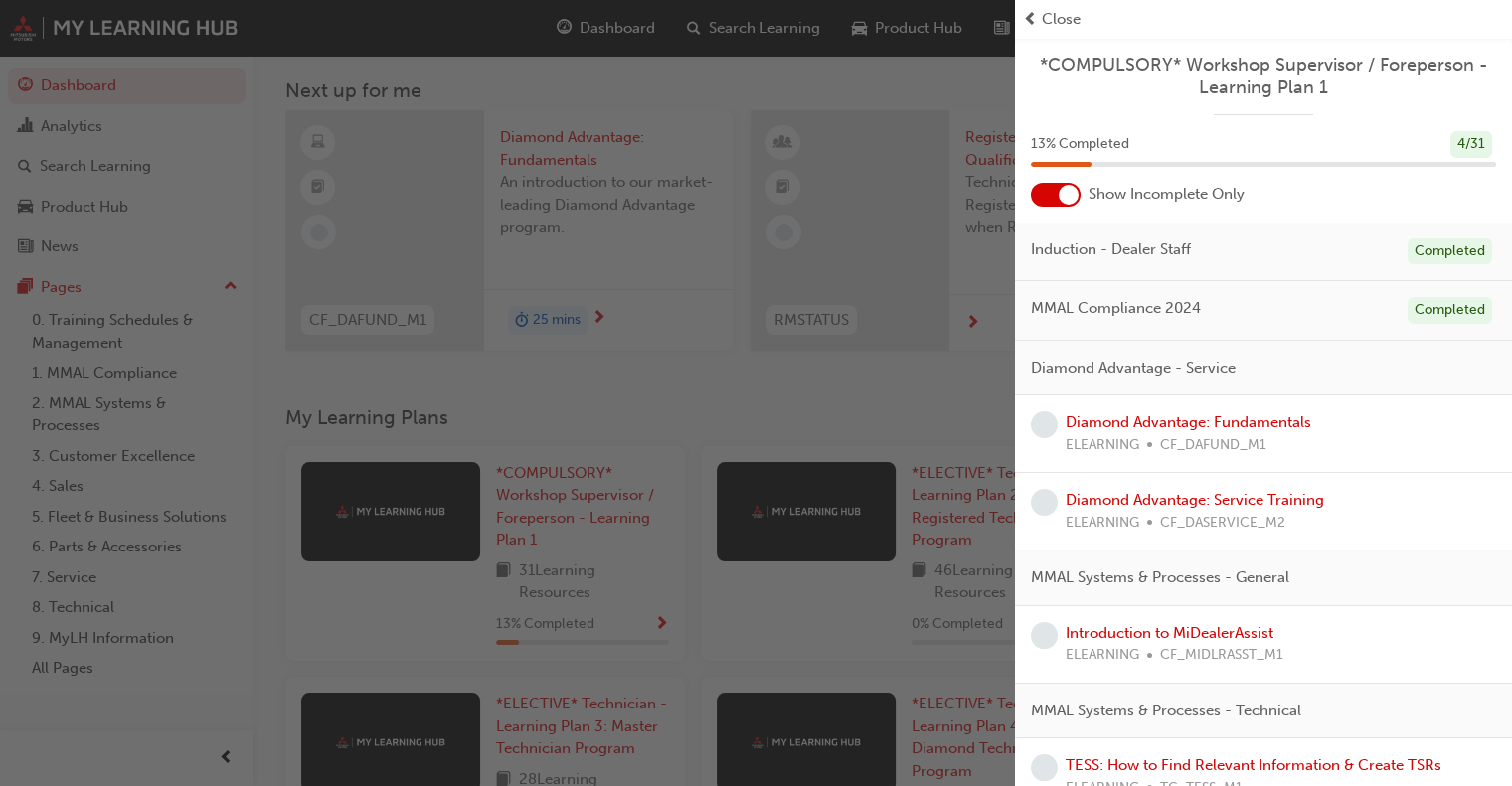 click at bounding box center [507, 393] 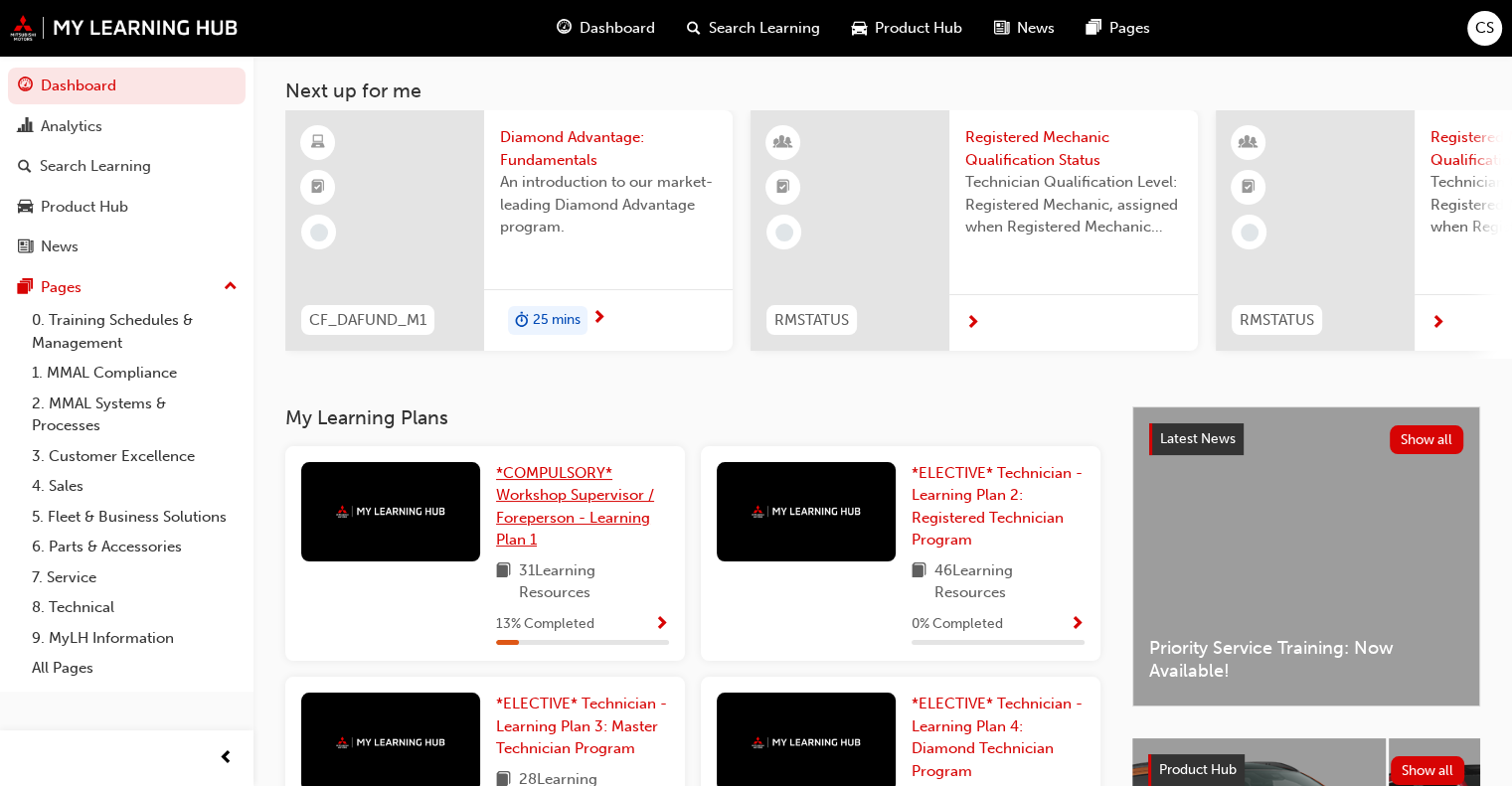 click on "*COMPULSORY* Workshop Supervisor / Foreperson - Learning Plan 1" at bounding box center (575, 507) 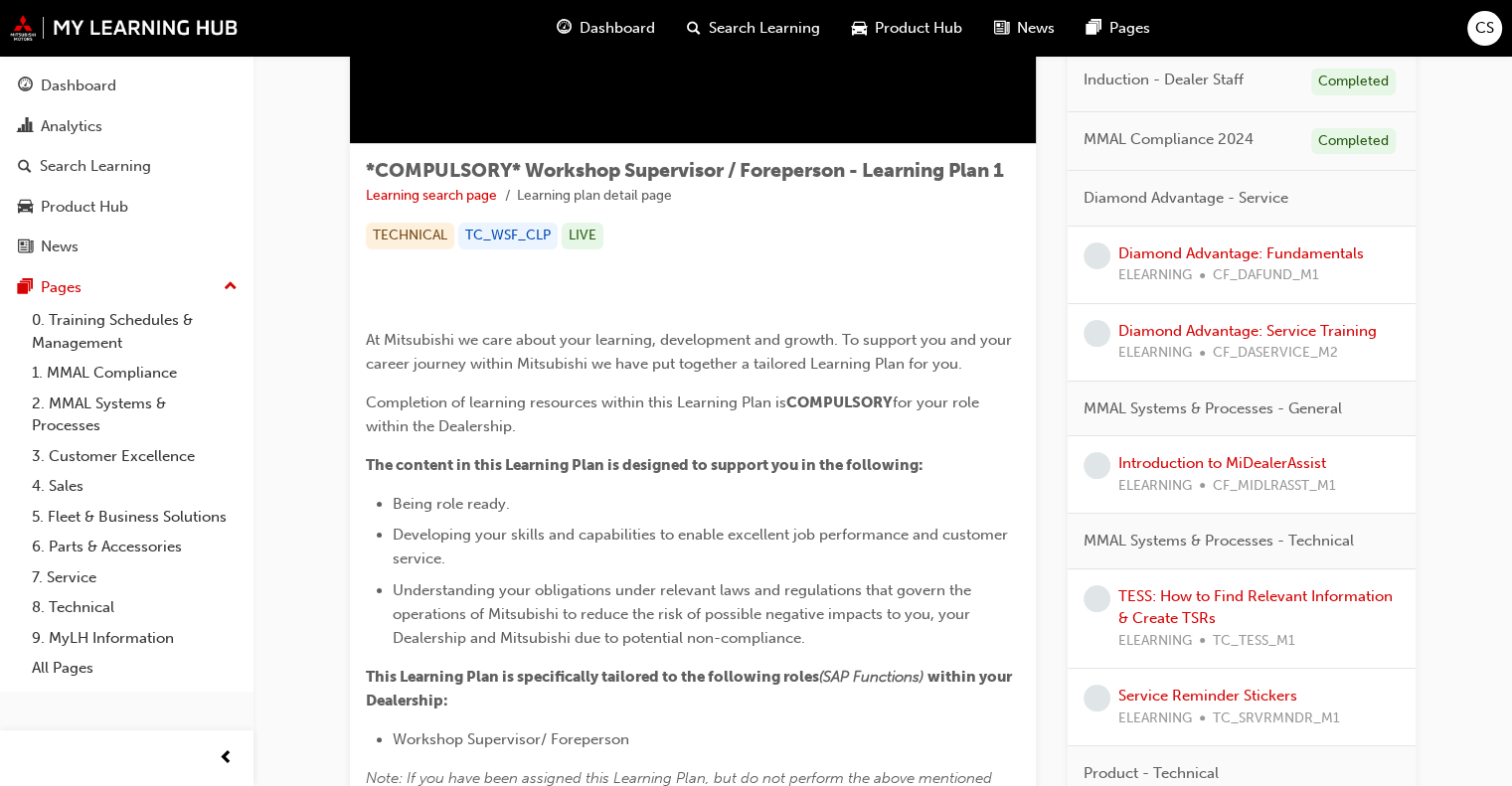 scroll, scrollTop: 0, scrollLeft: 0, axis: both 